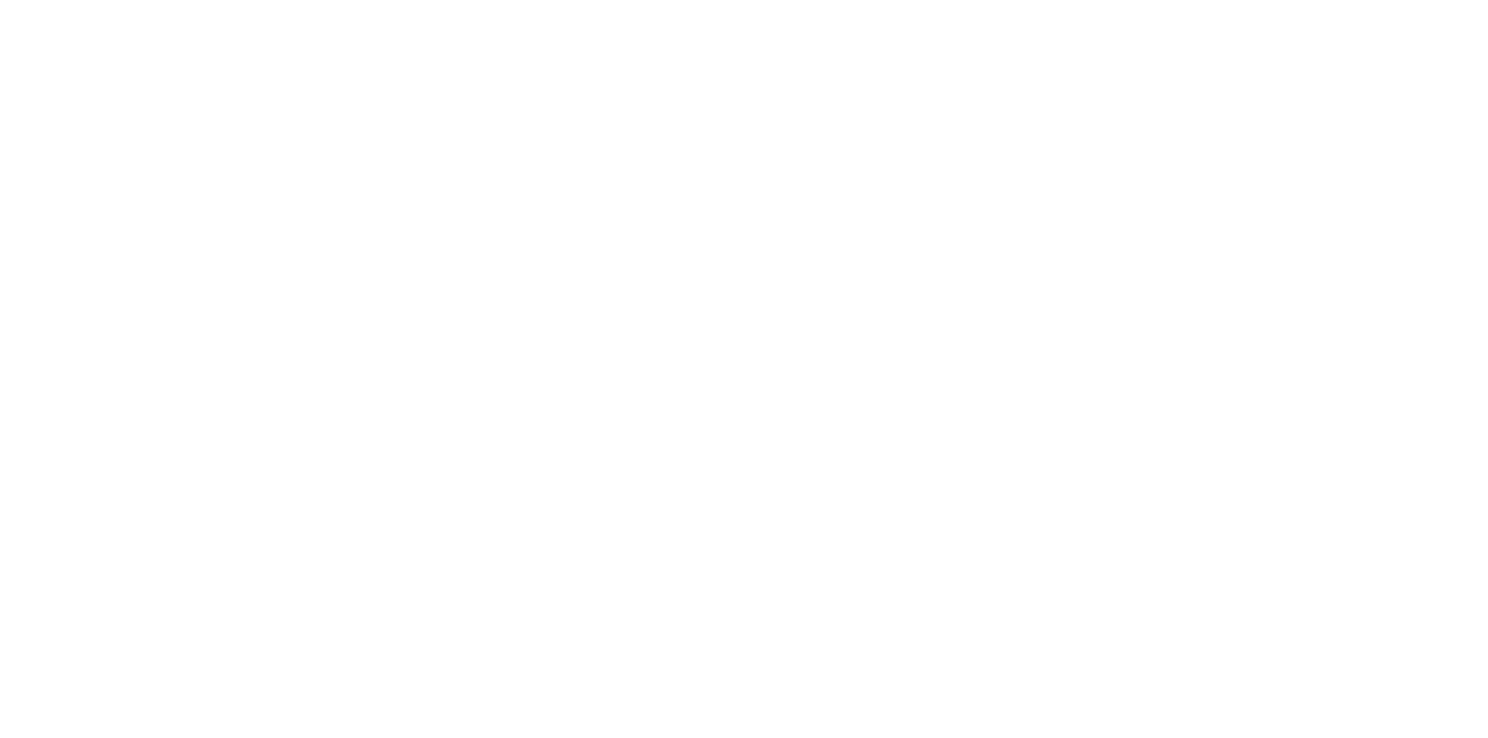 scroll, scrollTop: 0, scrollLeft: 0, axis: both 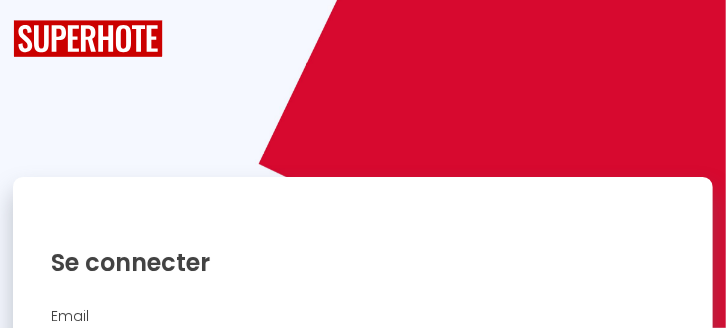 checkbox on "true" 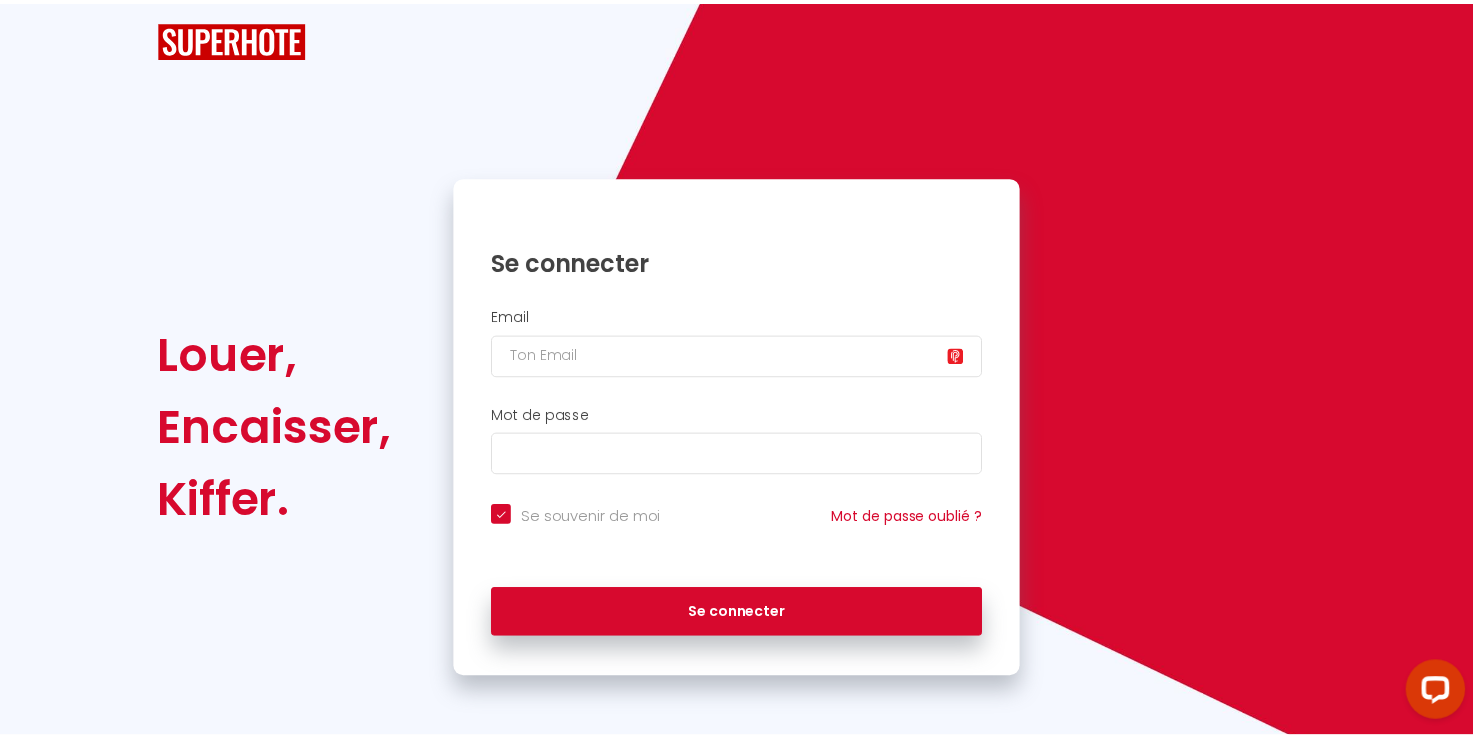 scroll, scrollTop: 0, scrollLeft: 0, axis: both 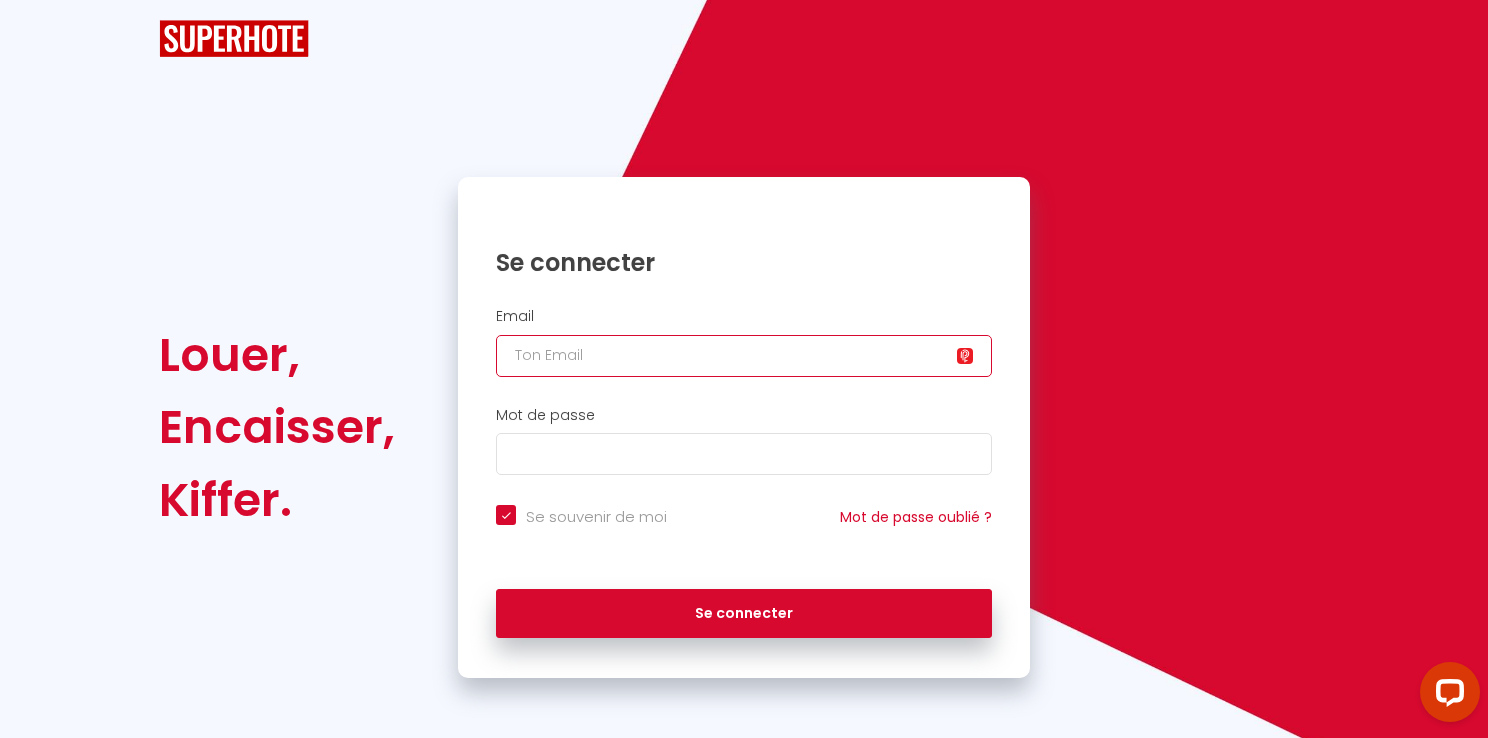 click at bounding box center (744, 356) 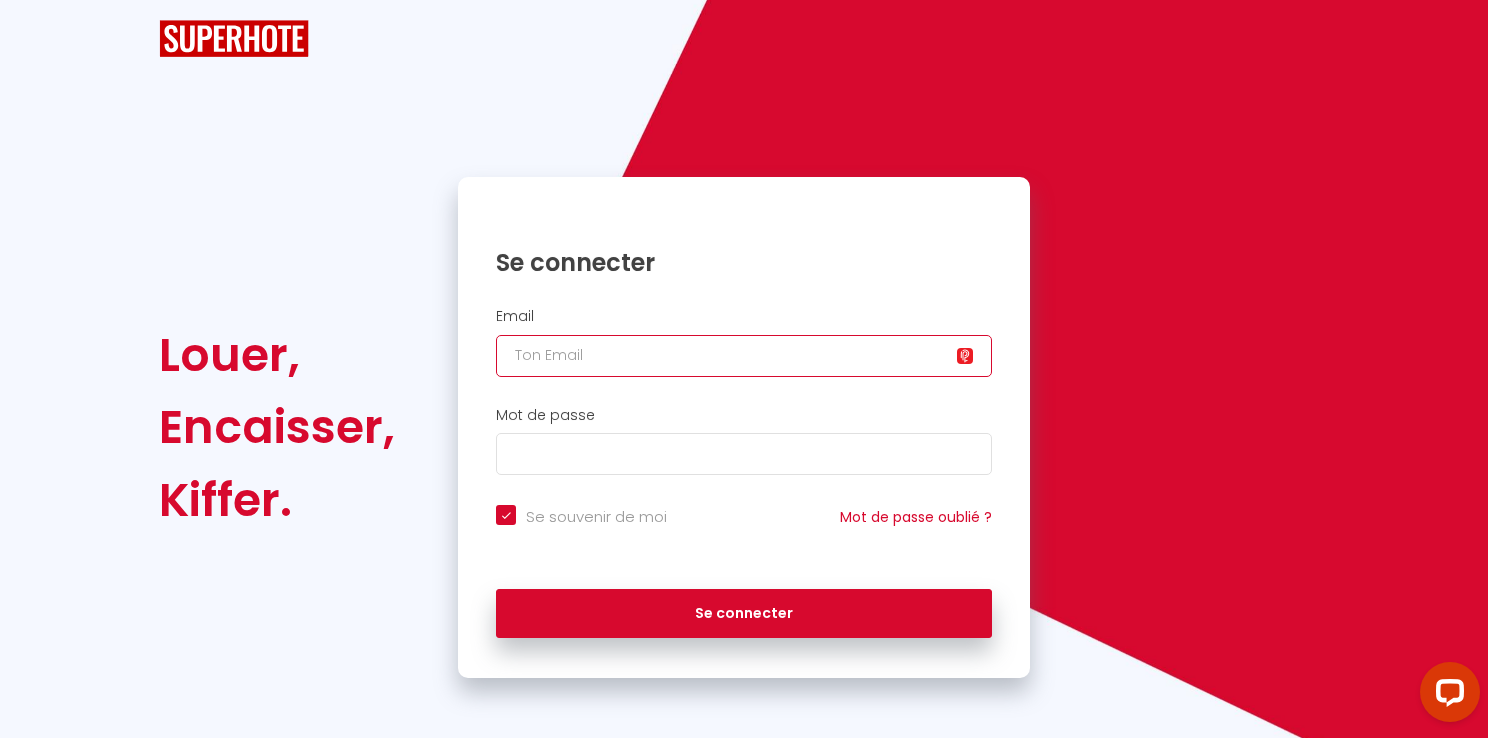 type on "y" 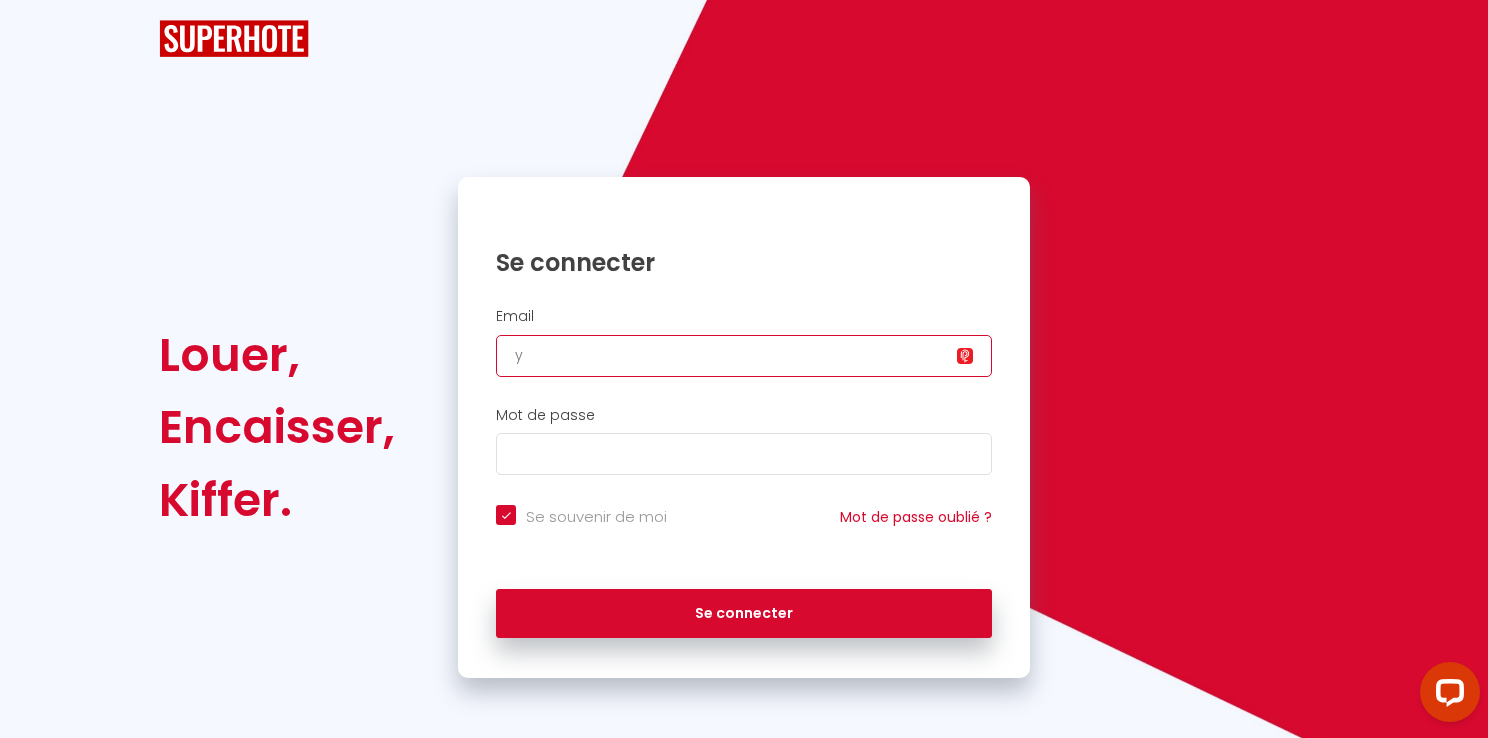 checkbox on "true" 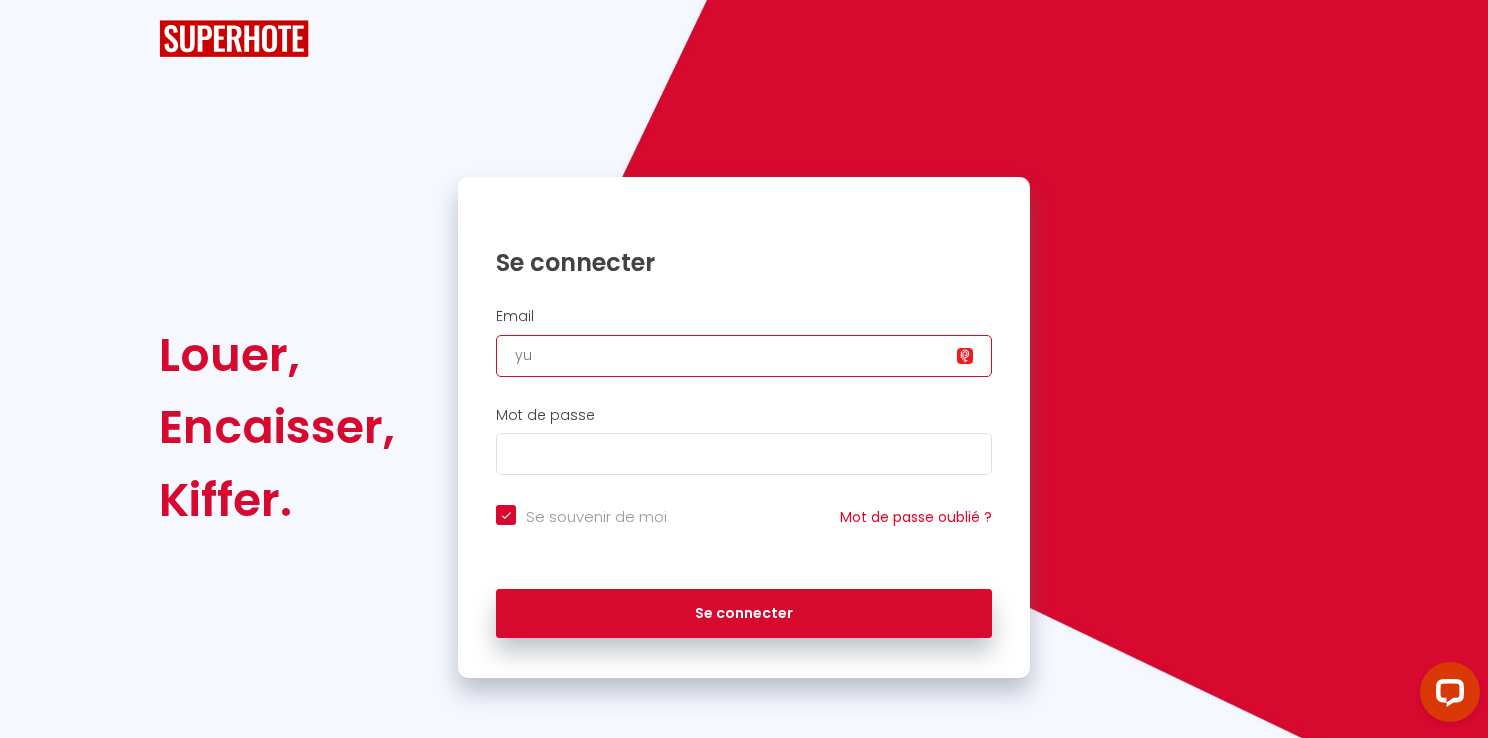 checkbox on "true" 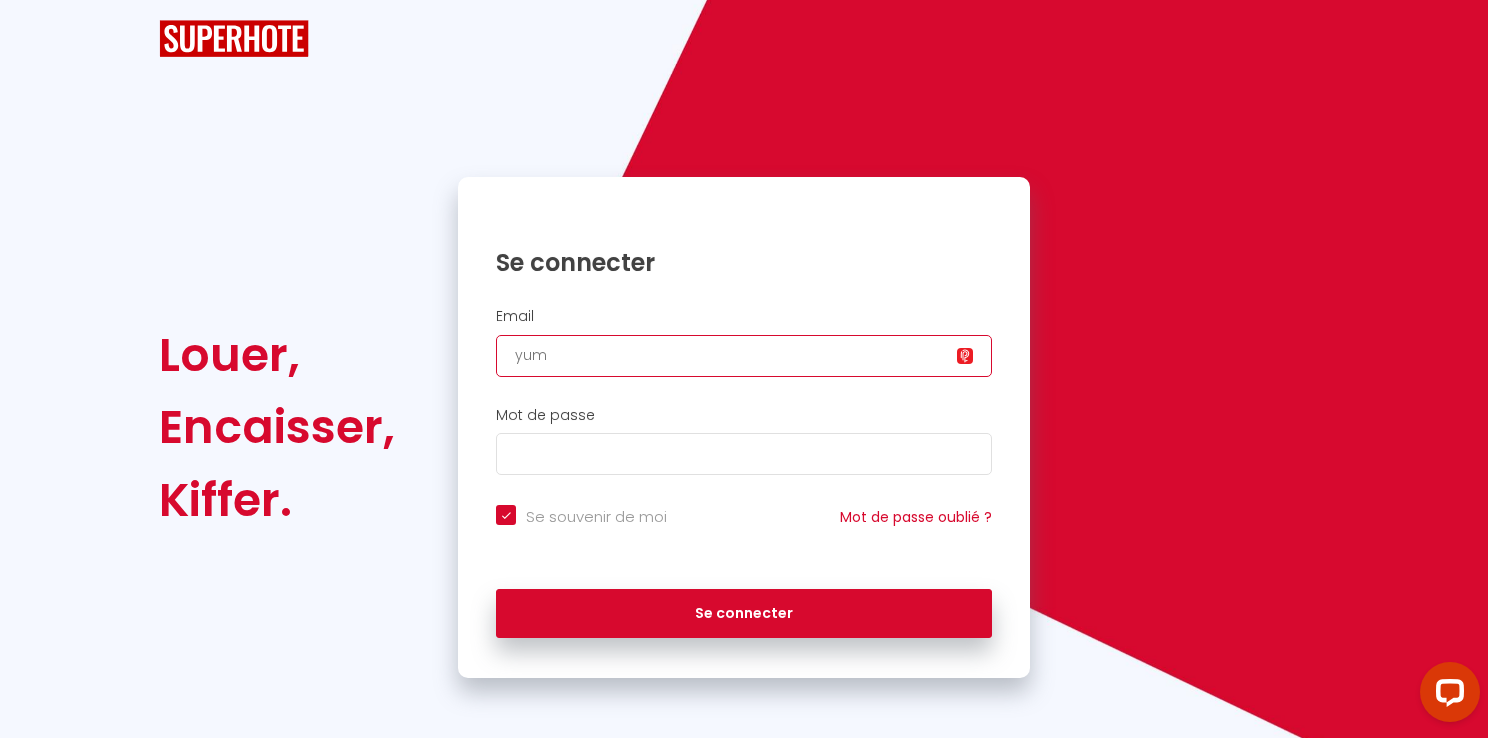 checkbox on "true" 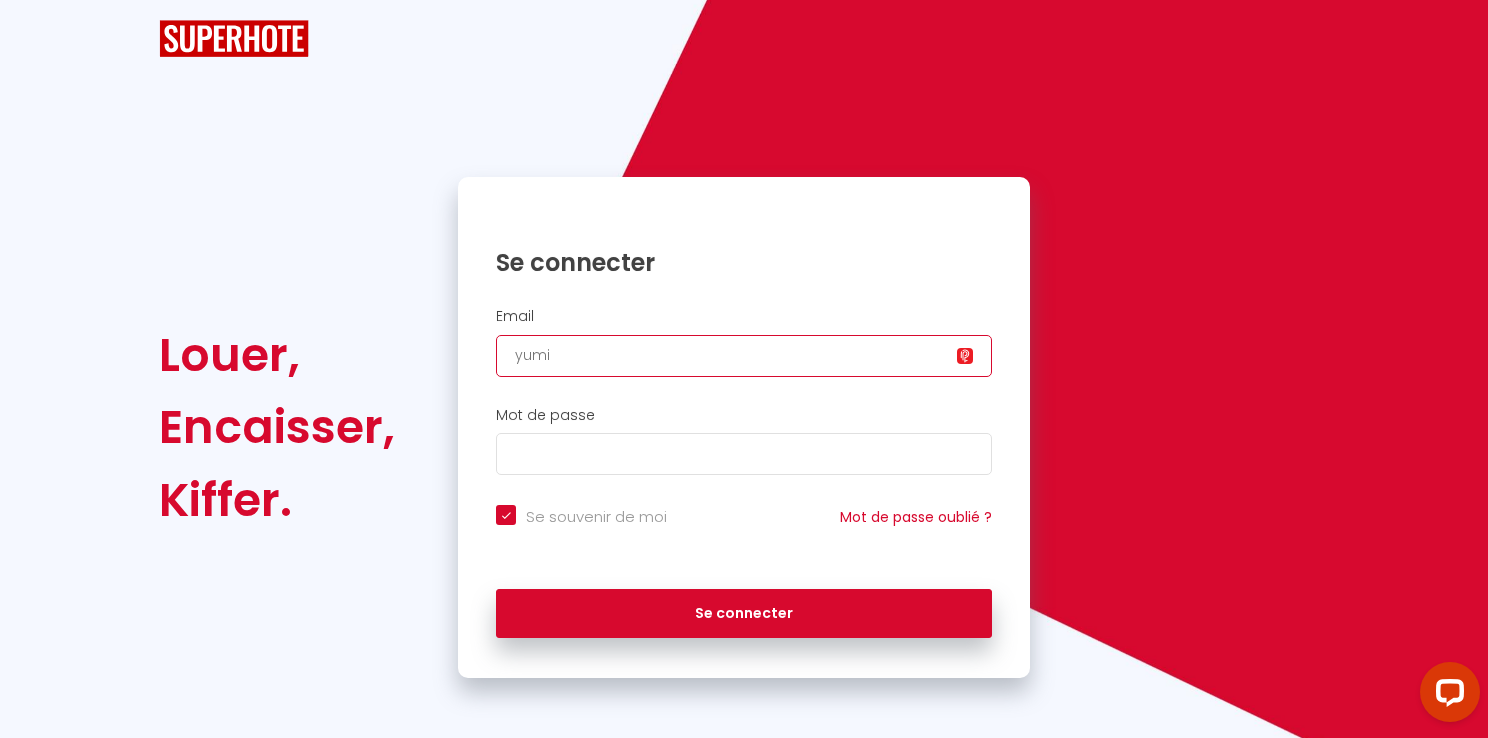 checkbox on "true" 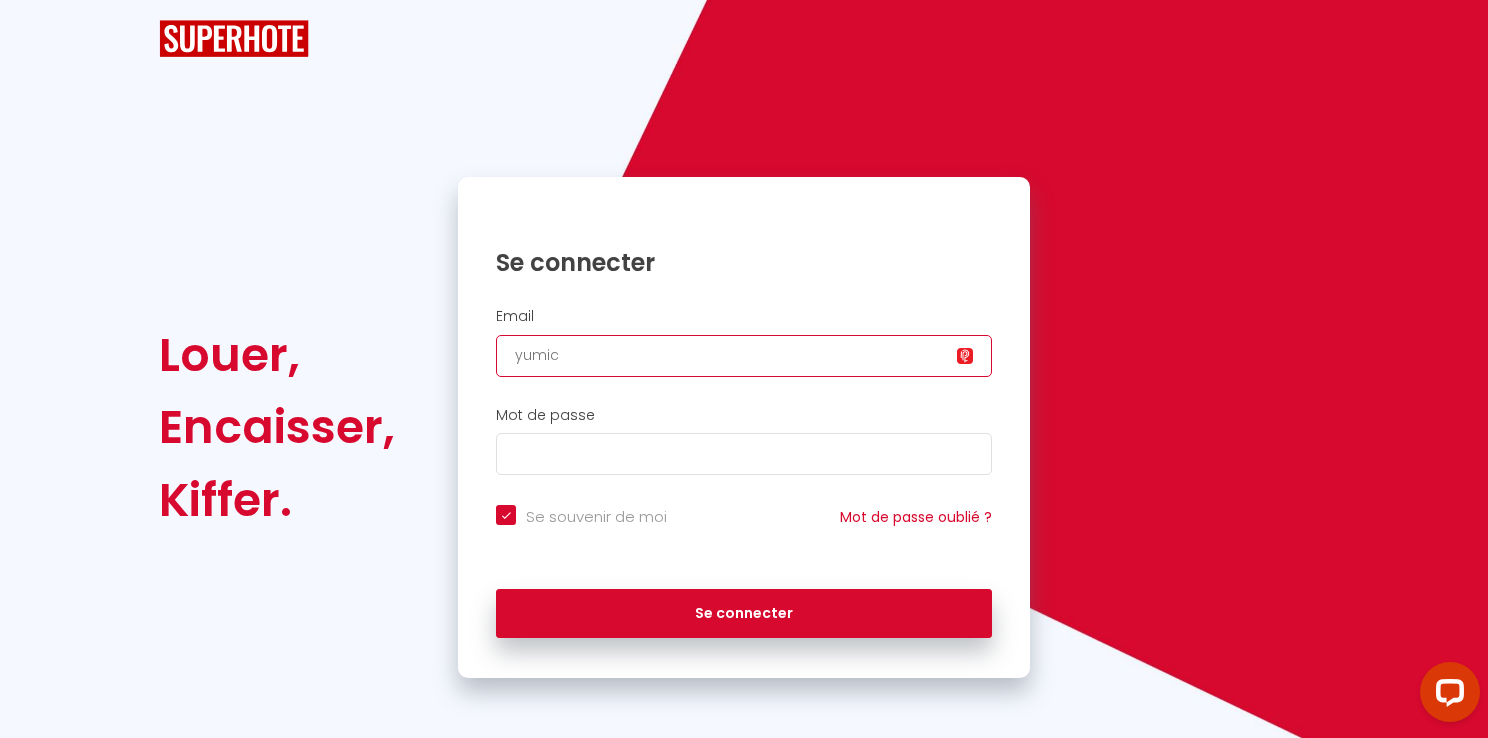 type on "yumicp" 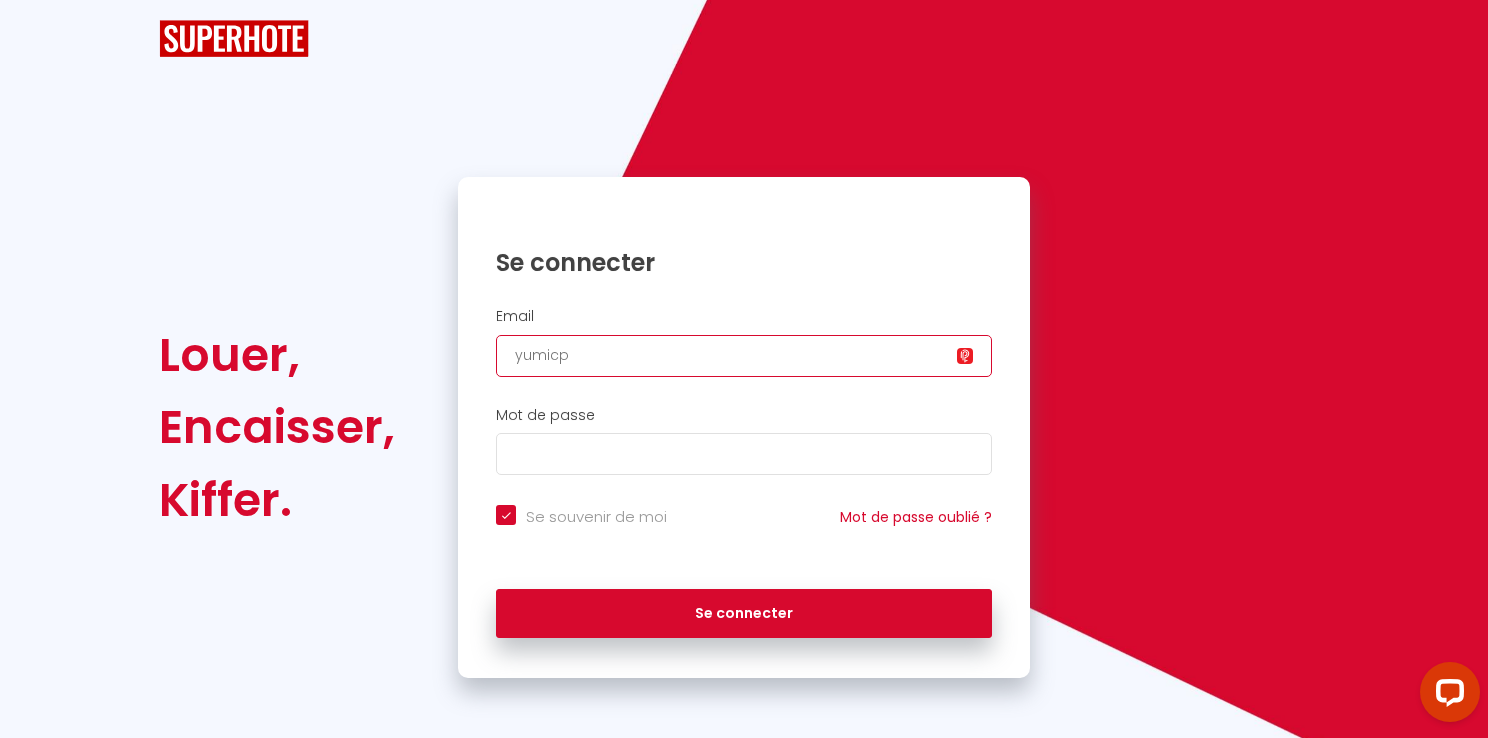checkbox on "true" 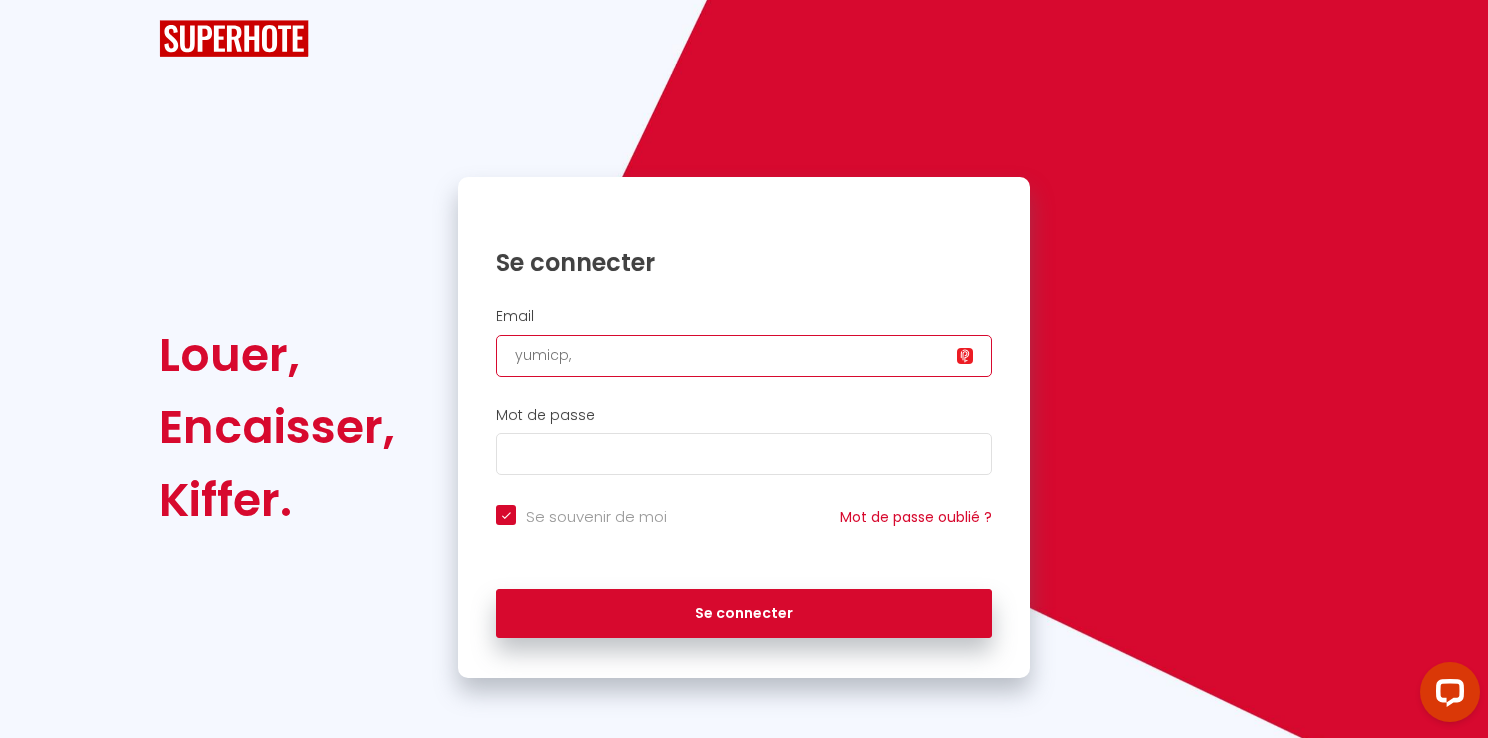 checkbox on "true" 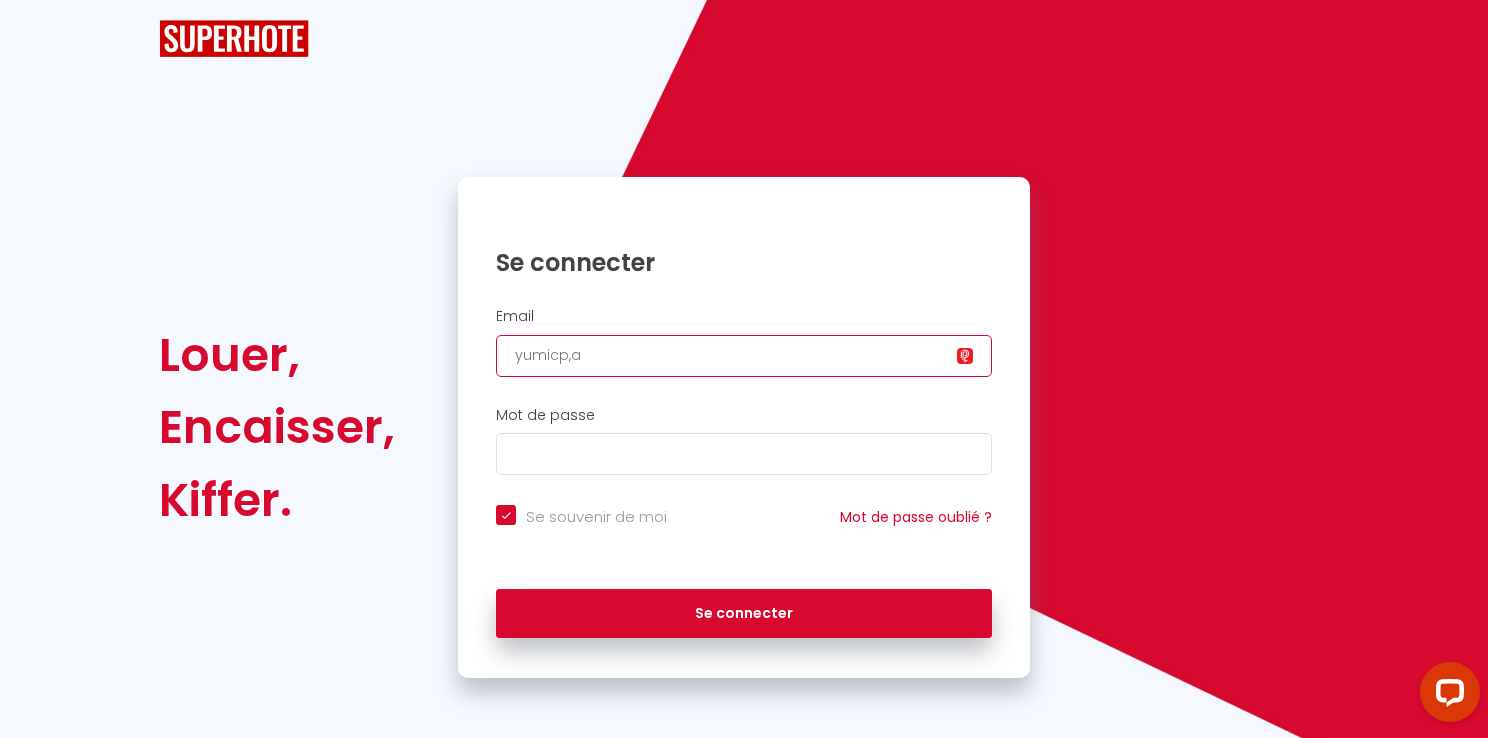checkbox on "true" 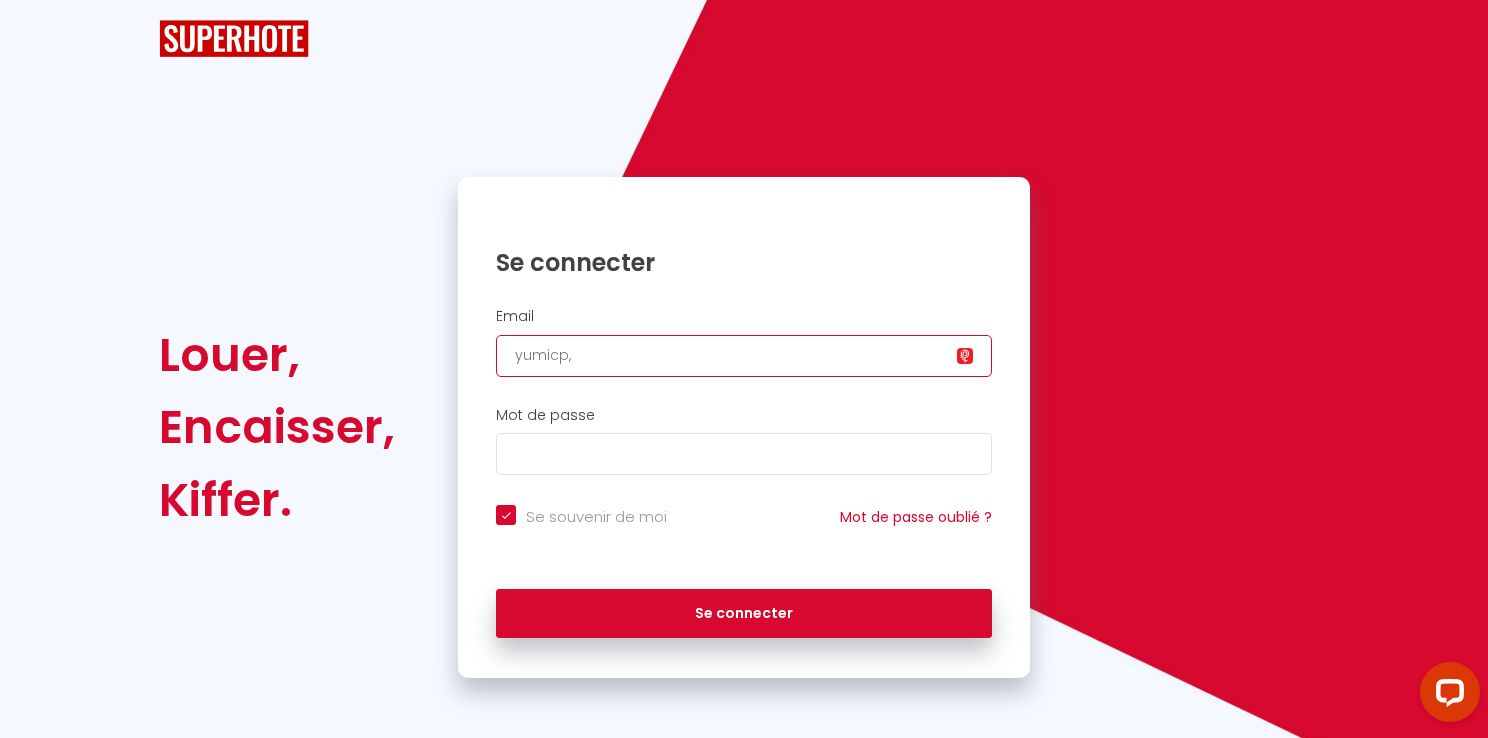 checkbox on "true" 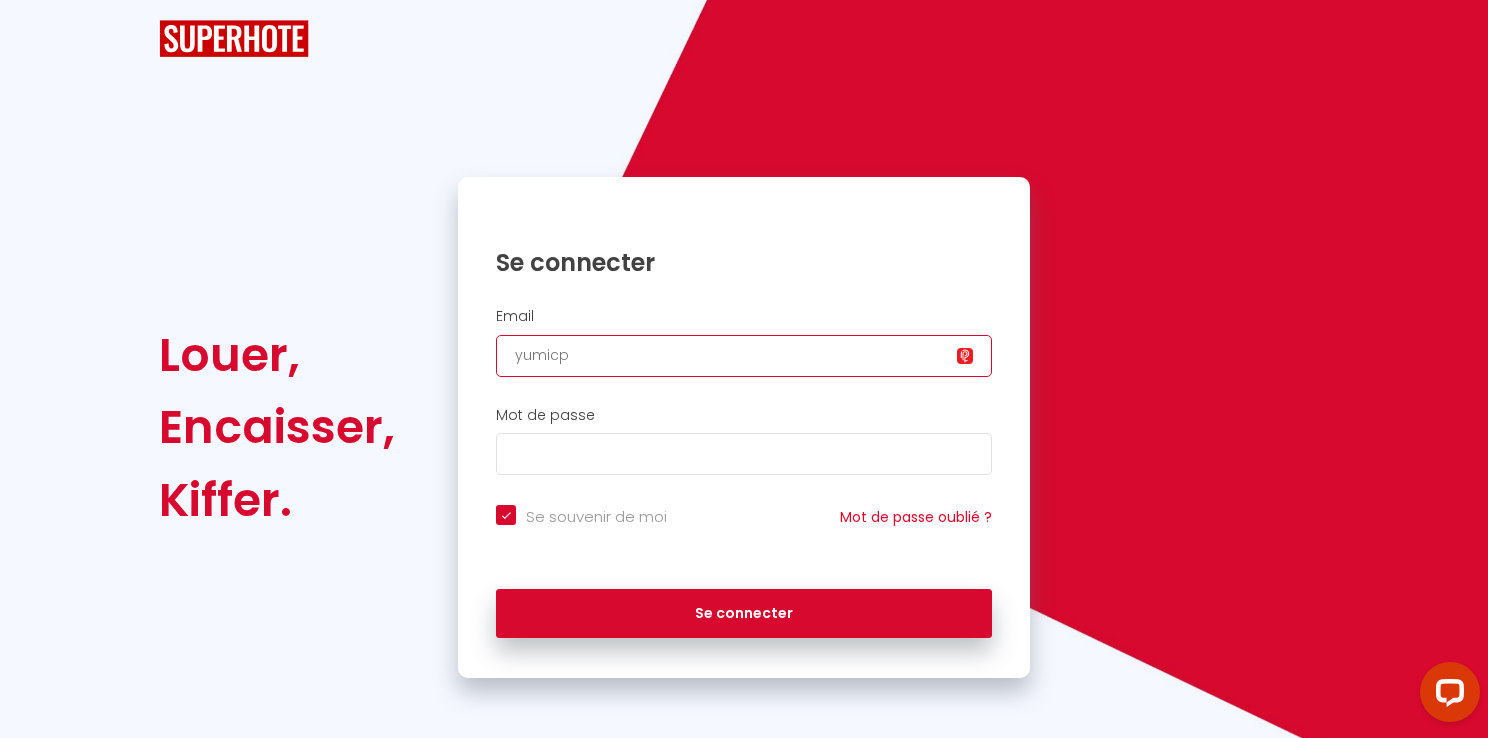 checkbox on "true" 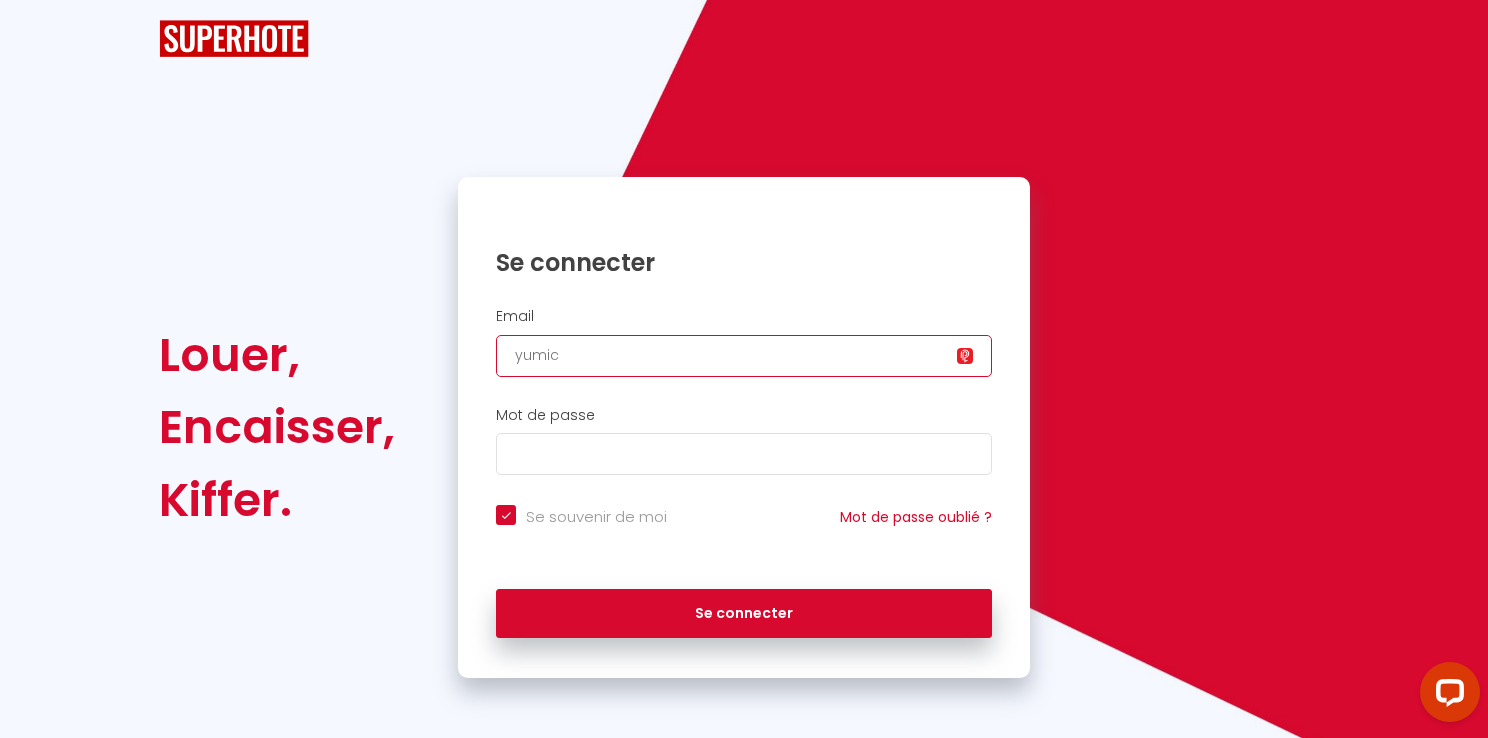 checkbox on "true" 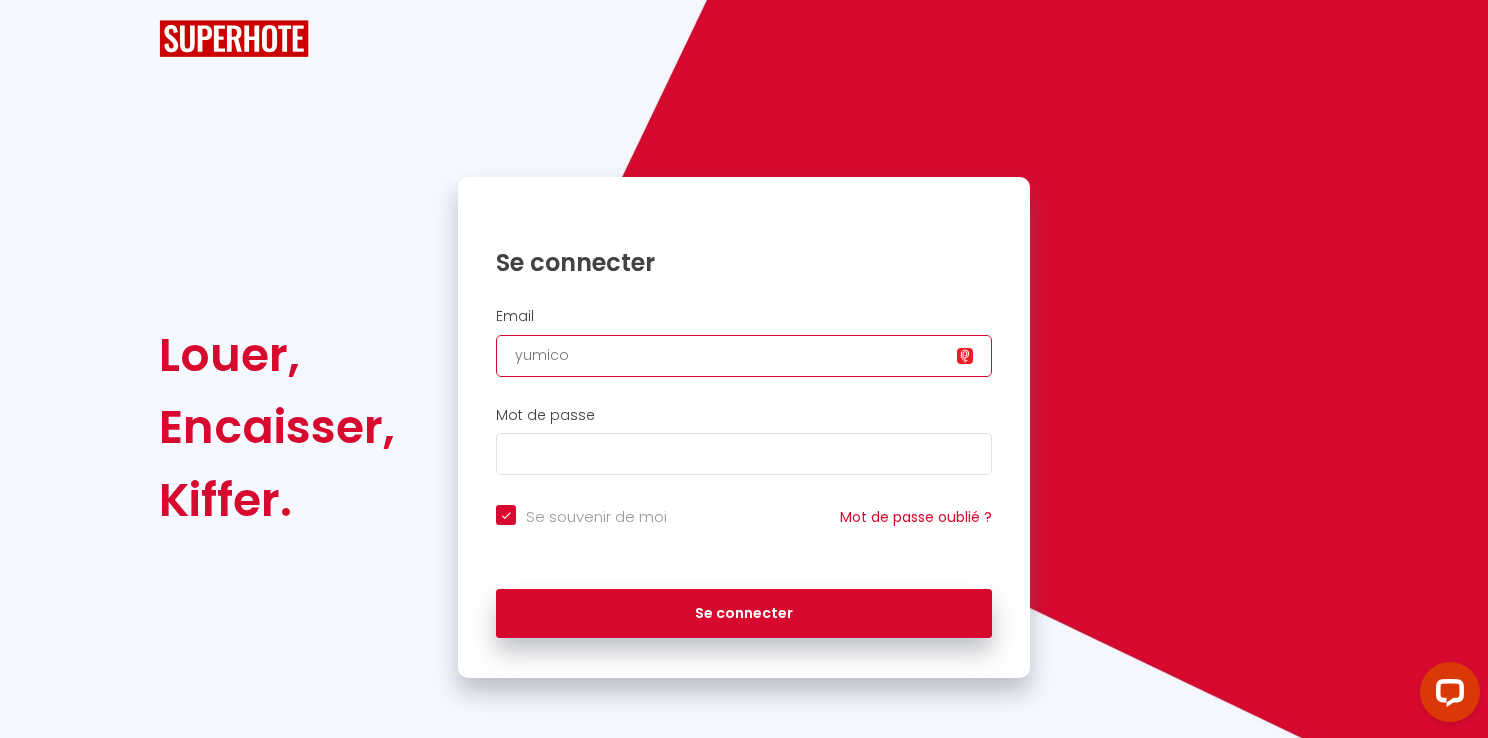 checkbox on "true" 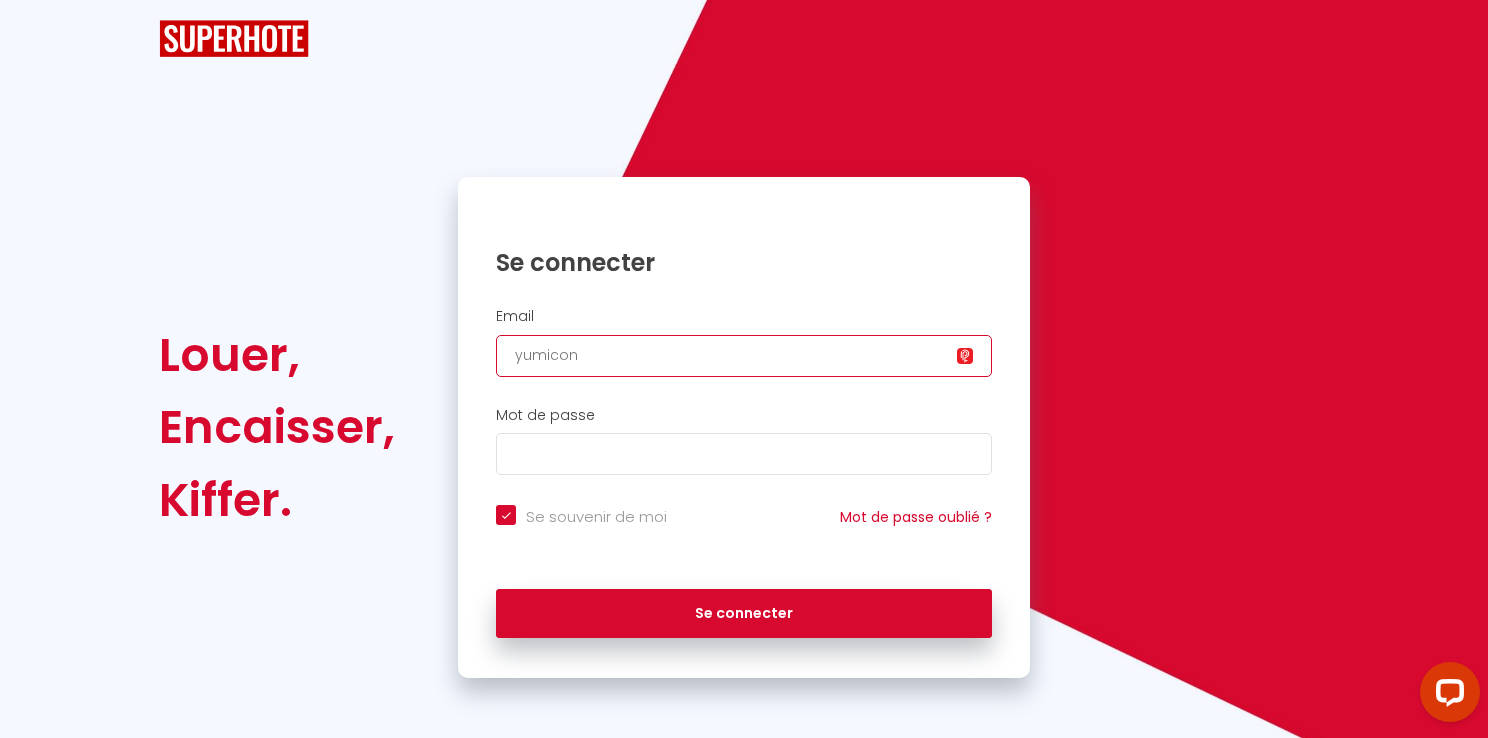 checkbox on "true" 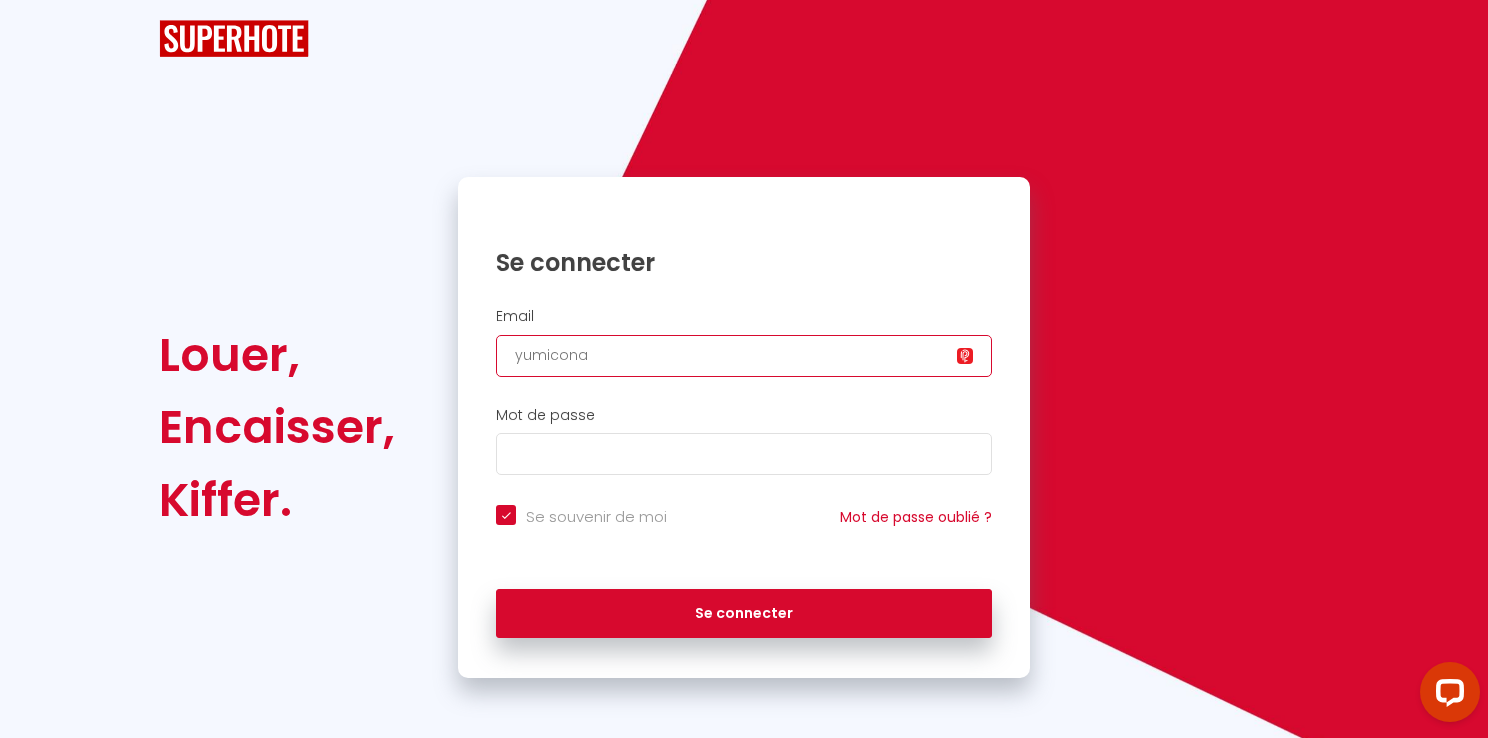 checkbox on "true" 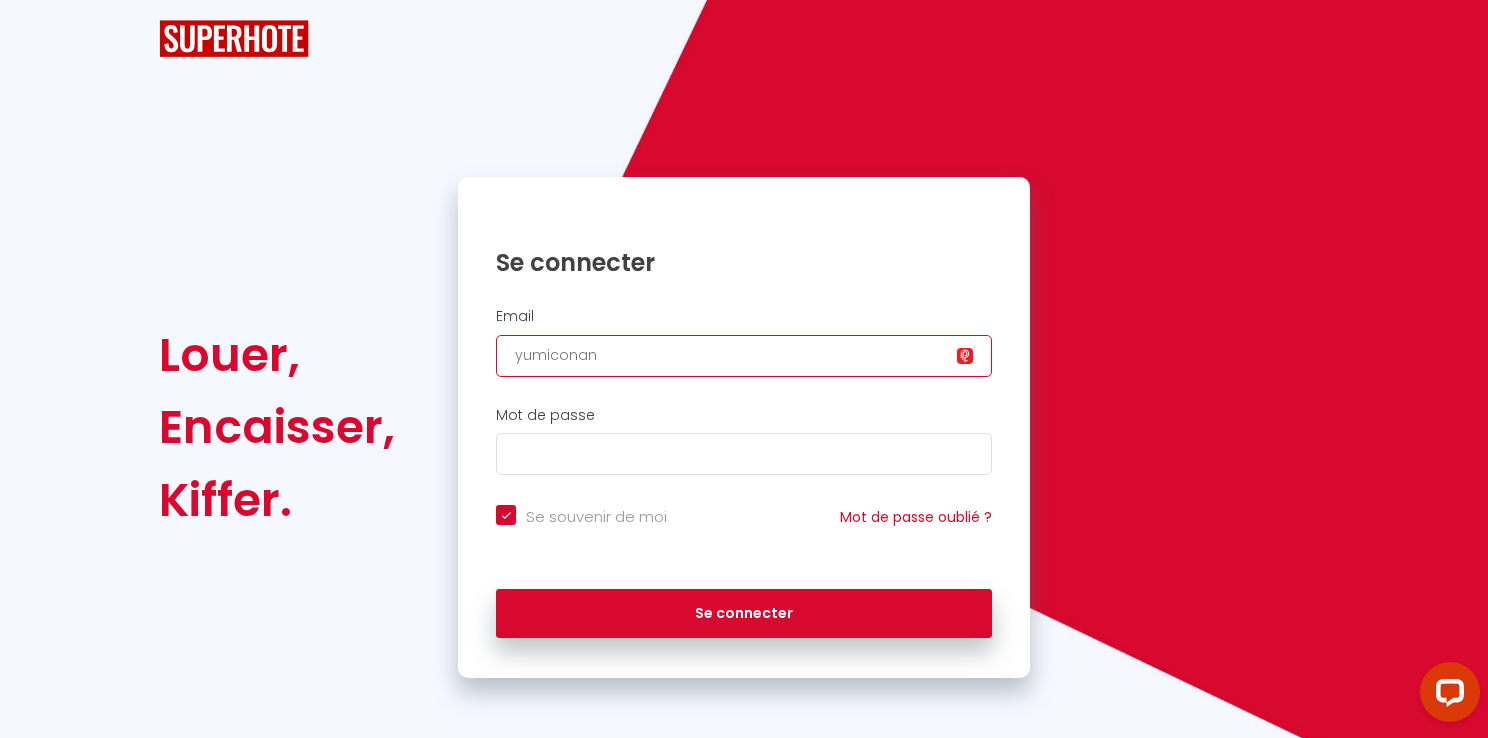 checkbox on "true" 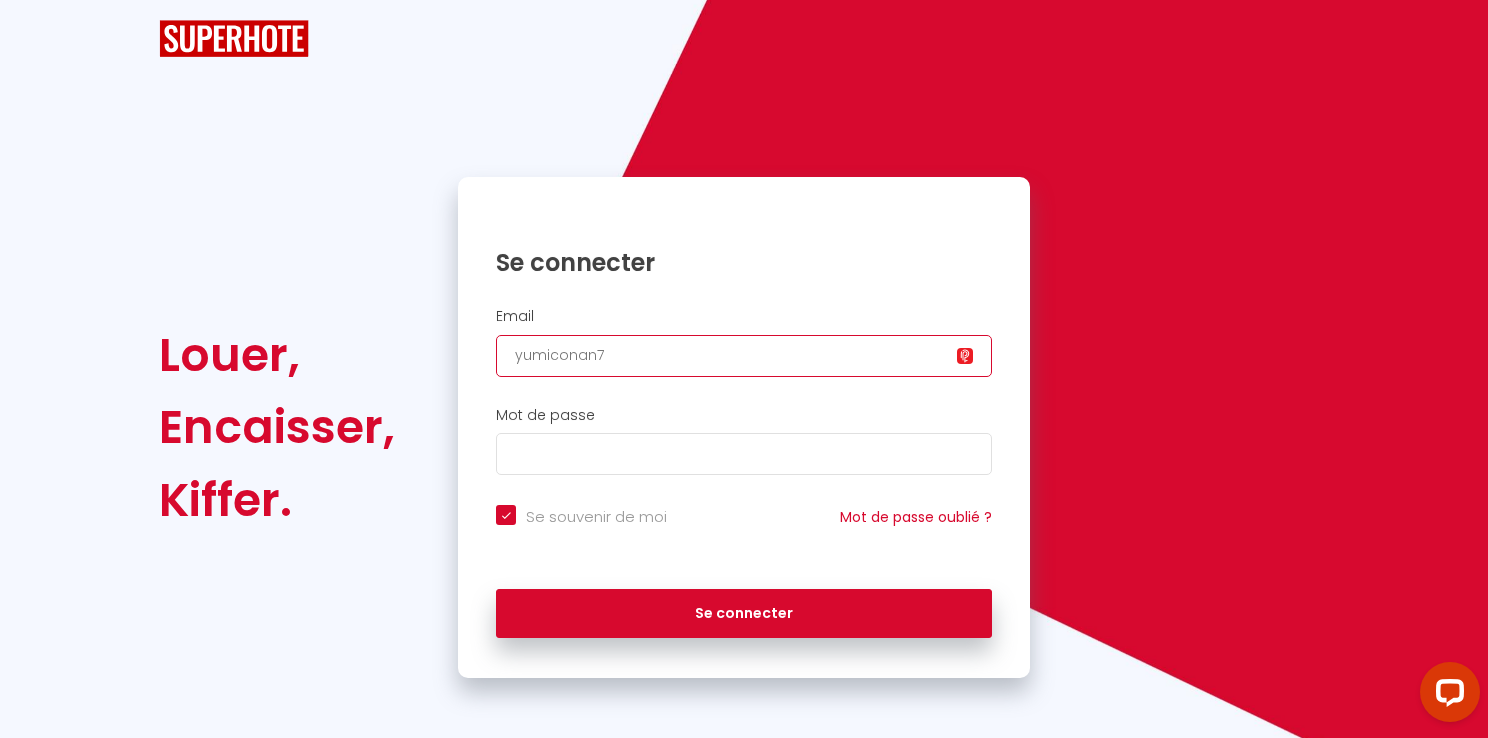checkbox on "true" 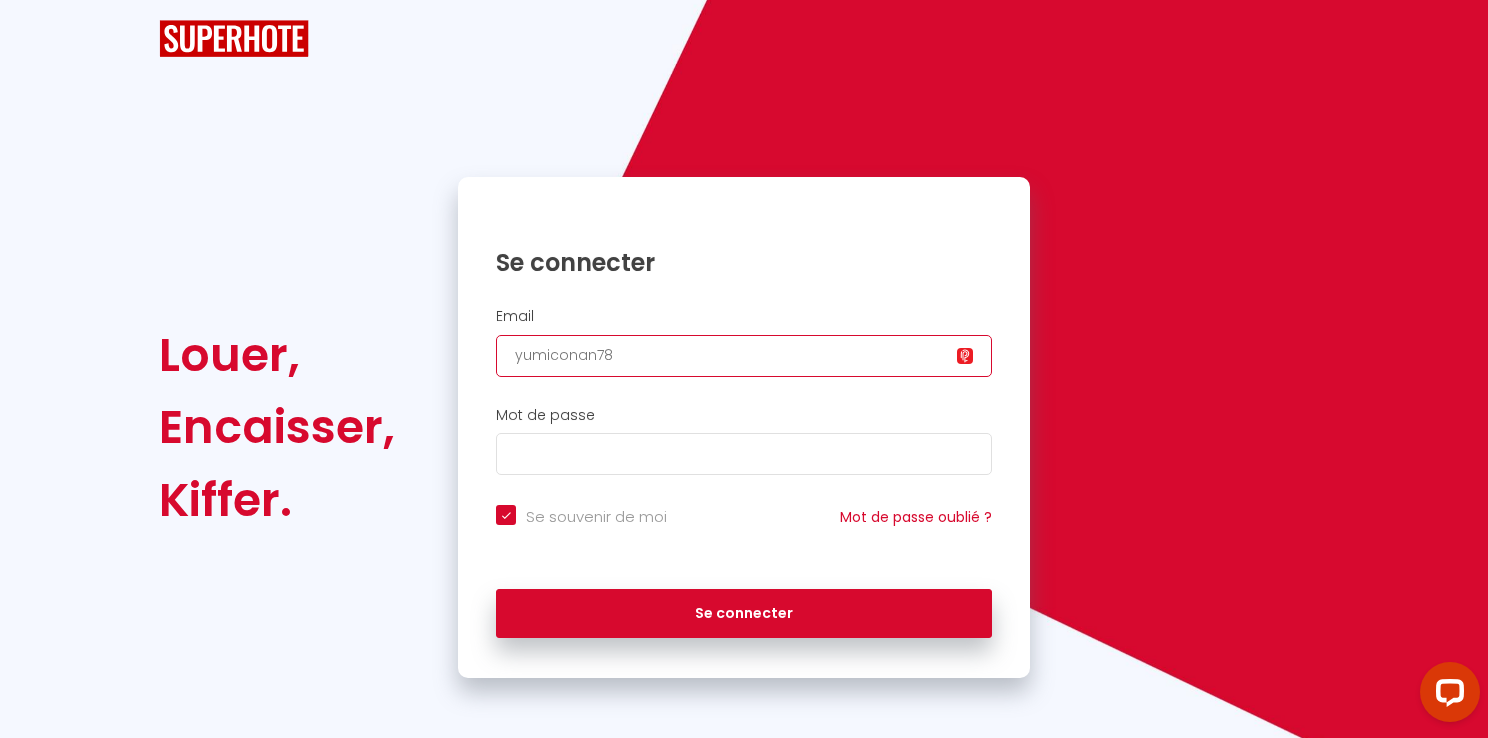 checkbox on "true" 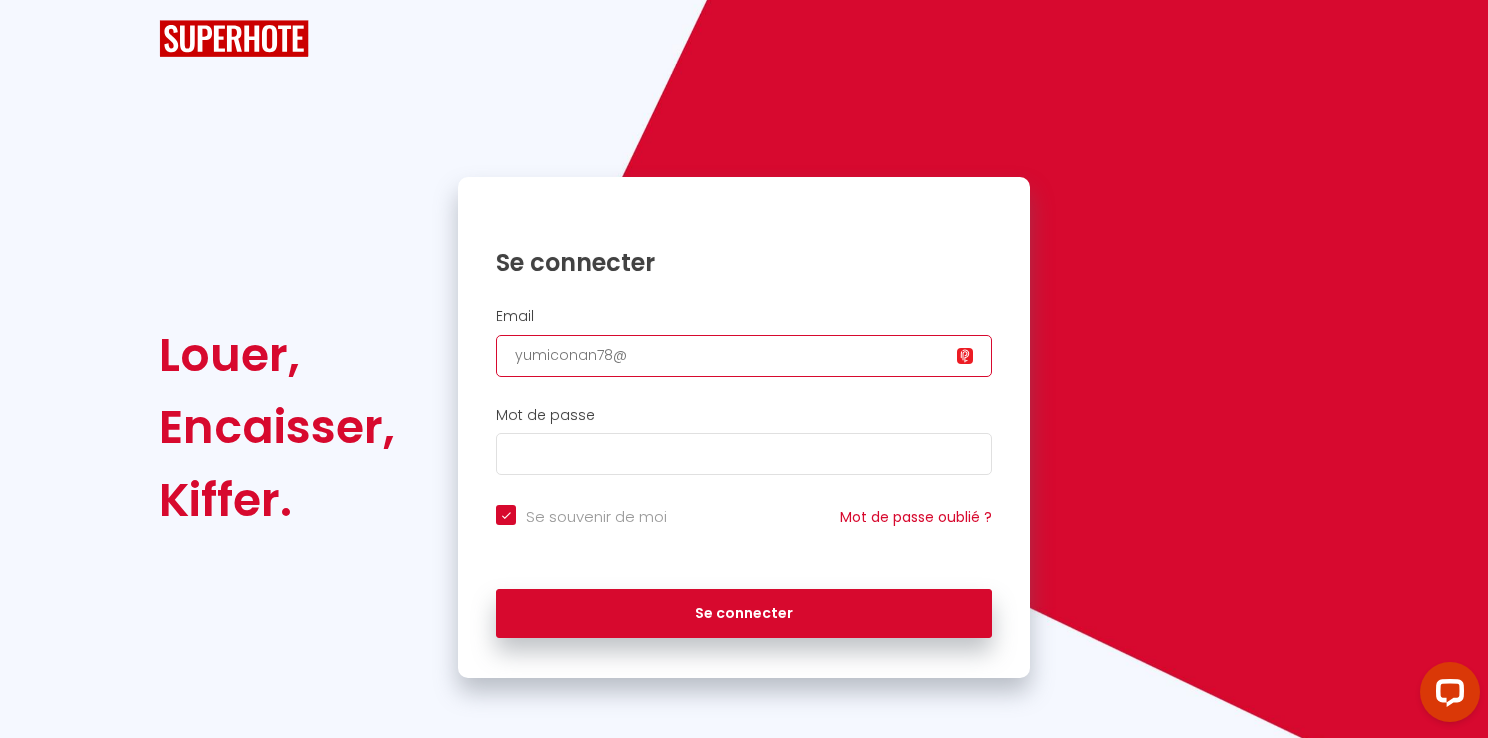checkbox on "true" 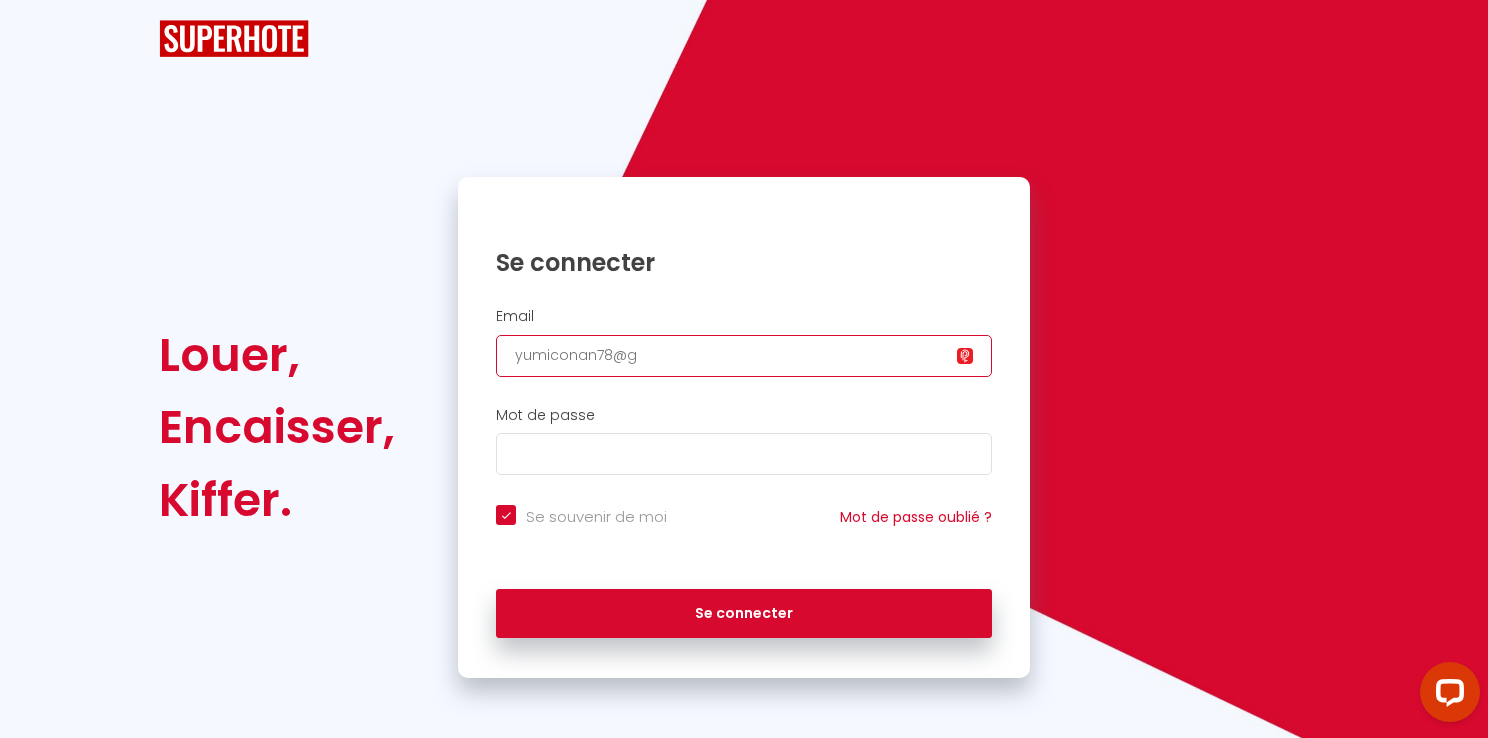 checkbox on "true" 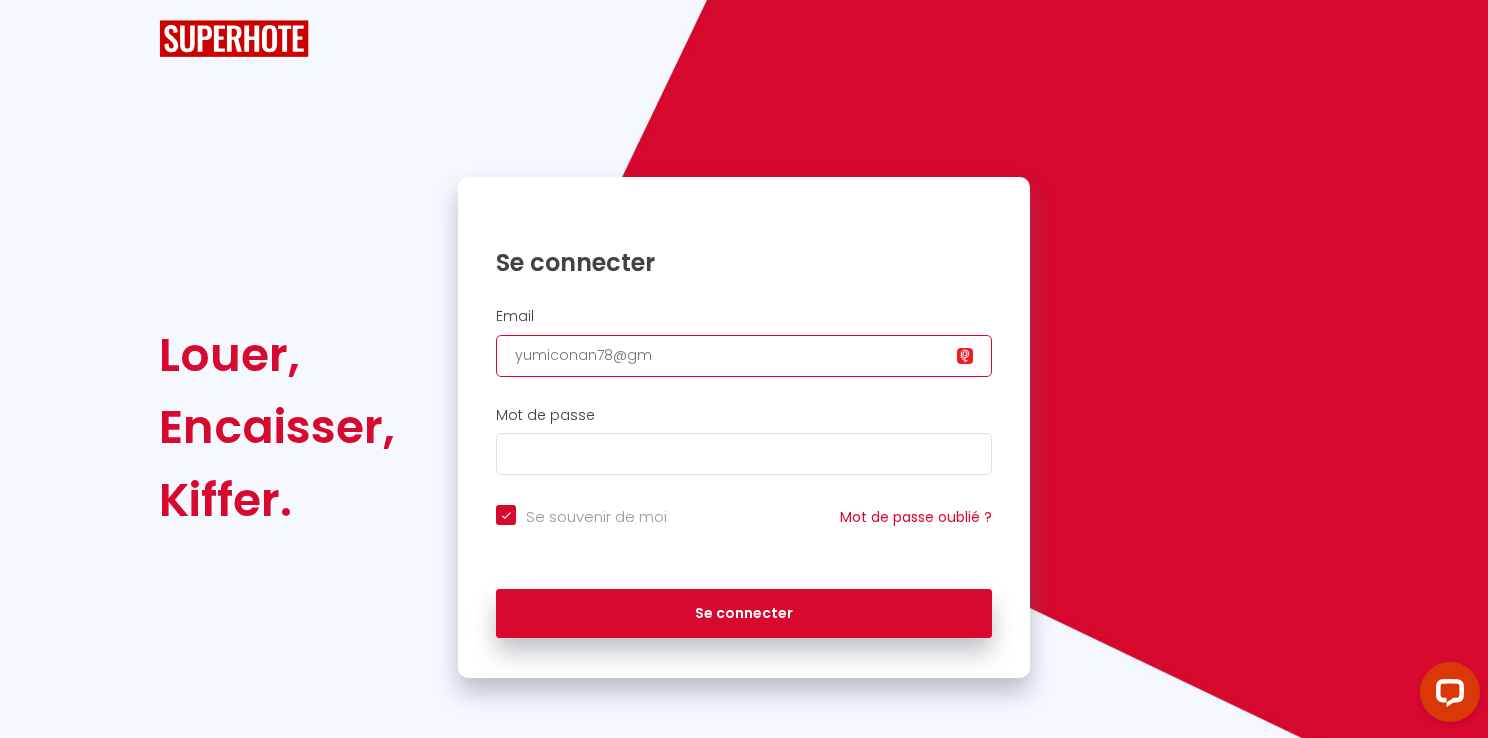 checkbox on "true" 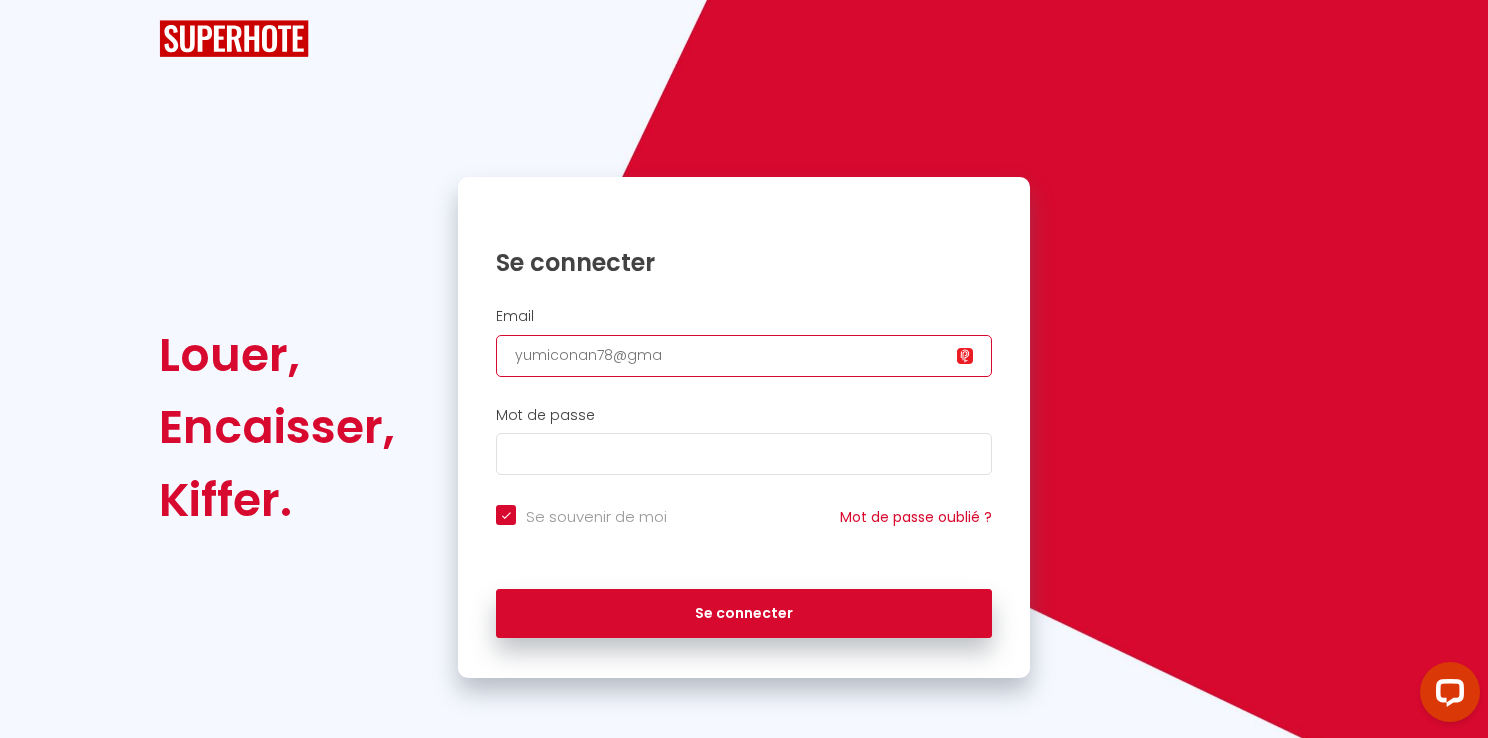 checkbox on "true" 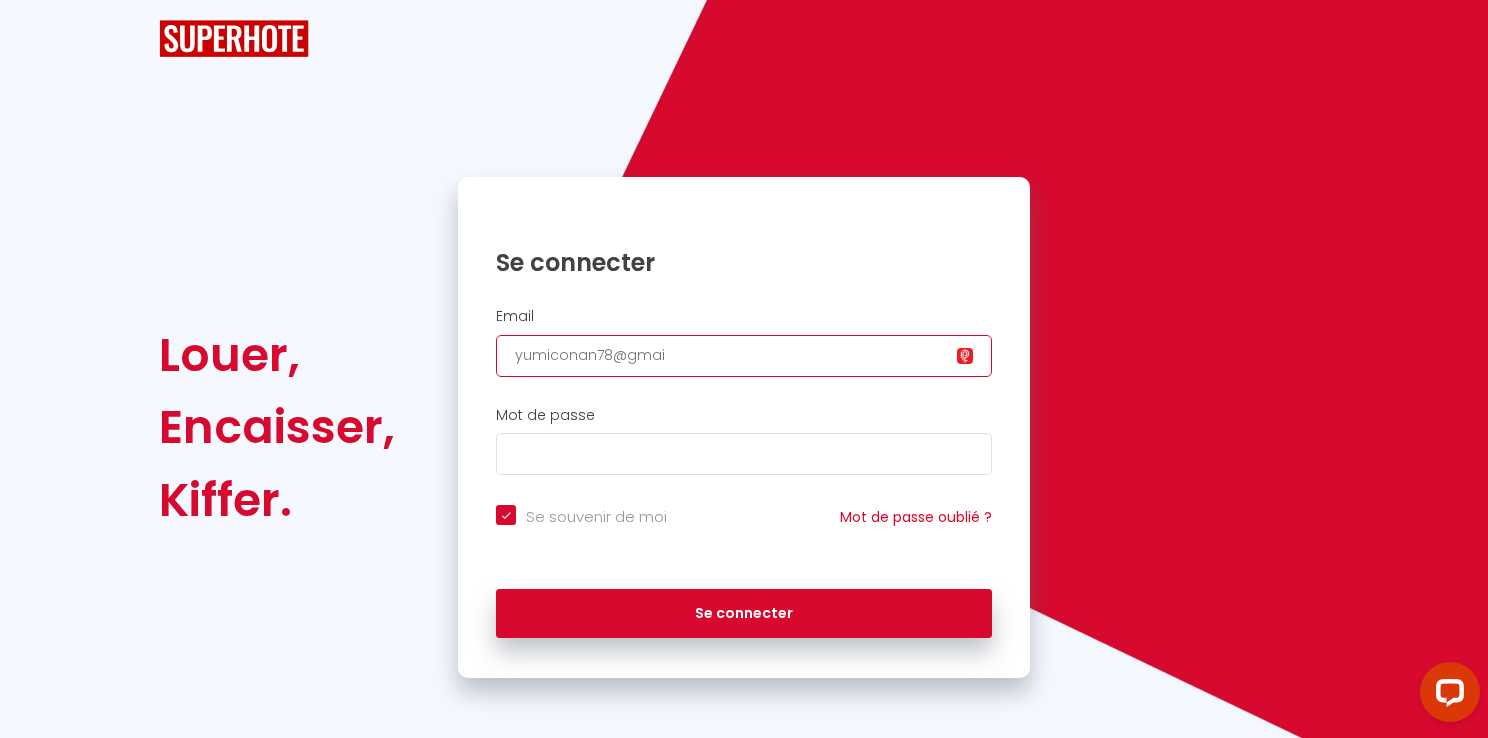 checkbox on "true" 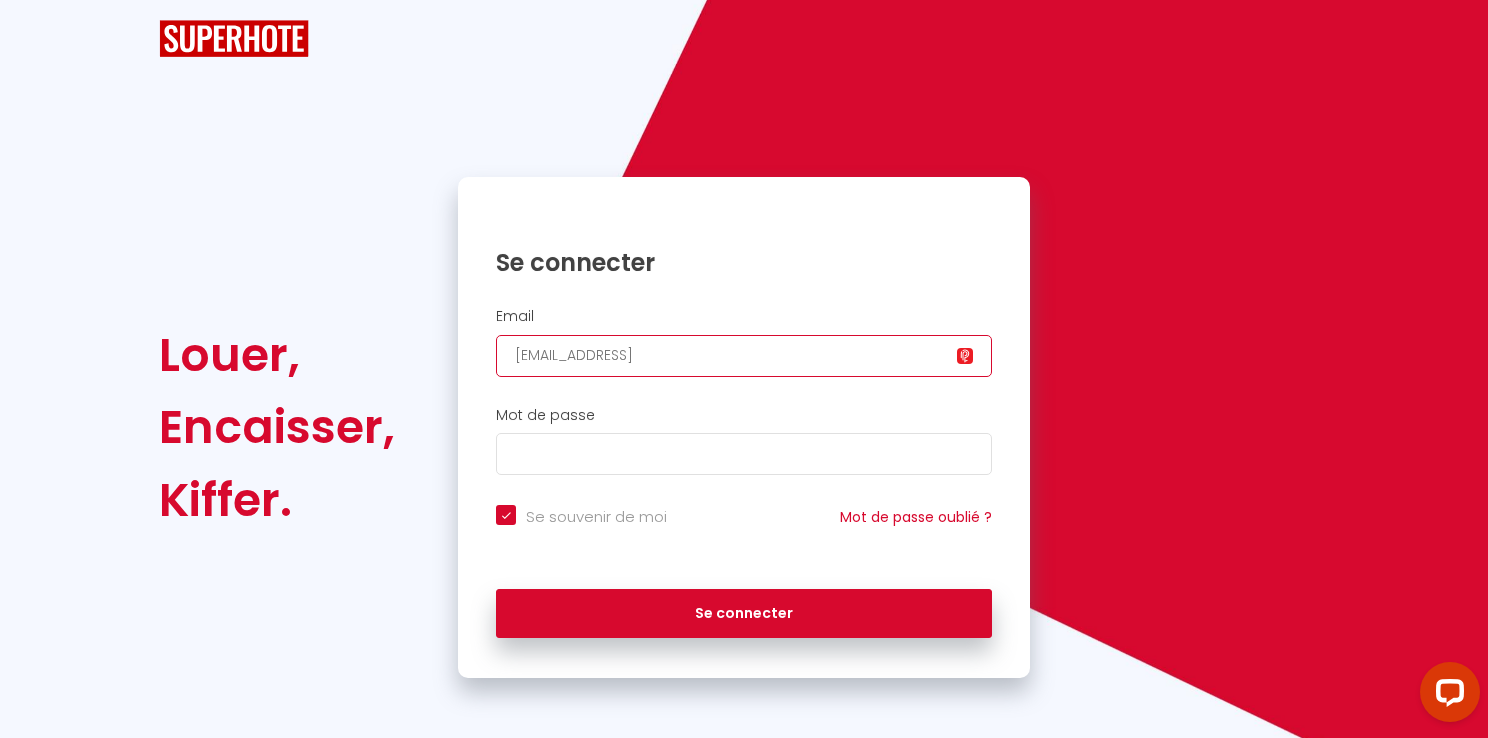 checkbox on "true" 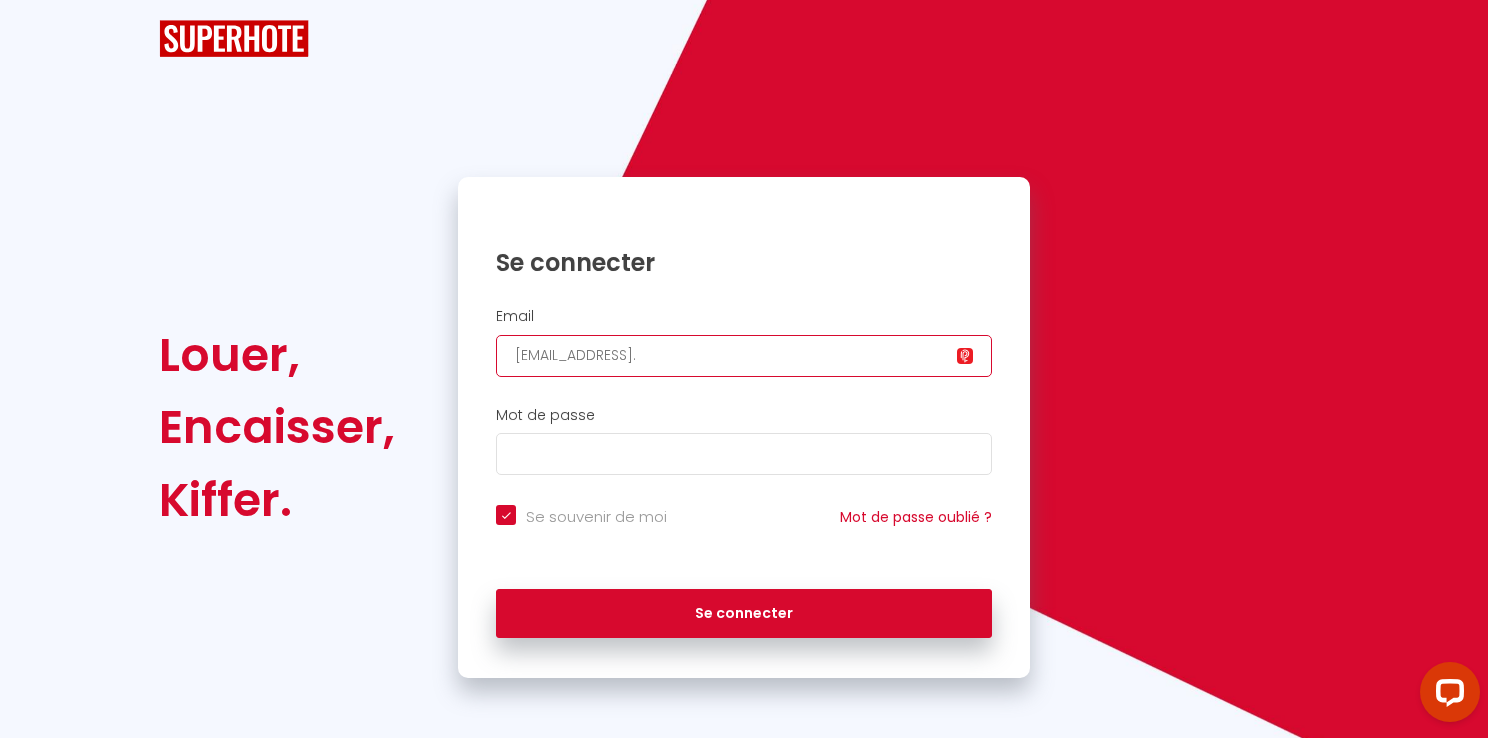 checkbox on "true" 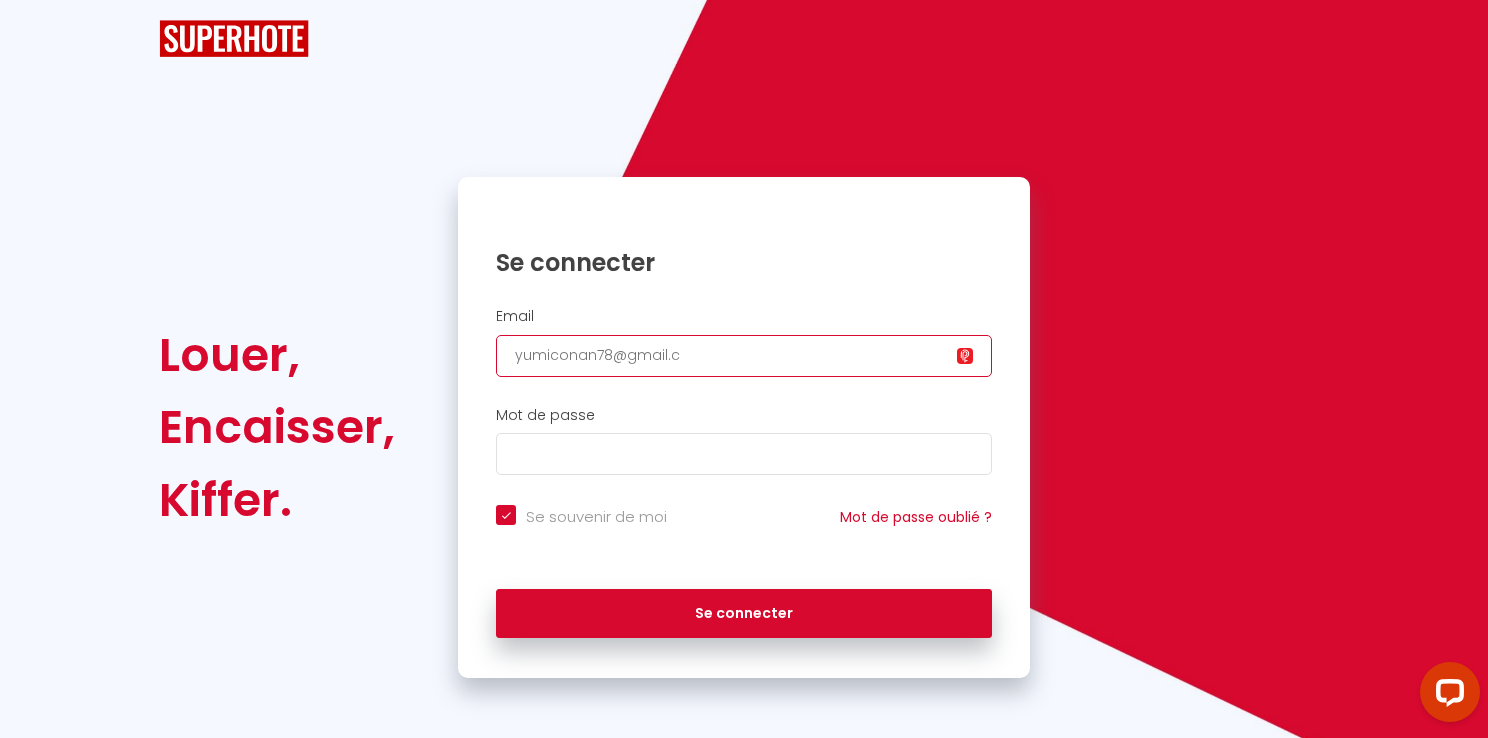 checkbox on "true" 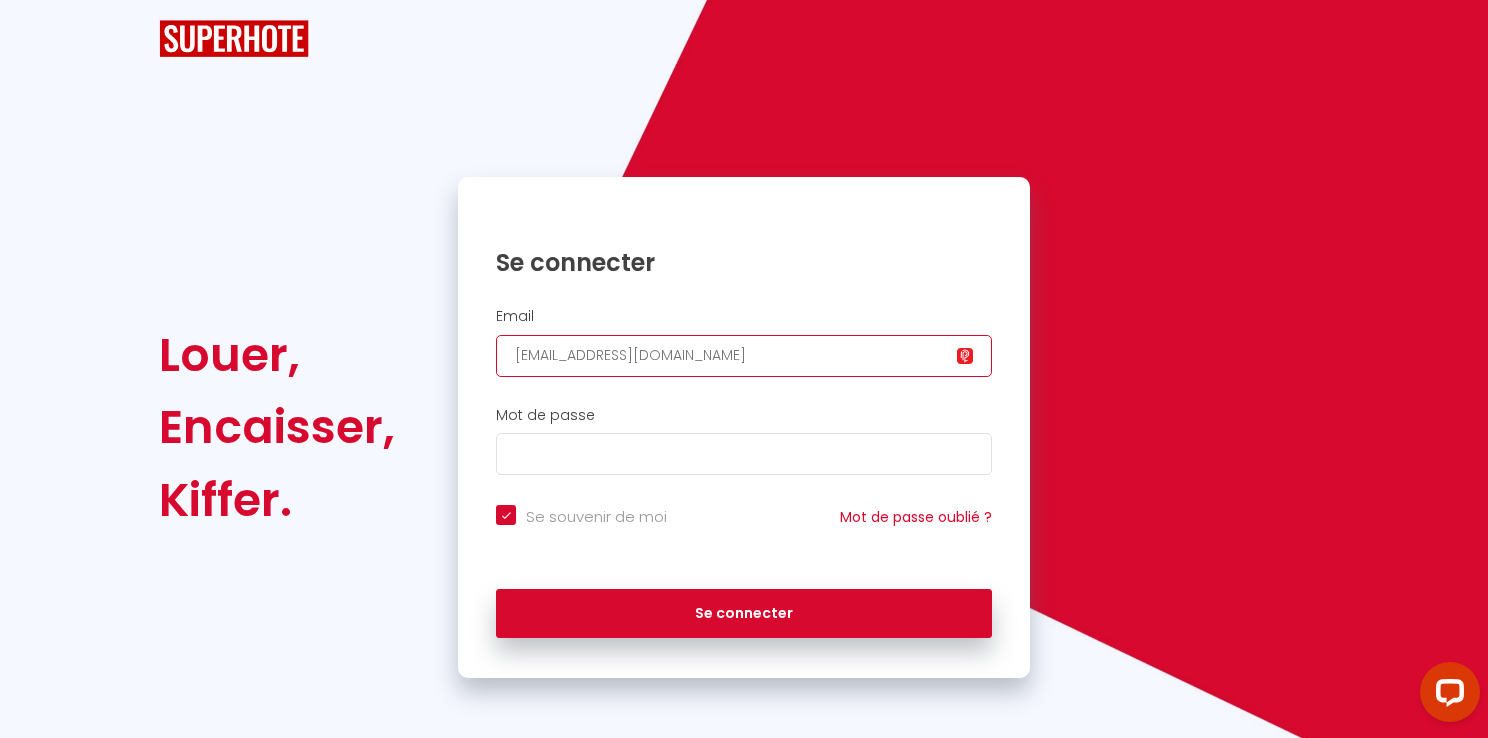 checkbox on "true" 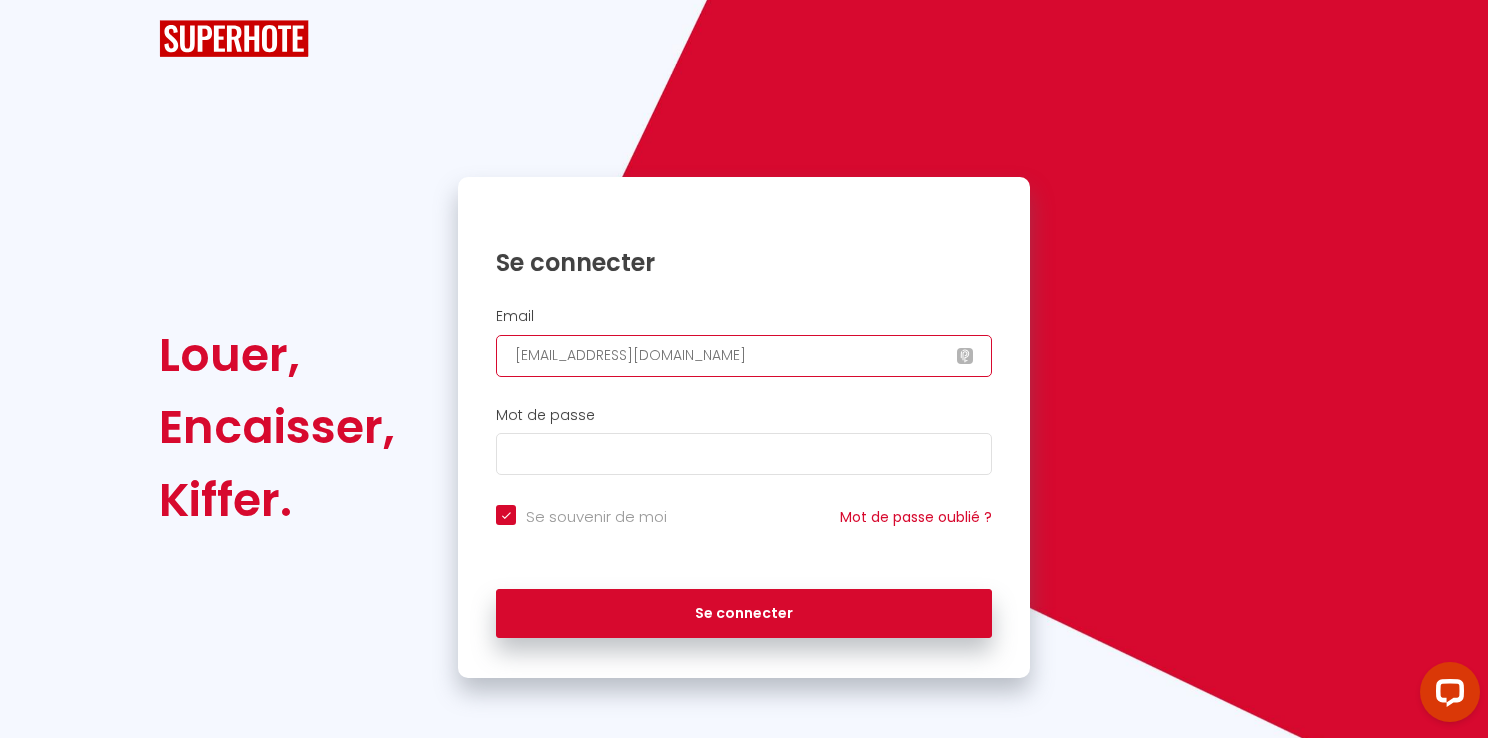type on "[EMAIL_ADDRESS][DOMAIN_NAME]" 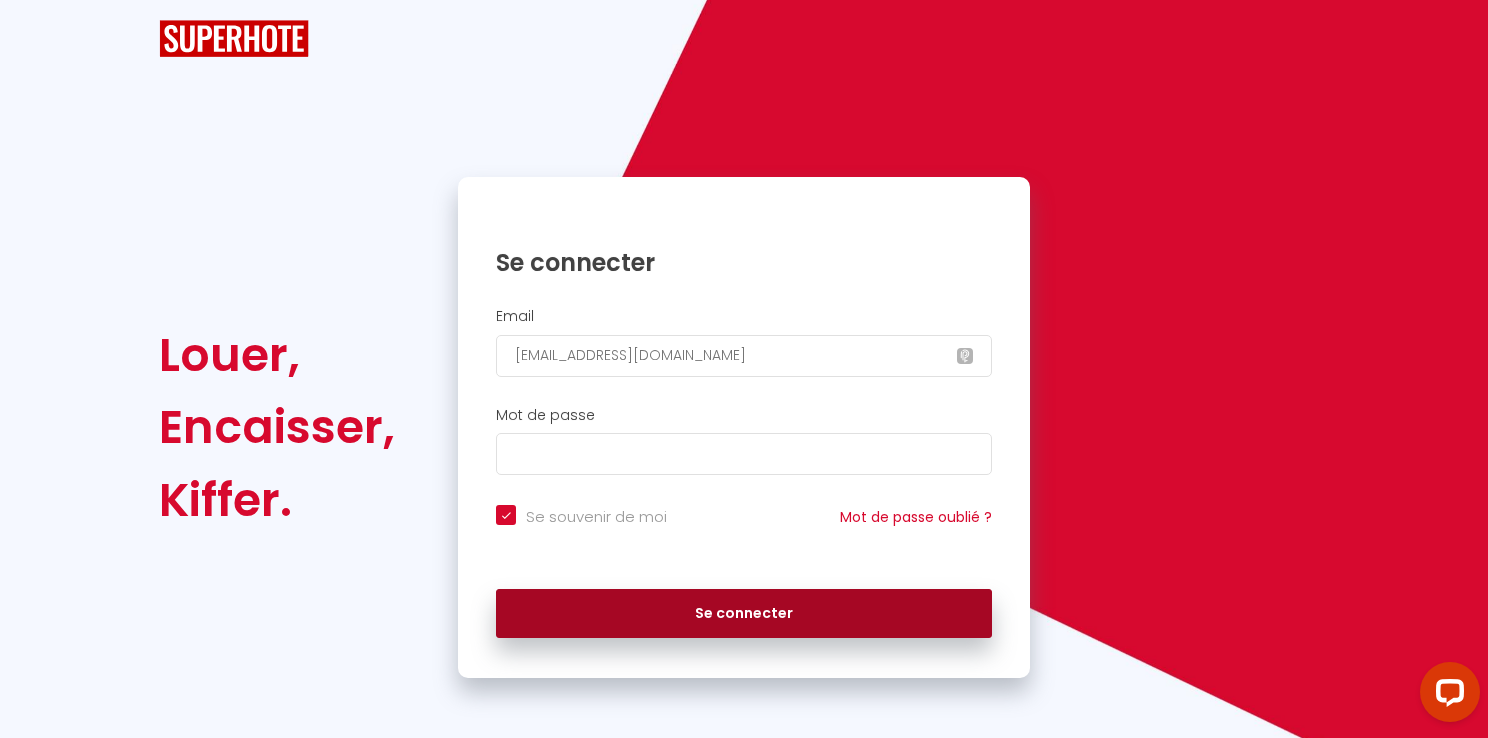 drag, startPoint x: 737, startPoint y: 618, endPoint x: 718, endPoint y: 608, distance: 21.470911 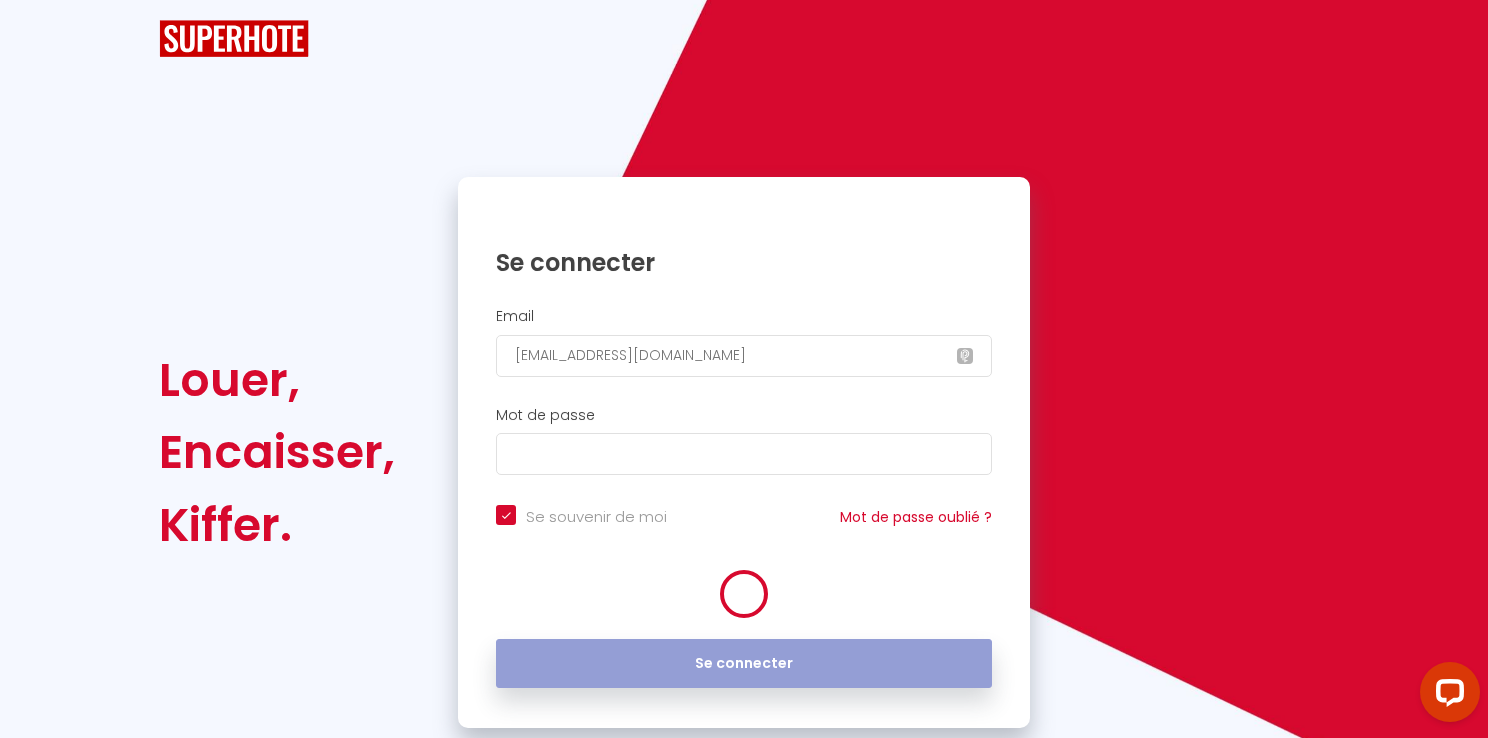 checkbox on "true" 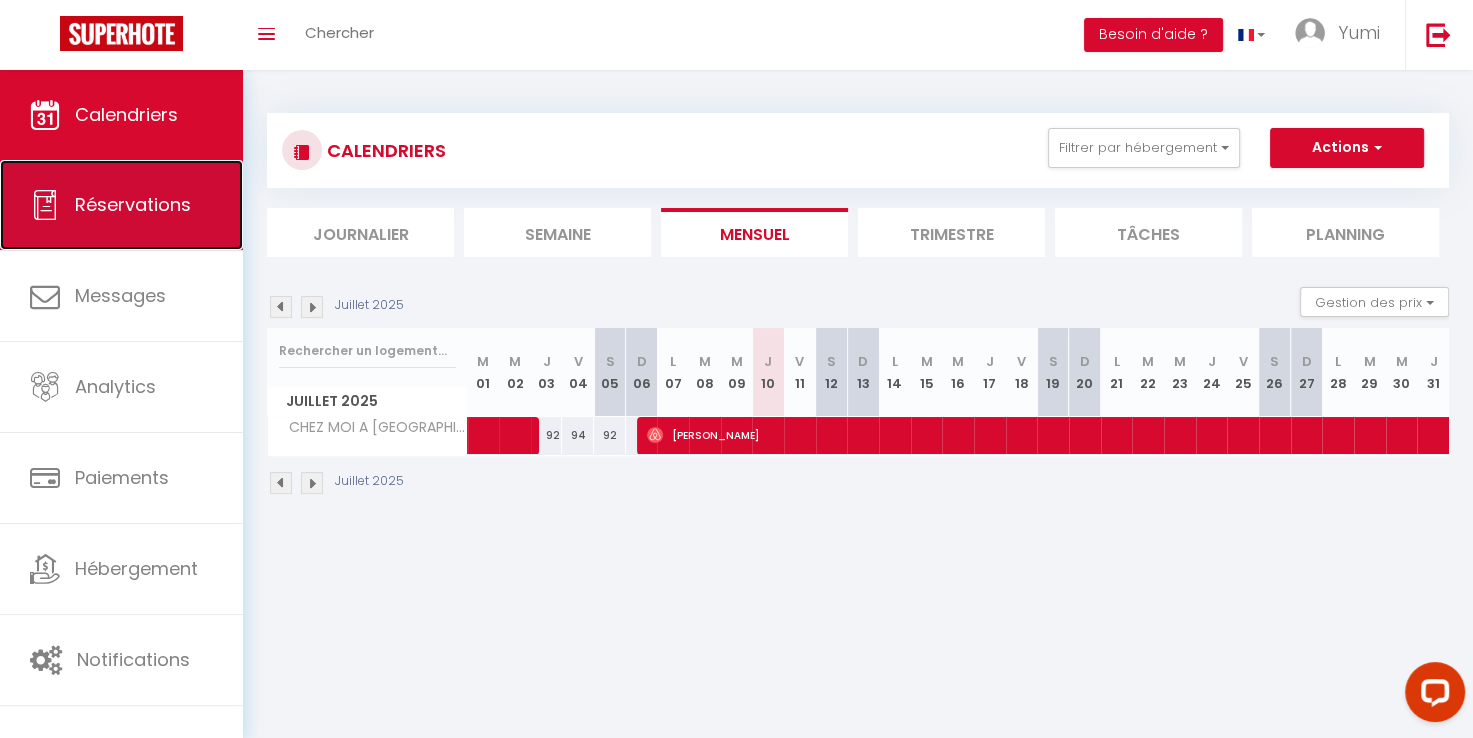click on "Réservations" at bounding box center (133, 204) 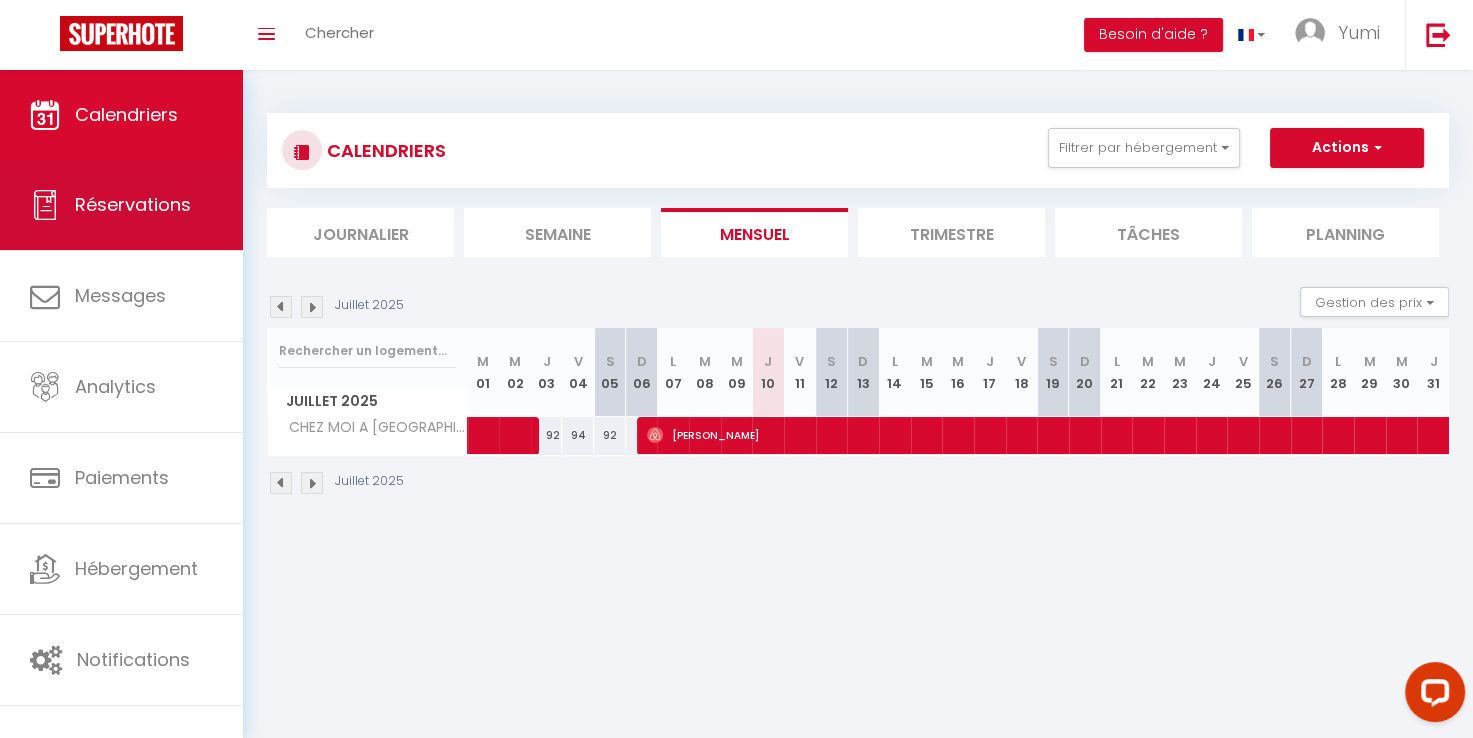 select on "not_cancelled" 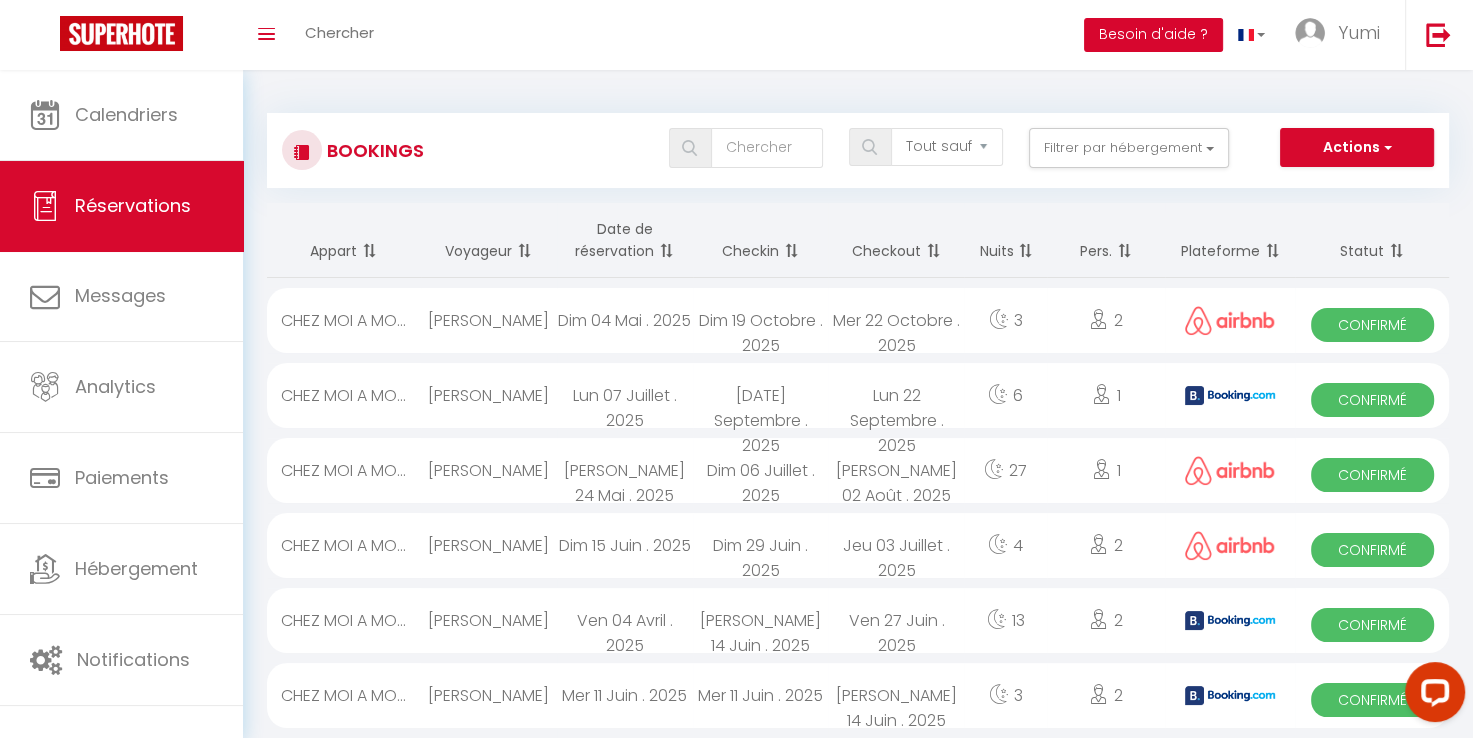 click on "Besoin d'aide ?" at bounding box center (1153, 35) 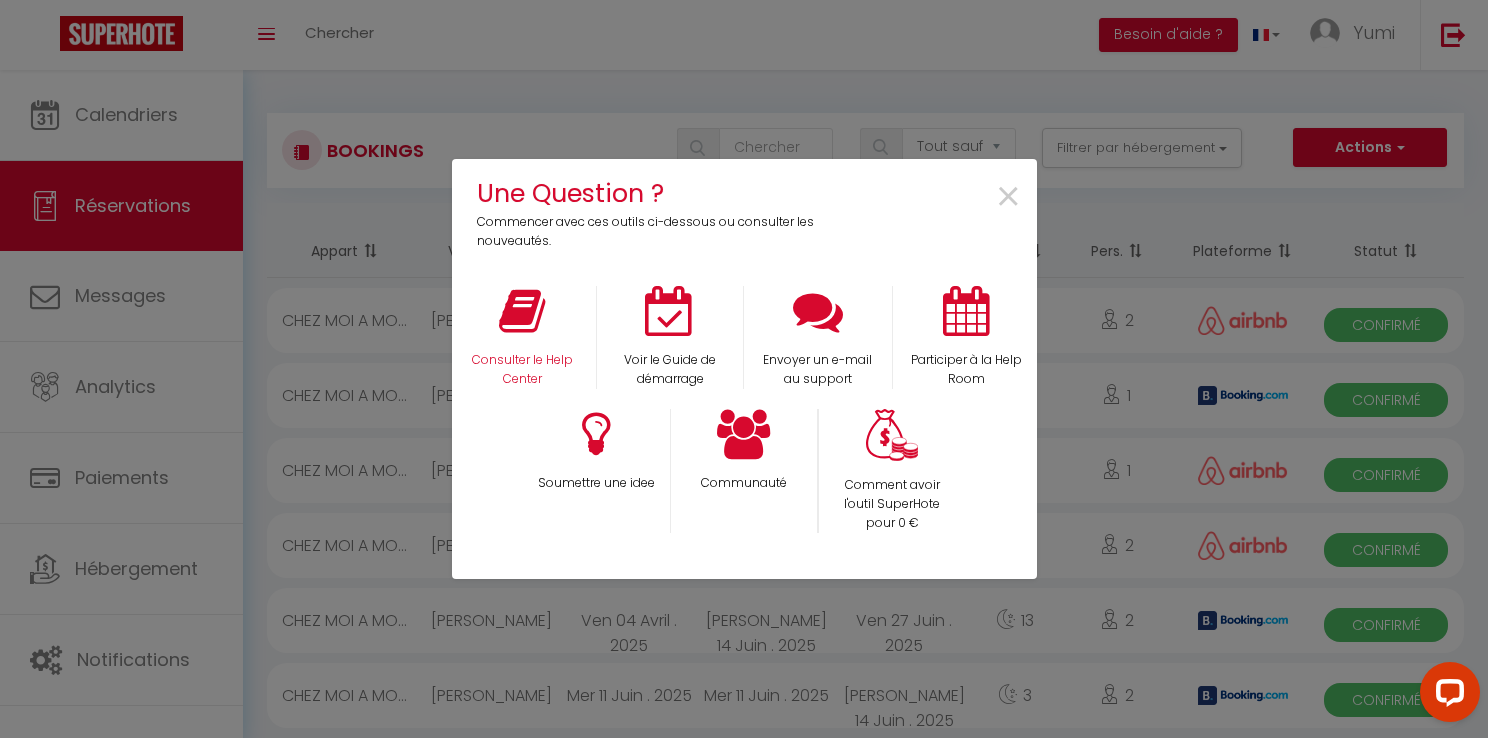 click on "Consulter le Help Center" at bounding box center (522, 337) 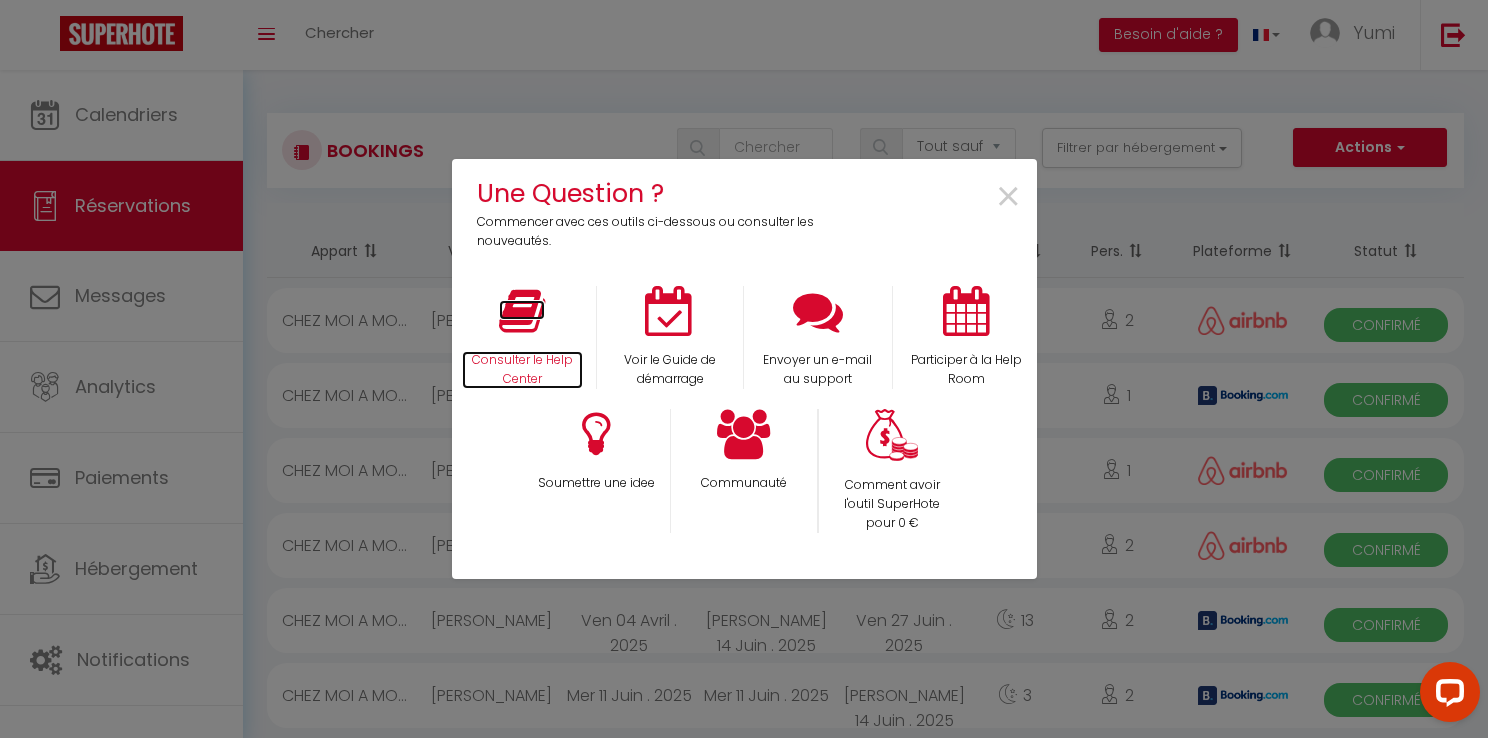 click on "Consulter le Help Center" at bounding box center (523, 370) 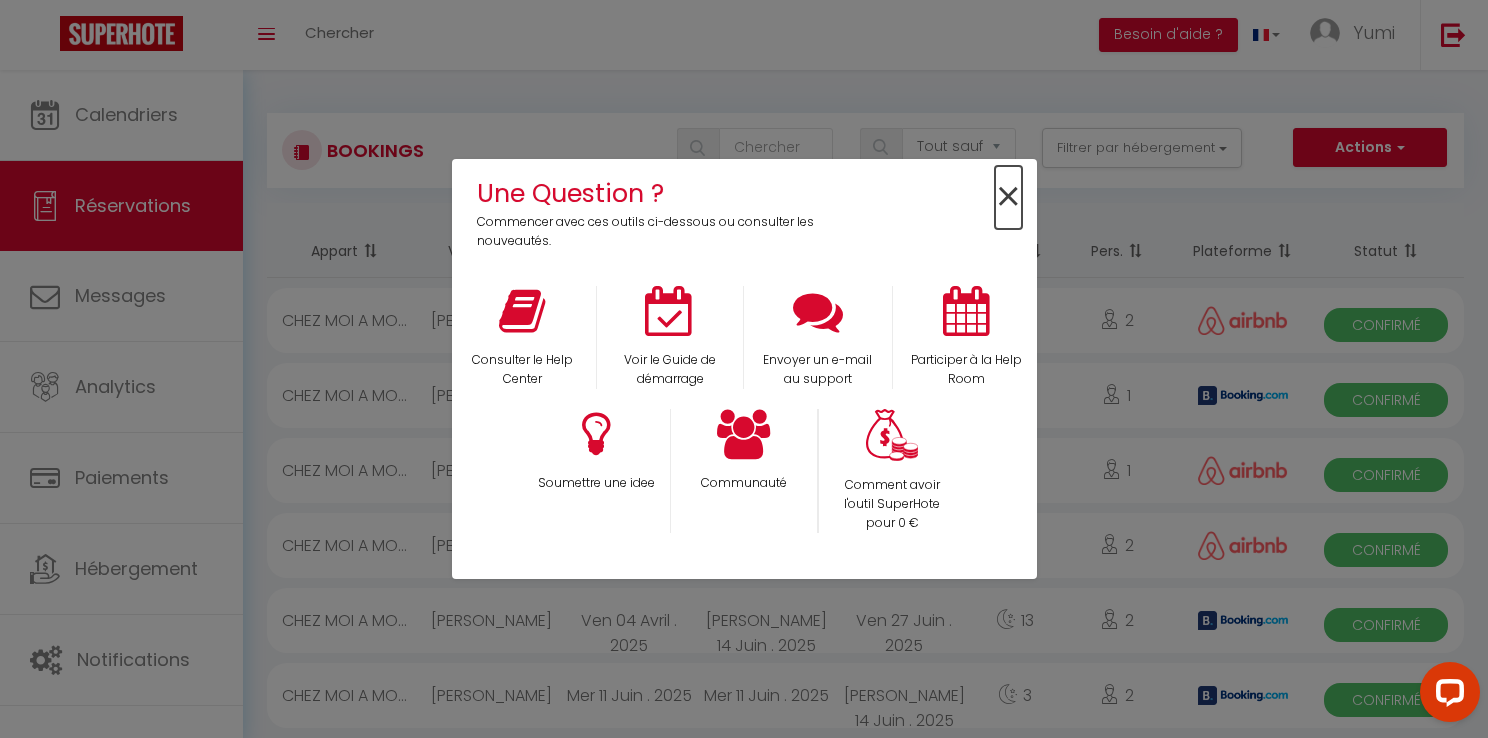 click on "×" at bounding box center (1008, 197) 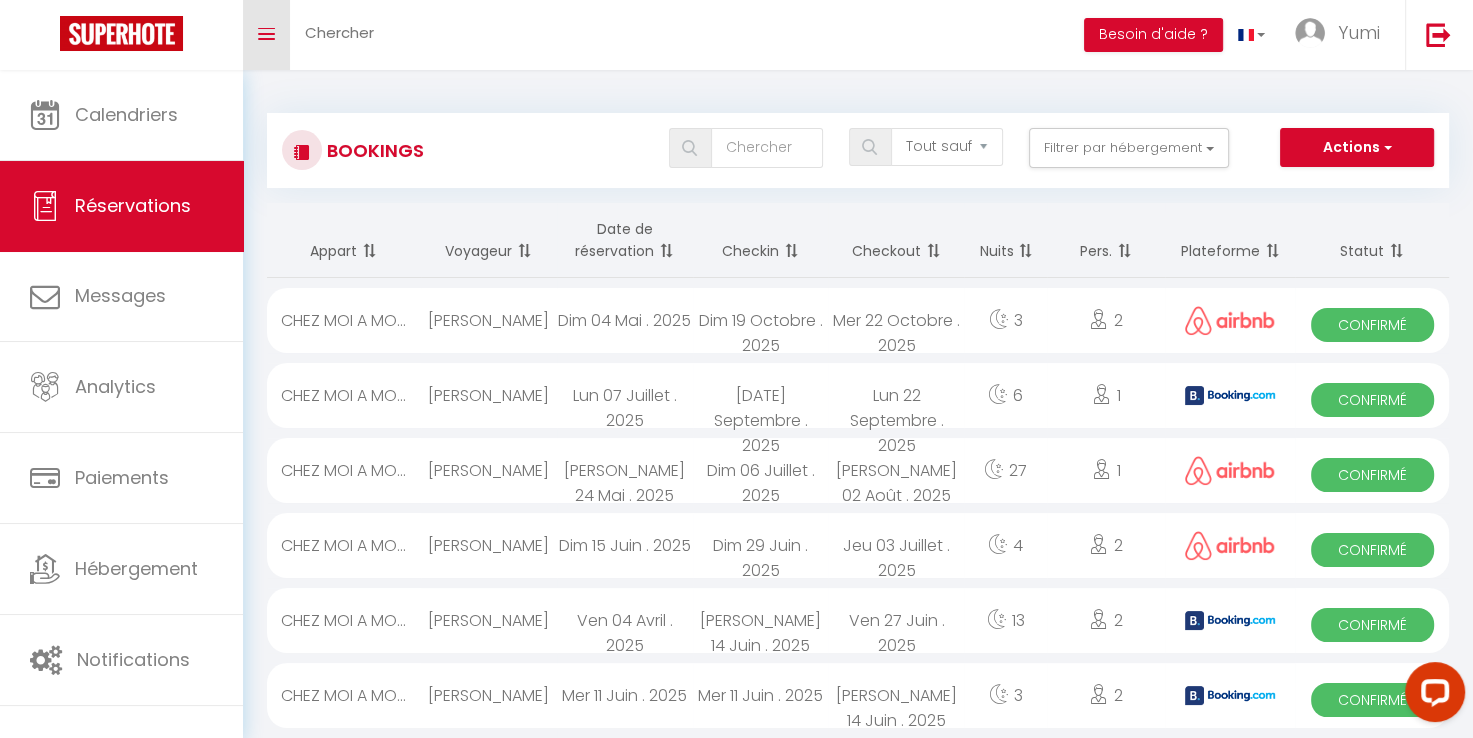 click on "Toggle menubar" at bounding box center [266, 35] 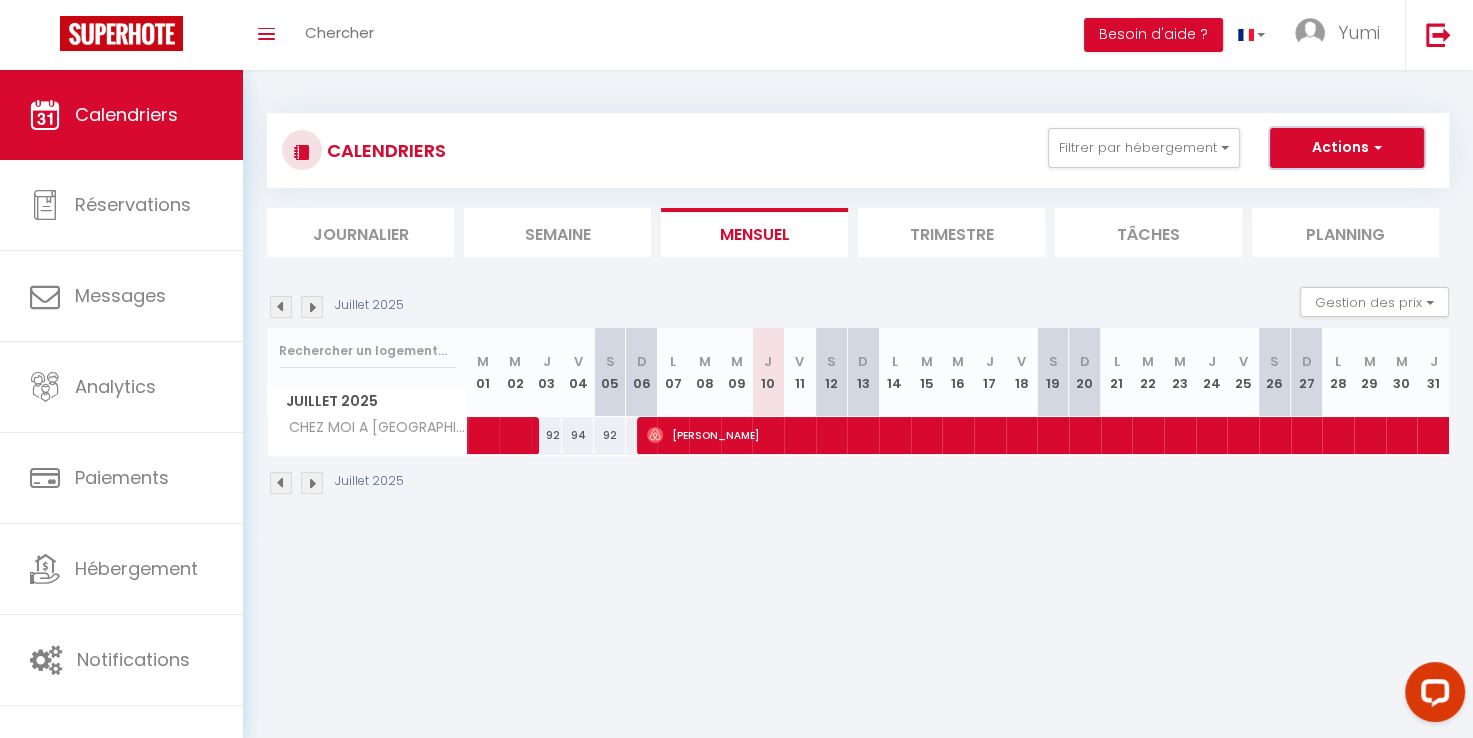 click on "Actions" at bounding box center [1347, 148] 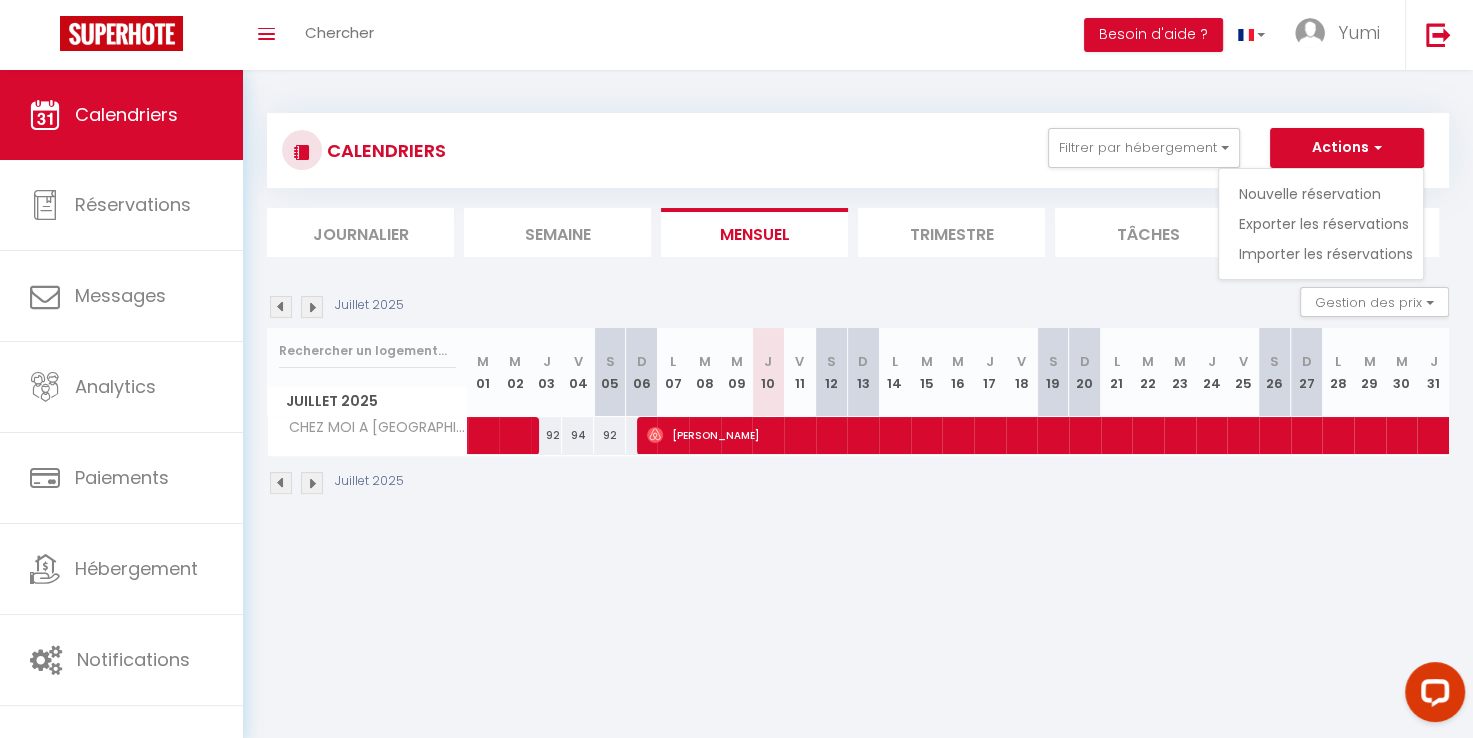 click on "CALENDRIERS
Filtrer par hébergement
Tous       CHEZ MOI A MONTIGNY    Effacer   Sauvegarder
Actions
Nouvelle réservation   Exporter les réservations   Importer les réservations
Journalier
[GEOGRAPHIC_DATA]
Mensuel
Trimestre
Tâches
Planning
Juillet 2025
Gestion des prix
Nb Nuits minimum   Règles   Disponibilité           Juillet 2025
M
01
M
02
J
03
V
04
S   D" at bounding box center [858, 304] 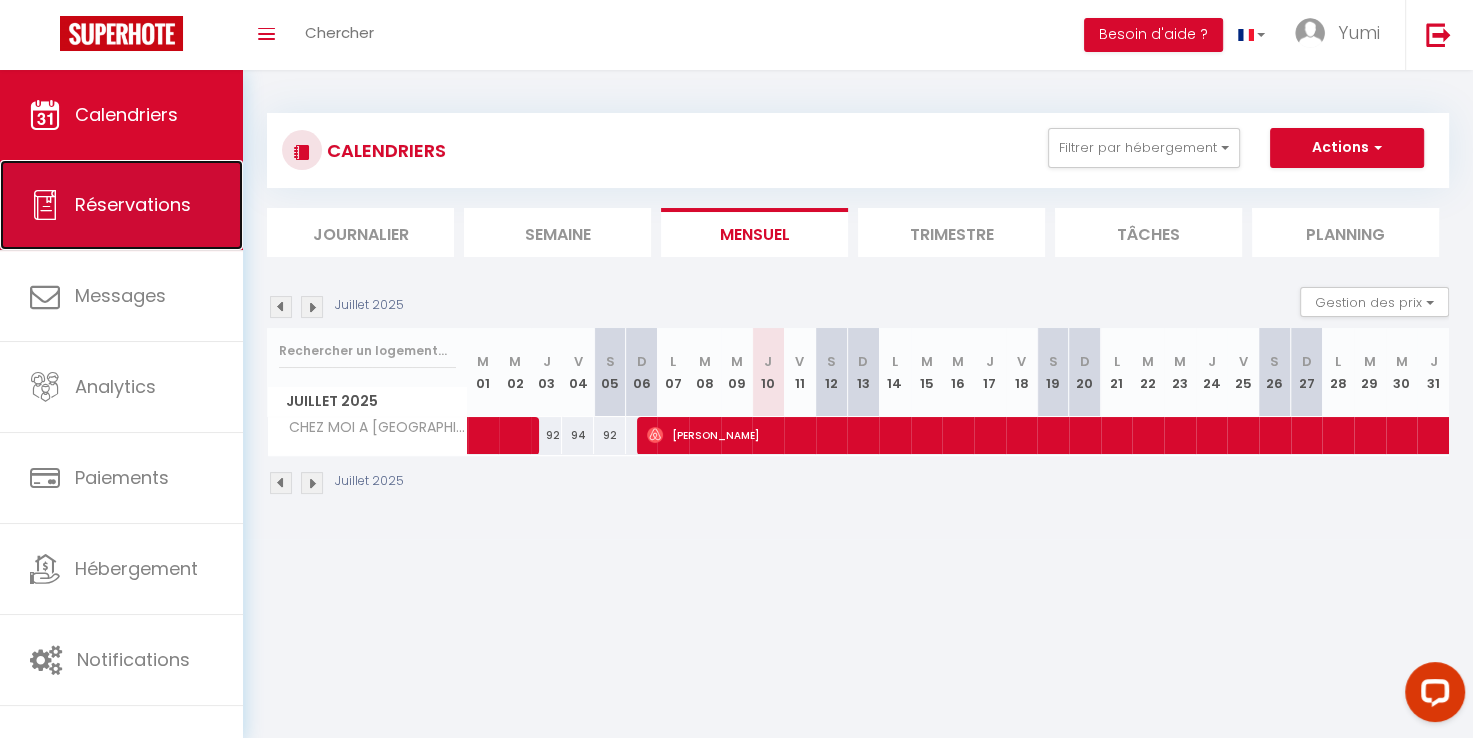 click on "Réservations" at bounding box center [133, 204] 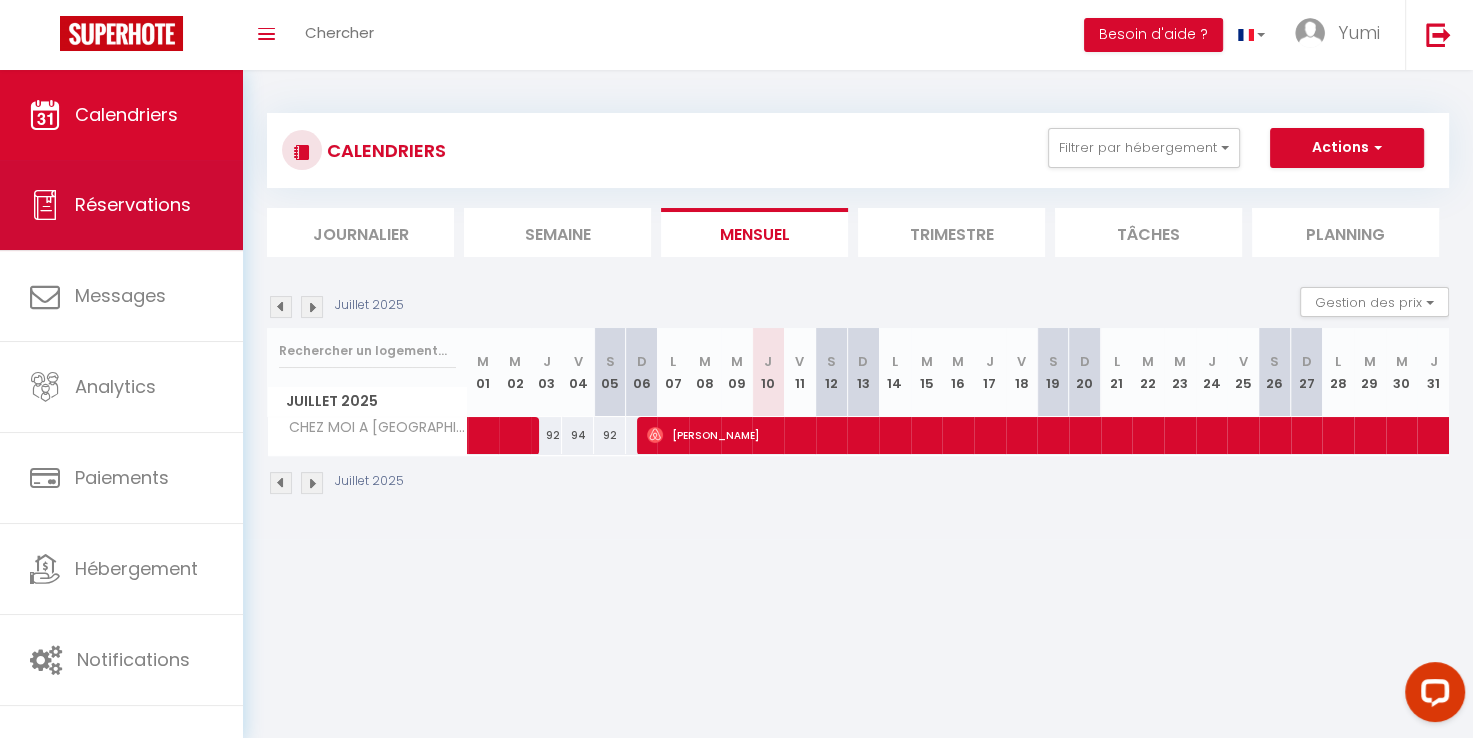 select on "not_cancelled" 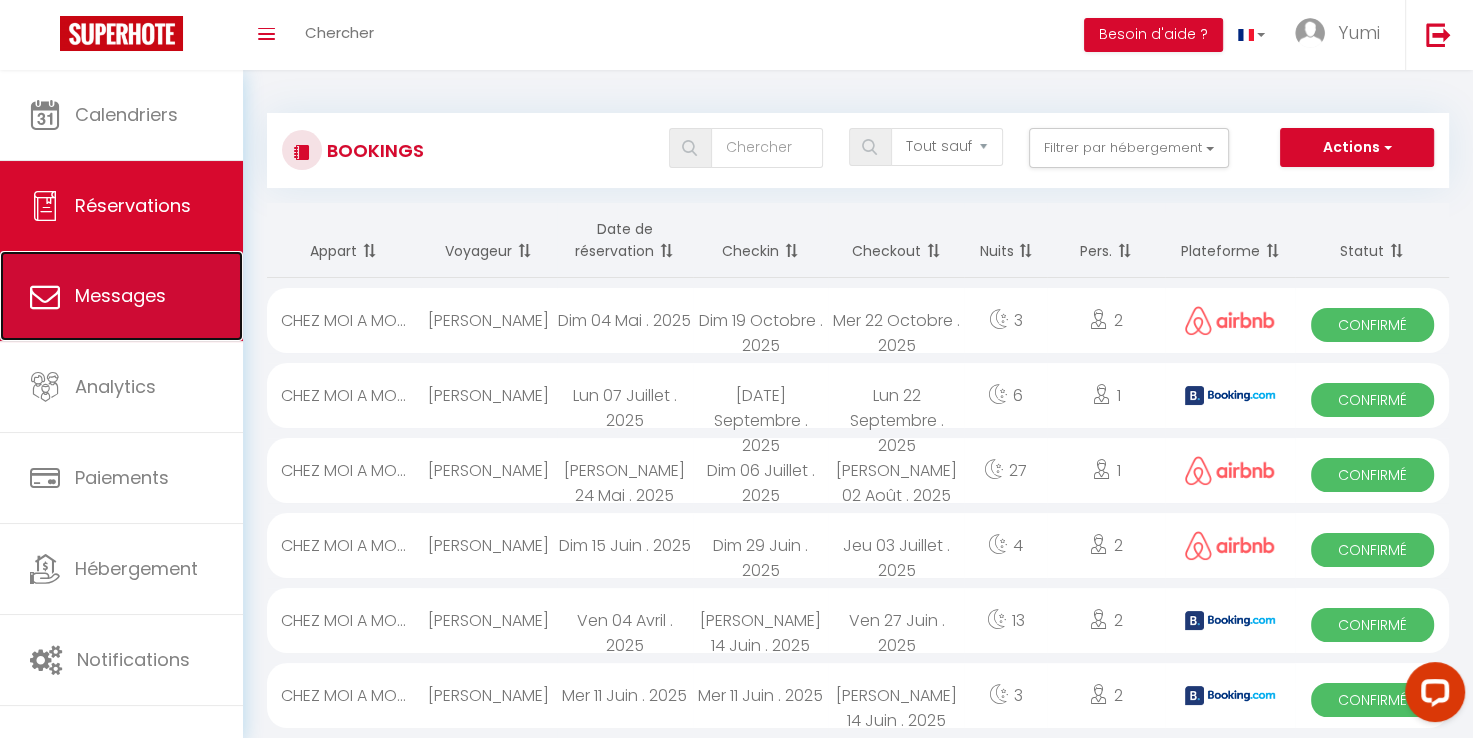 click on "Messages" at bounding box center [120, 295] 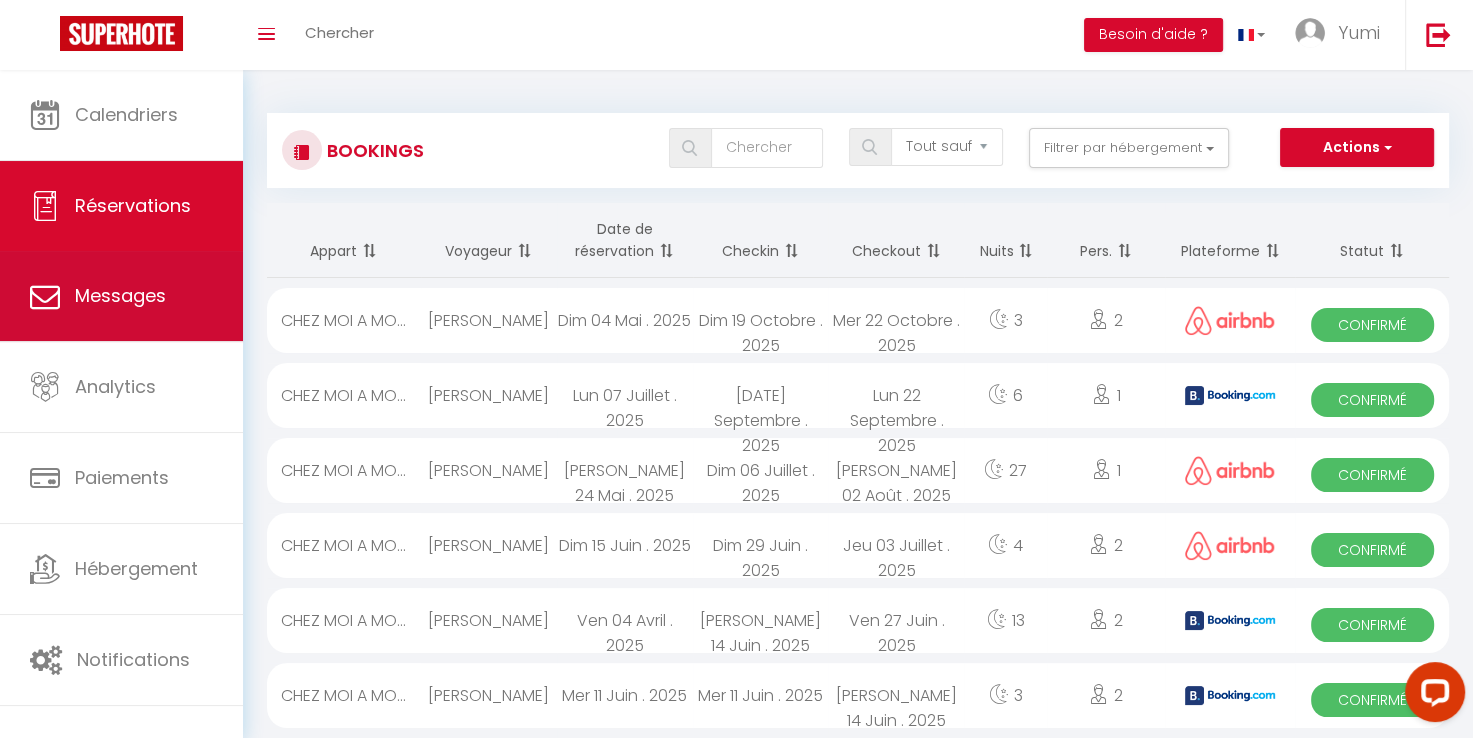 select on "message" 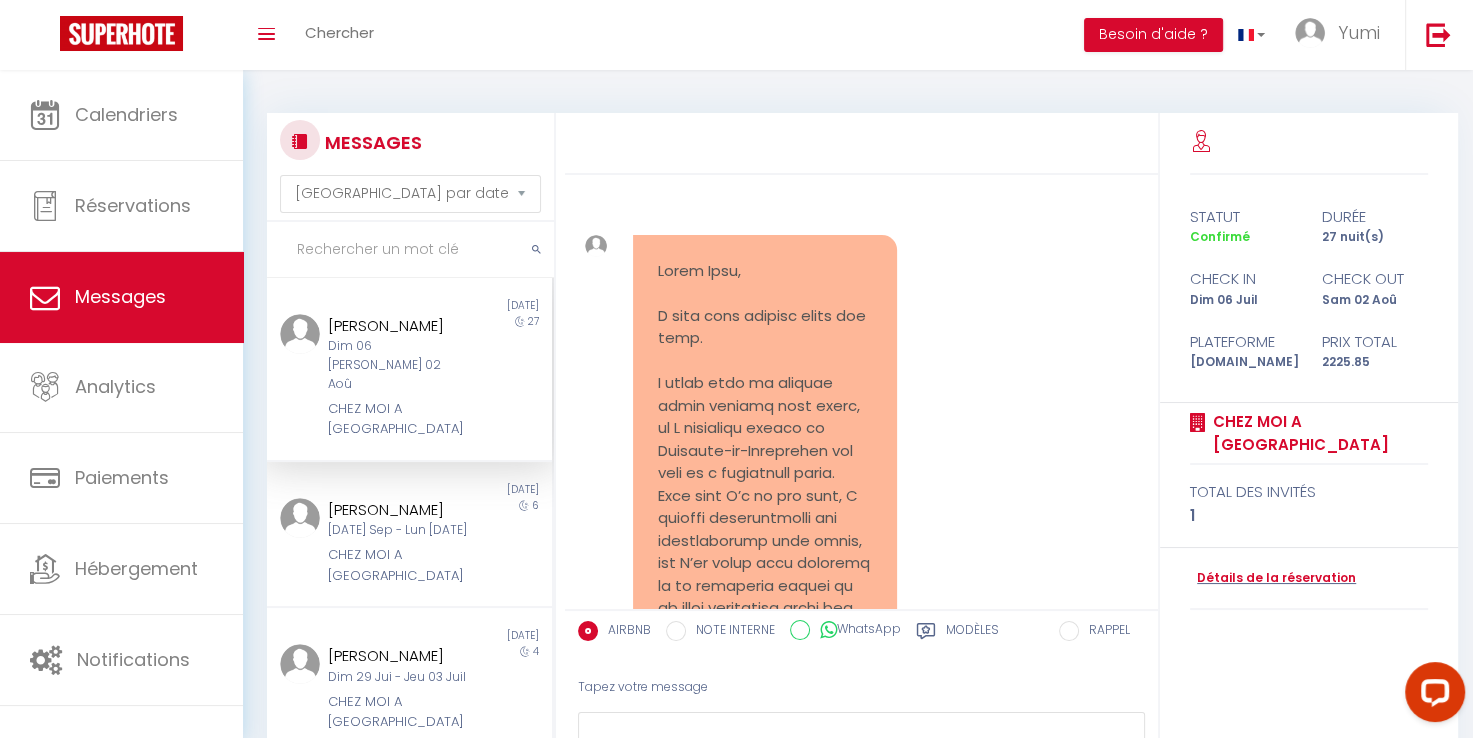 scroll, scrollTop: 33366, scrollLeft: 0, axis: vertical 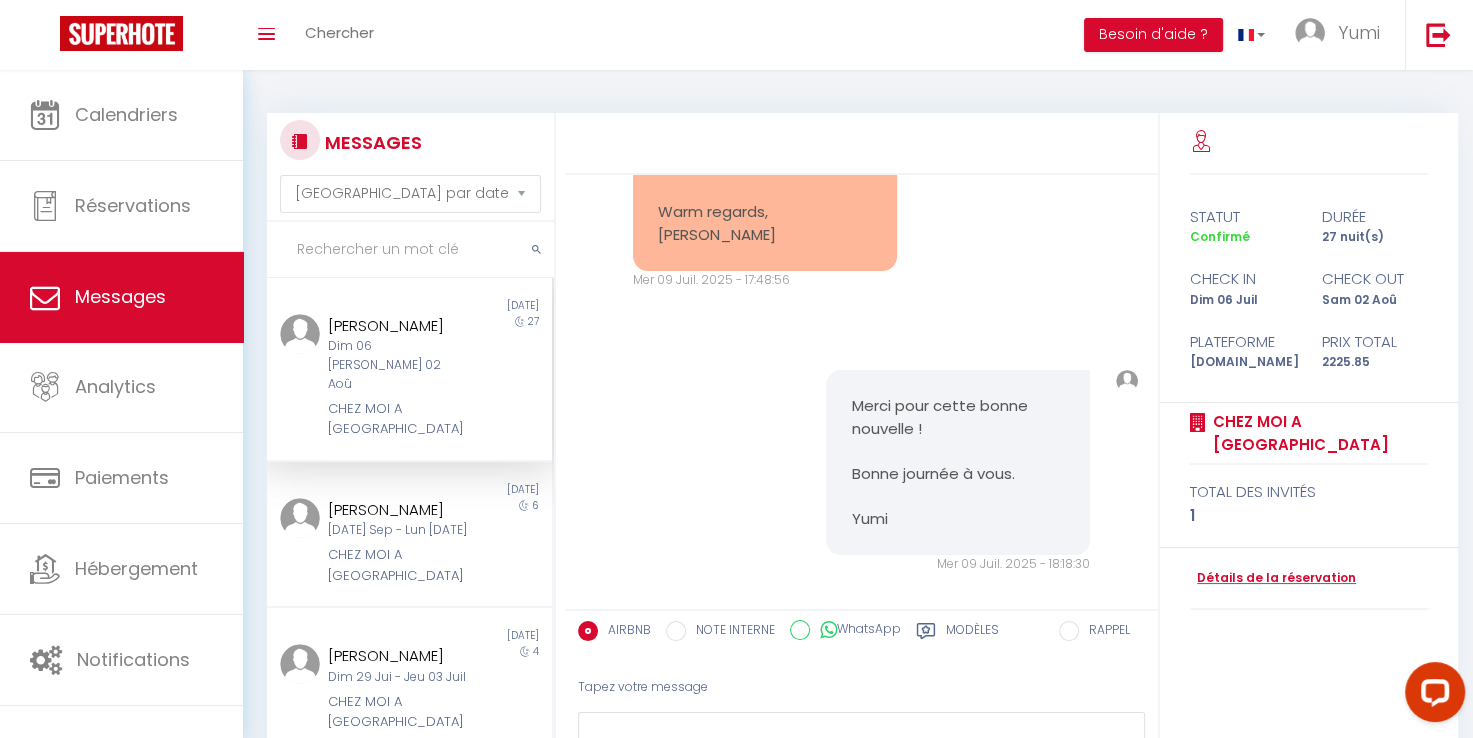 drag, startPoint x: 1148, startPoint y: 590, endPoint x: 1086, endPoint y: 583, distance: 62.39391 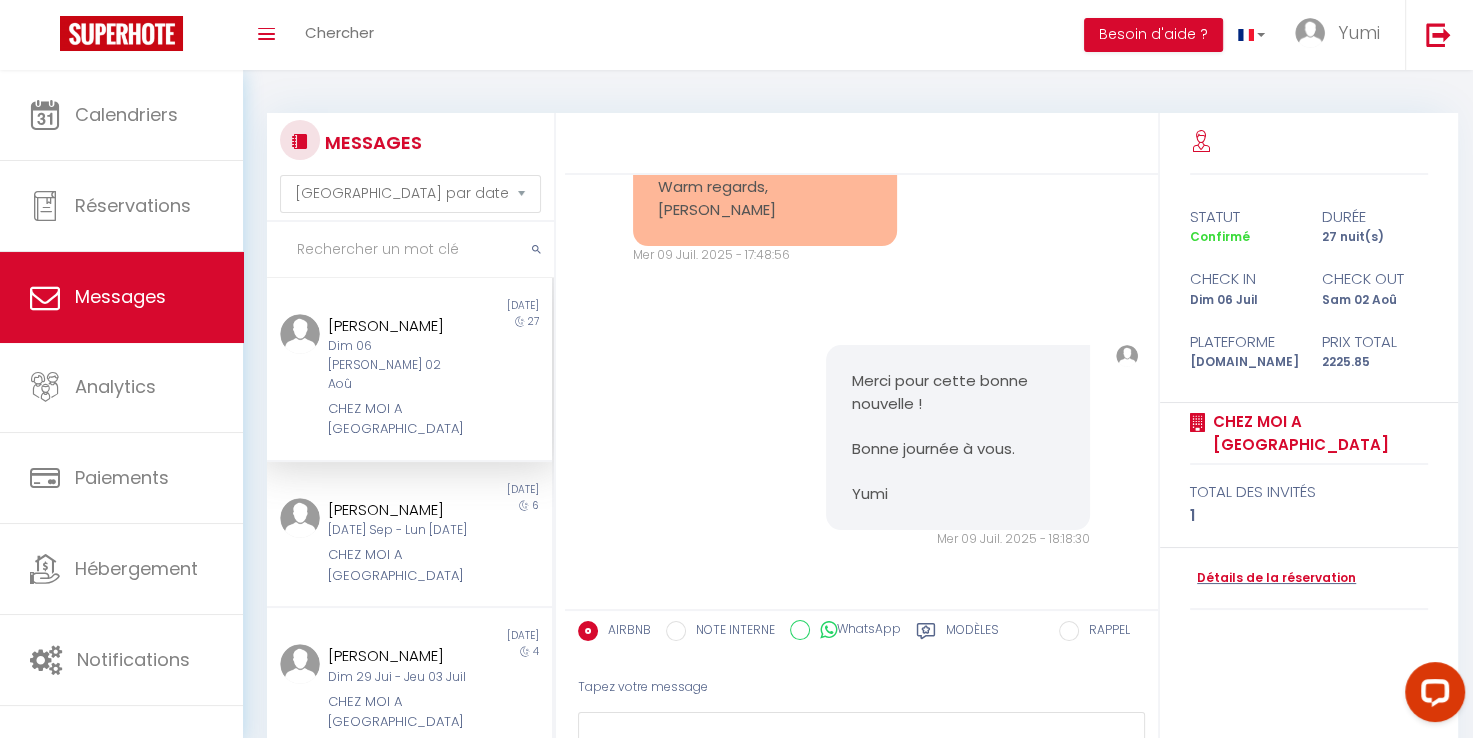 scroll, scrollTop: 32566, scrollLeft: 0, axis: vertical 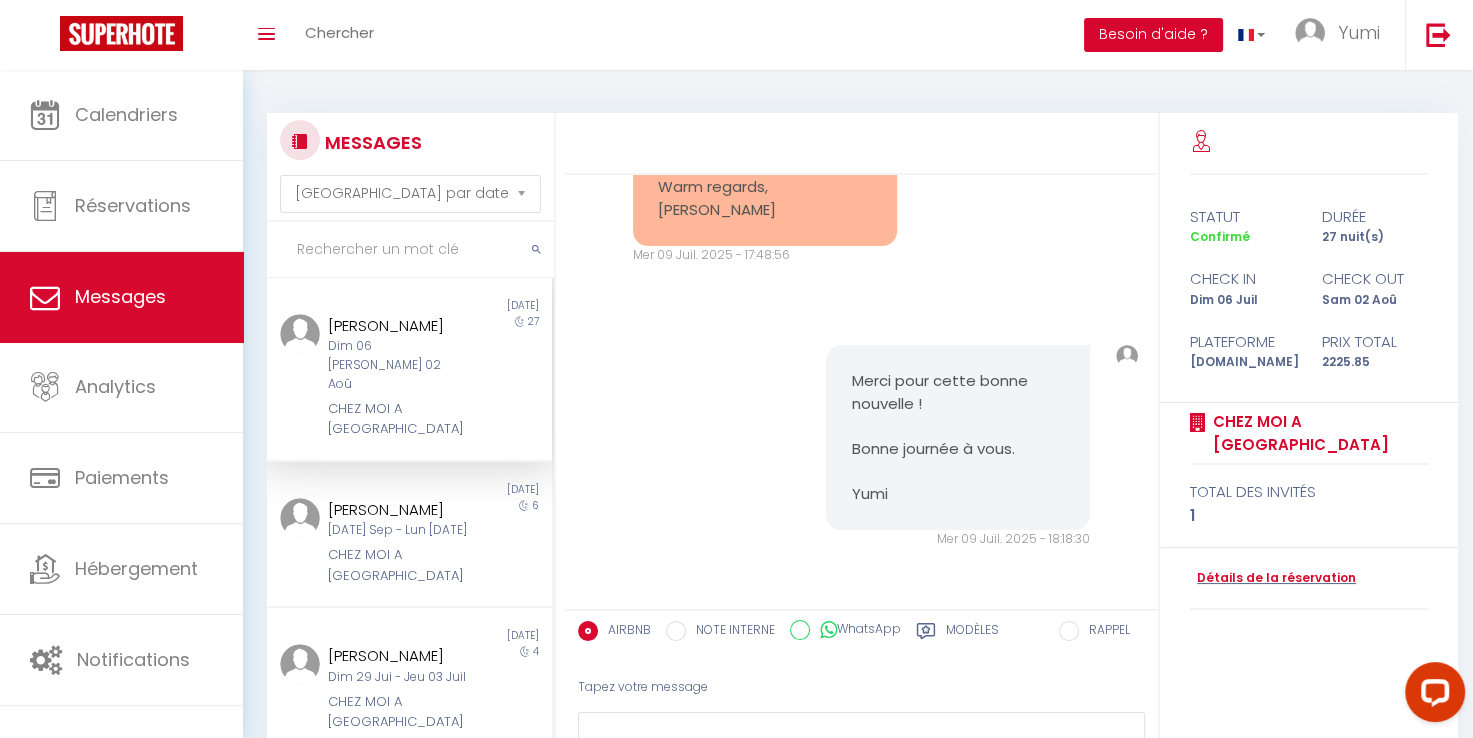 click on "Besoin d'aide ?" at bounding box center (1153, 35) 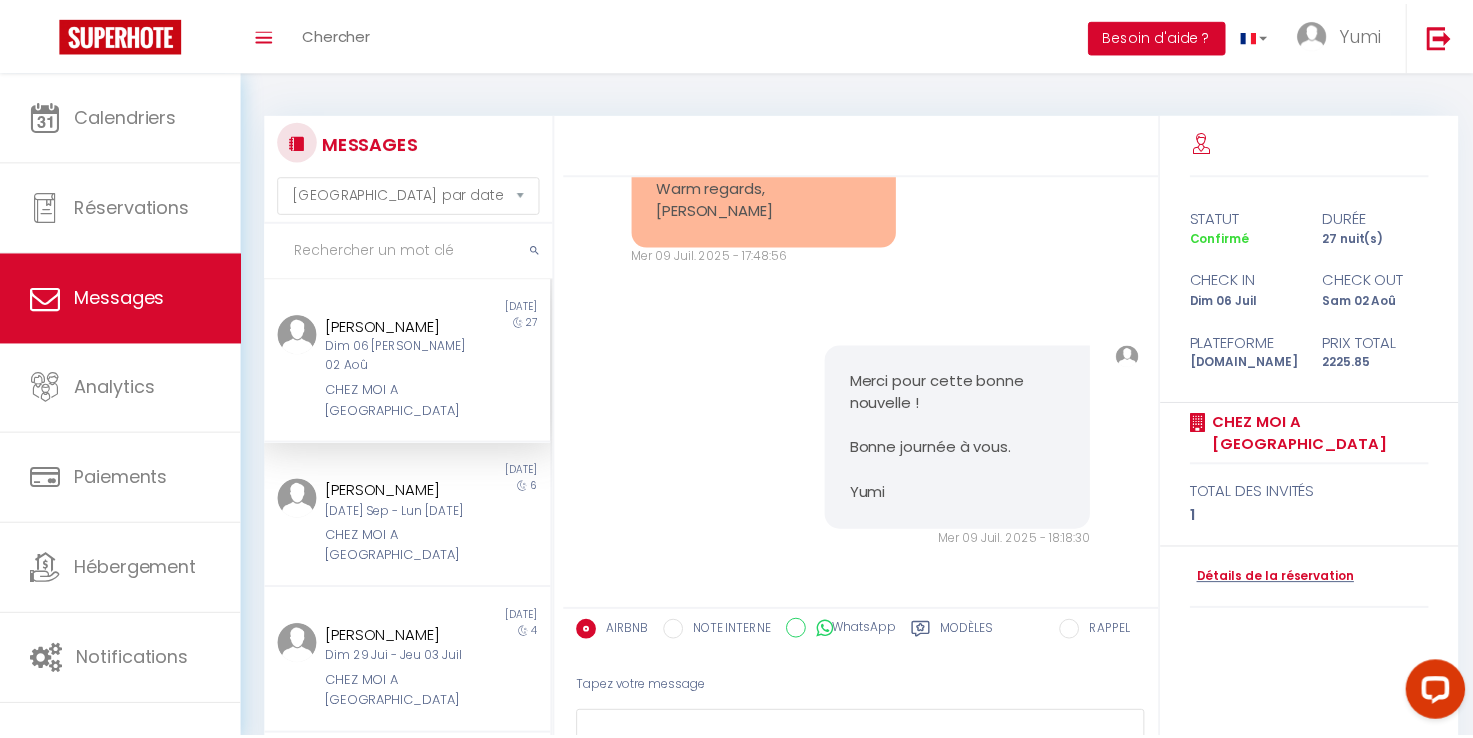 scroll, scrollTop: 32371, scrollLeft: 0, axis: vertical 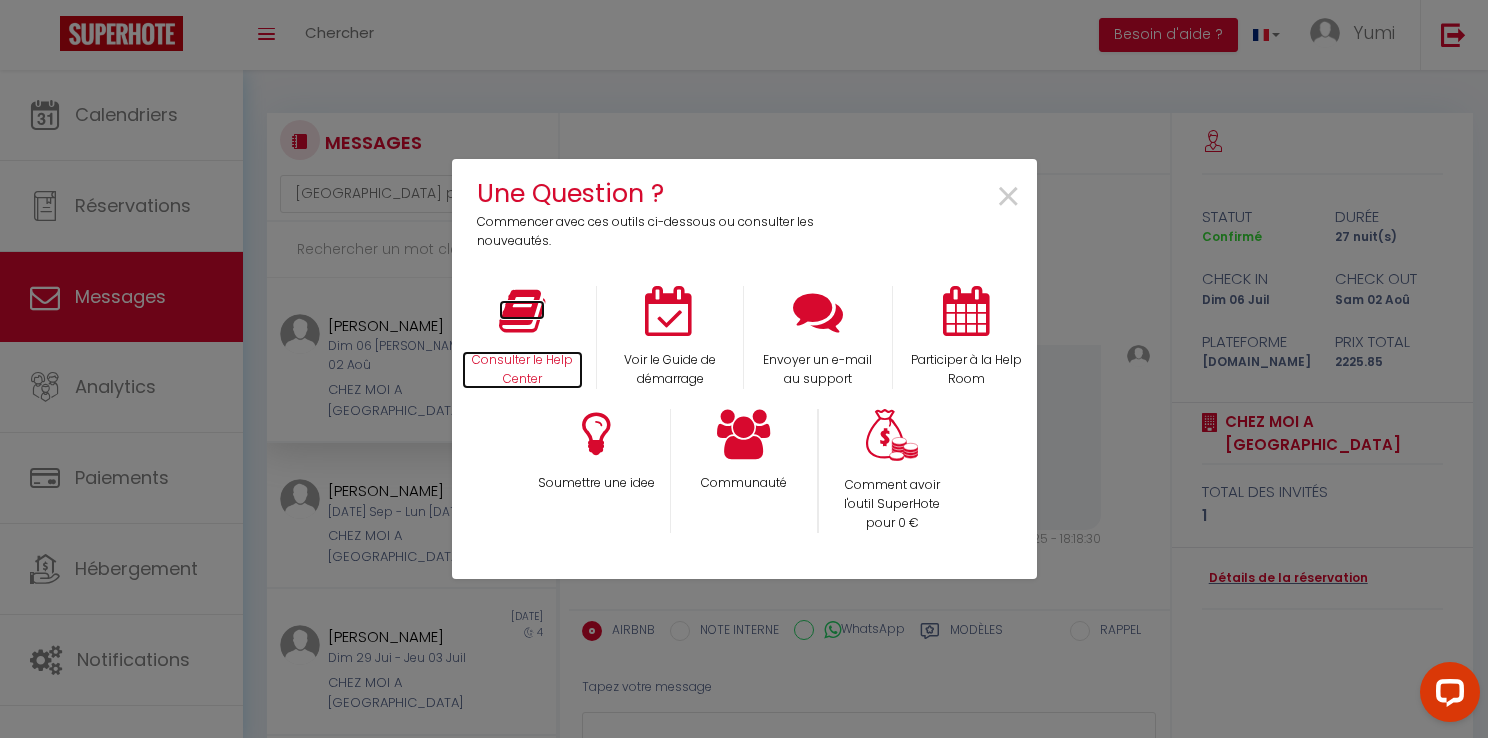 click at bounding box center [522, 311] 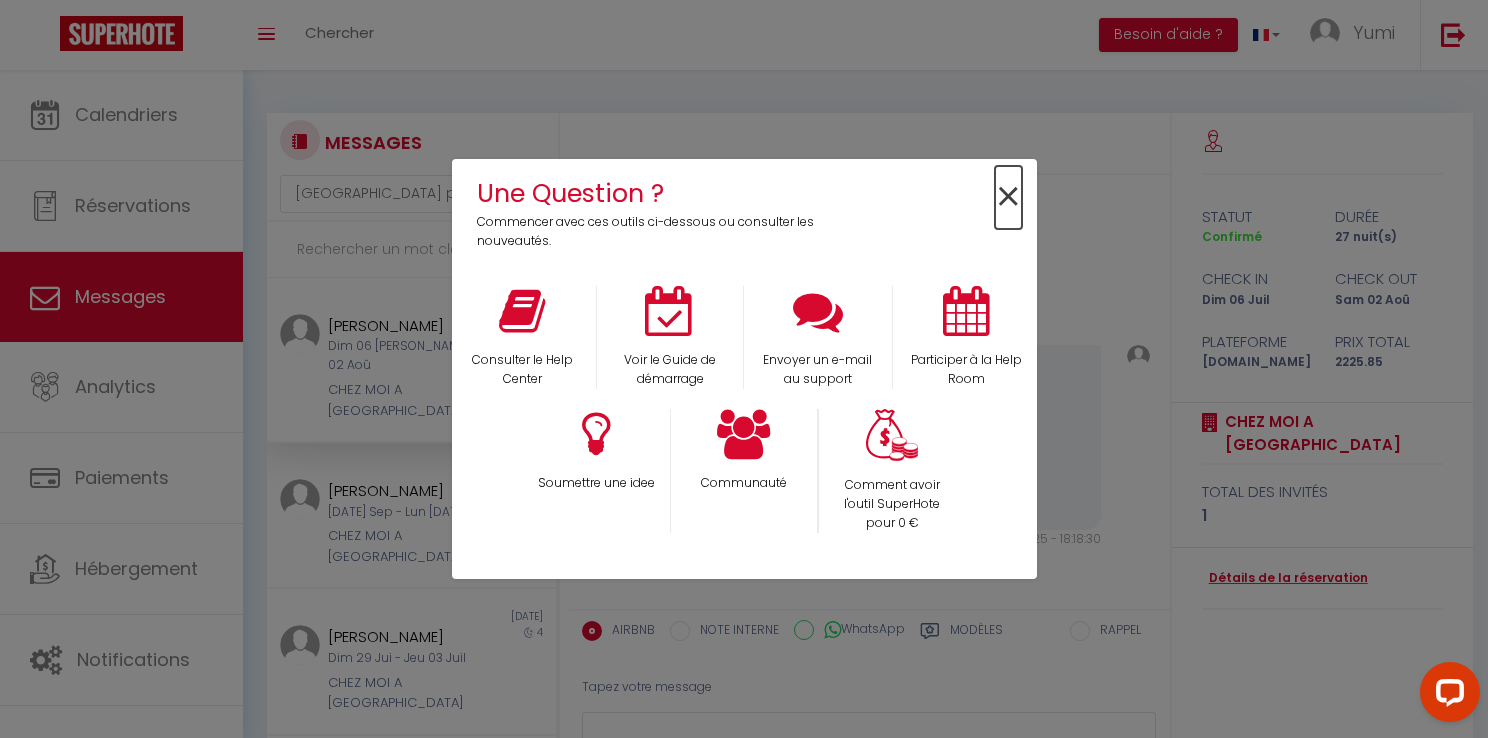 click on "×" at bounding box center [1008, 197] 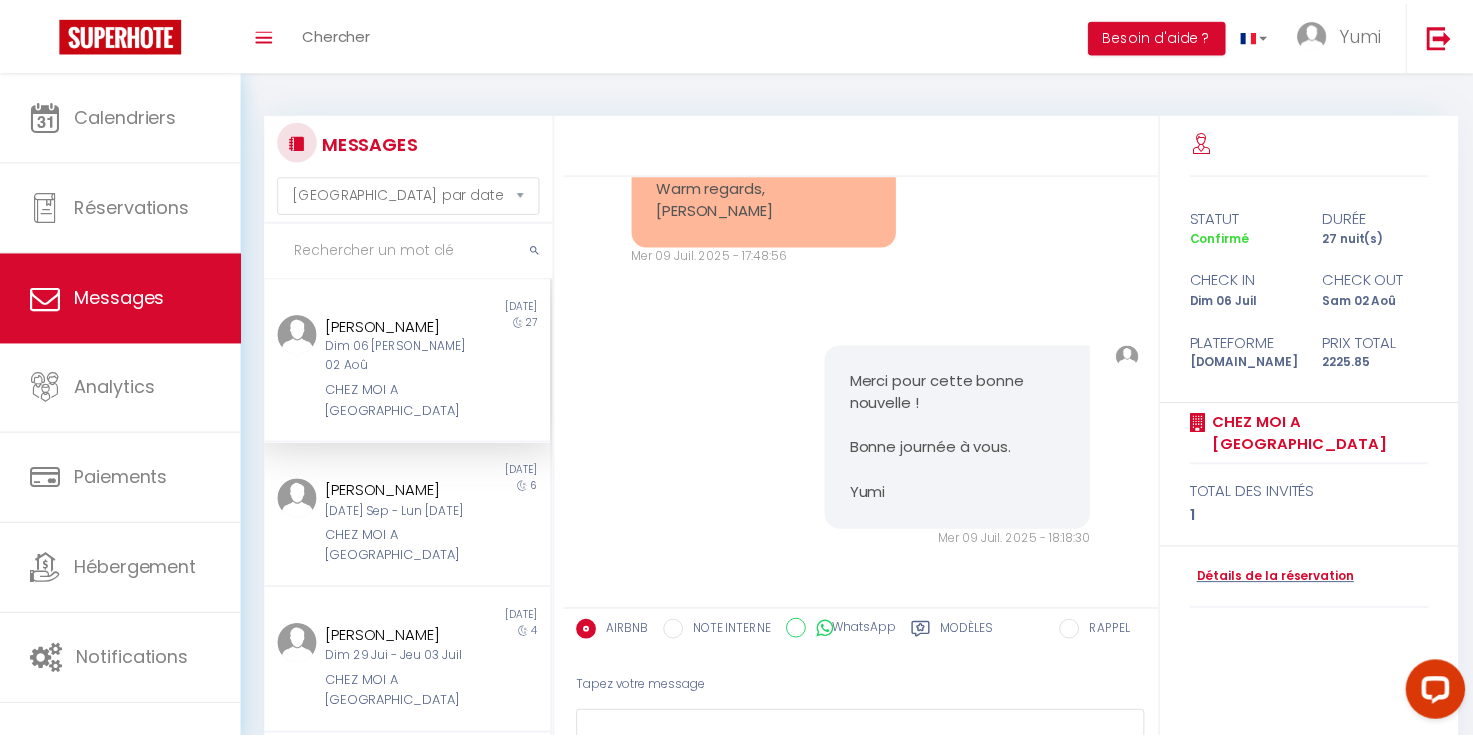 scroll, scrollTop: 32686, scrollLeft: 0, axis: vertical 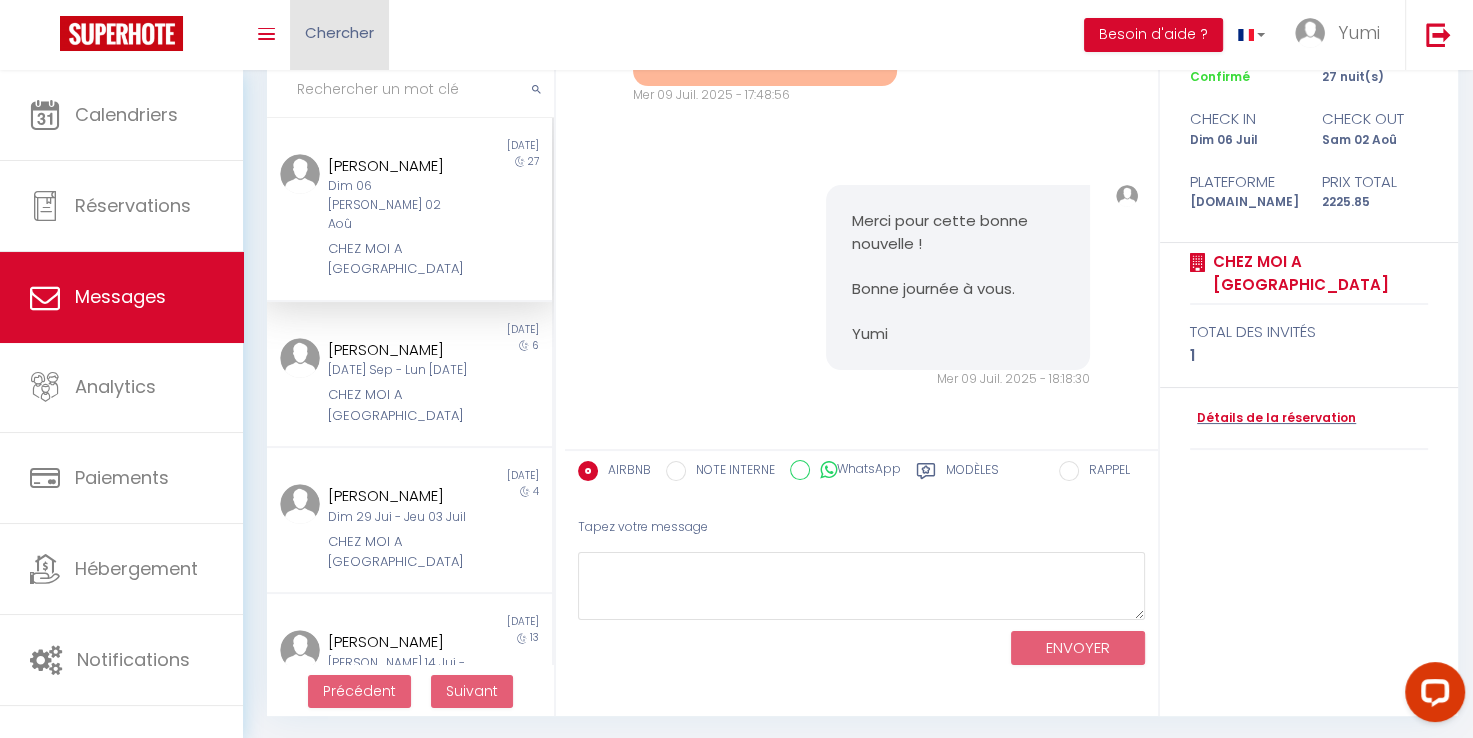 click on "Chercher" at bounding box center (339, 32) 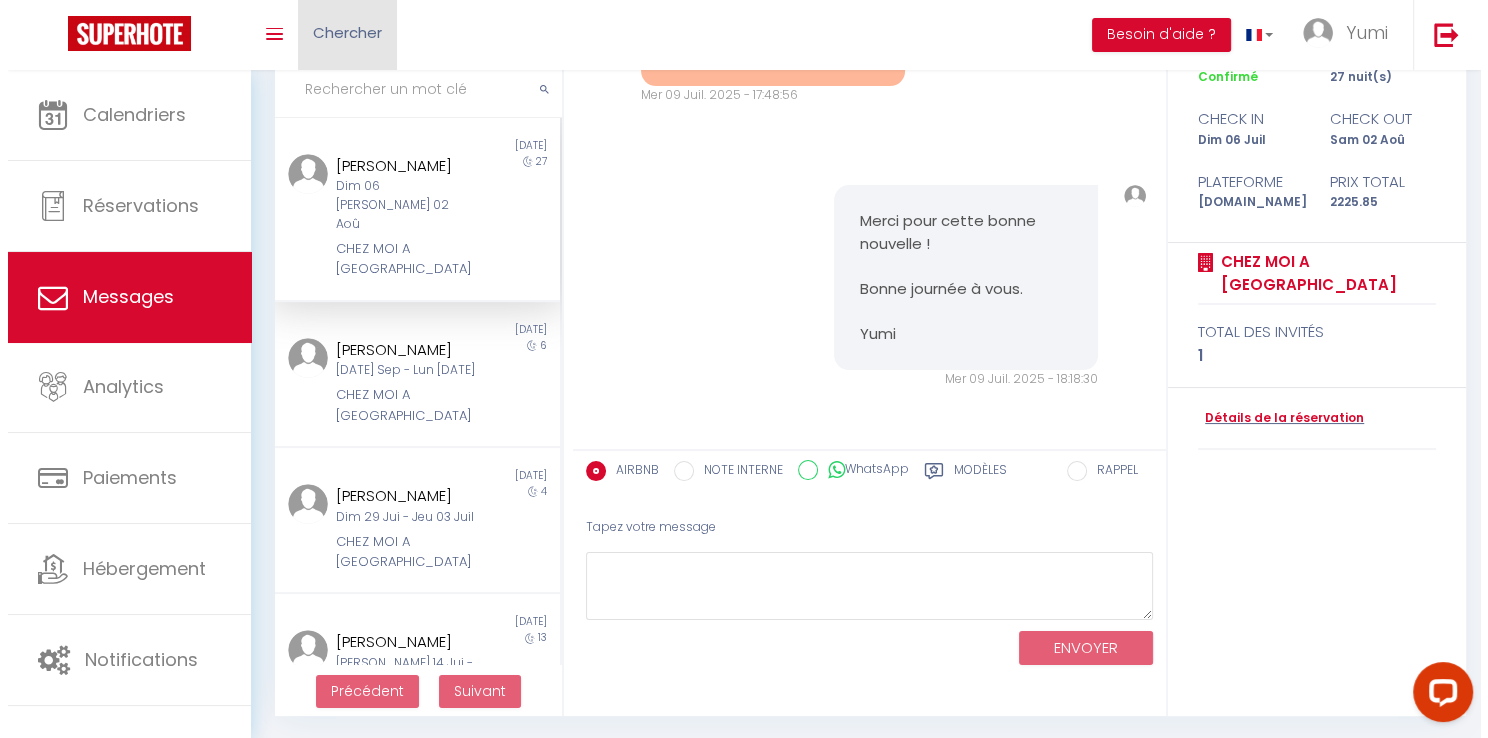 scroll, scrollTop: 32371, scrollLeft: 0, axis: vertical 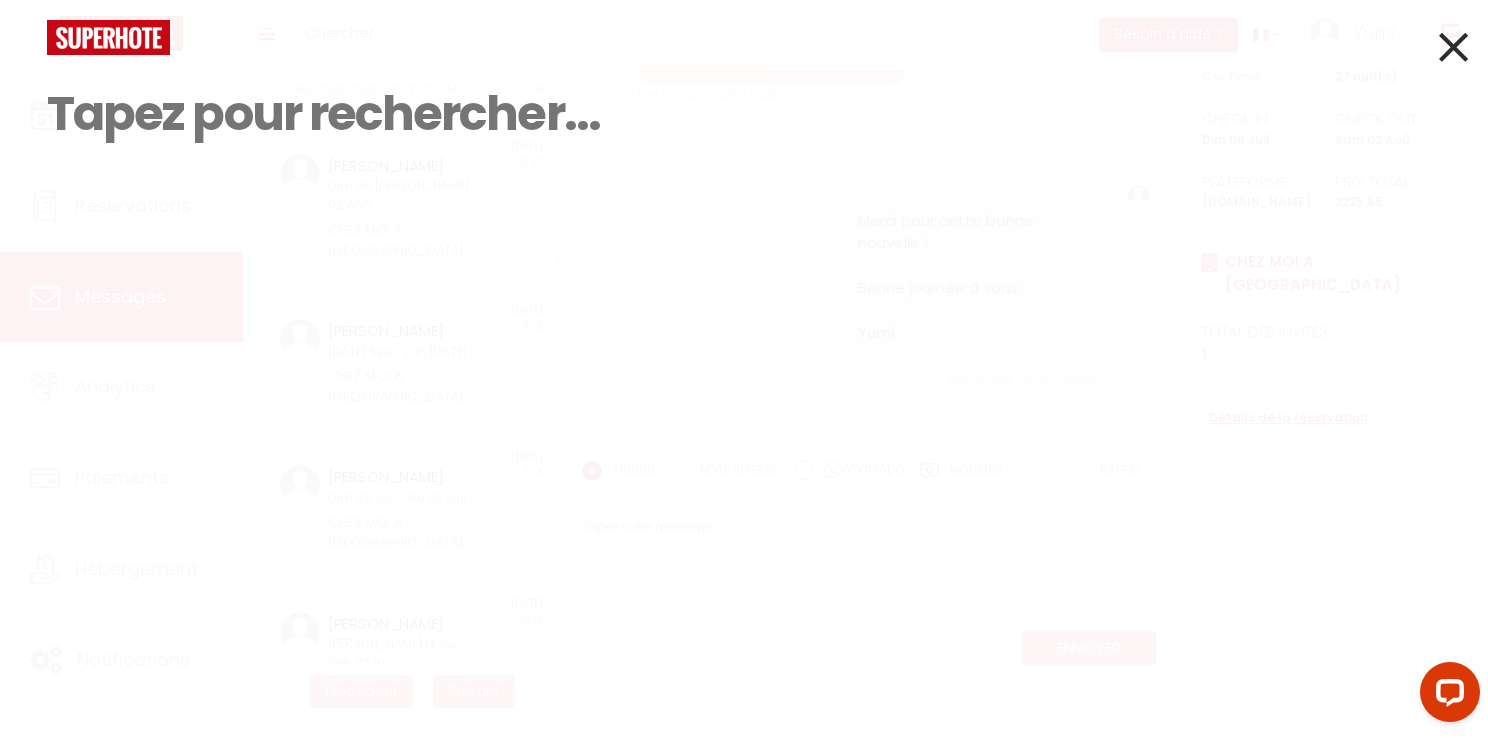 click on "Résultat de la recherche   Id   Appart   Voyageur    Checkin   Checkout   Nuits   Pers.   Plateforme   Statut     Résultat de la recherche   Aucun résultat" at bounding box center (744, 150) 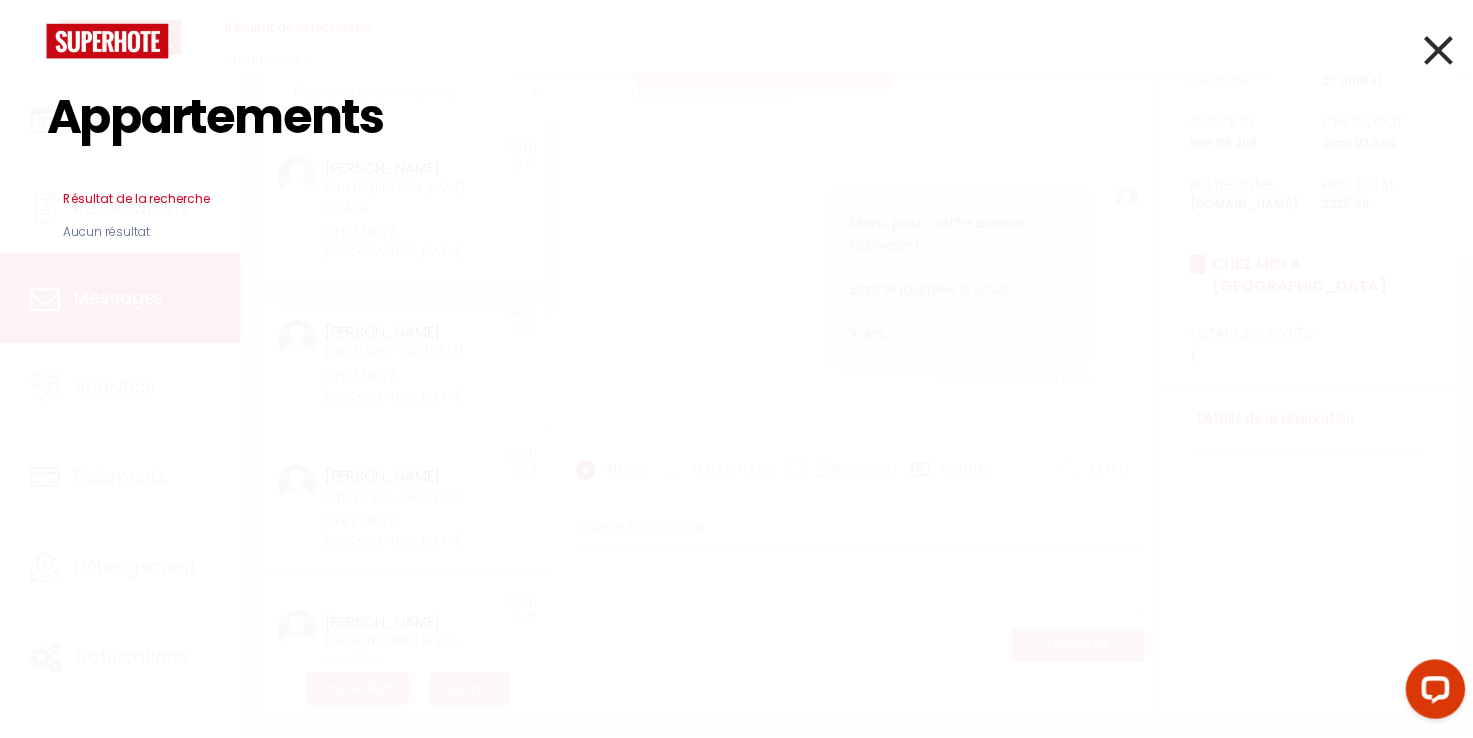 scroll, scrollTop: 0, scrollLeft: 0, axis: both 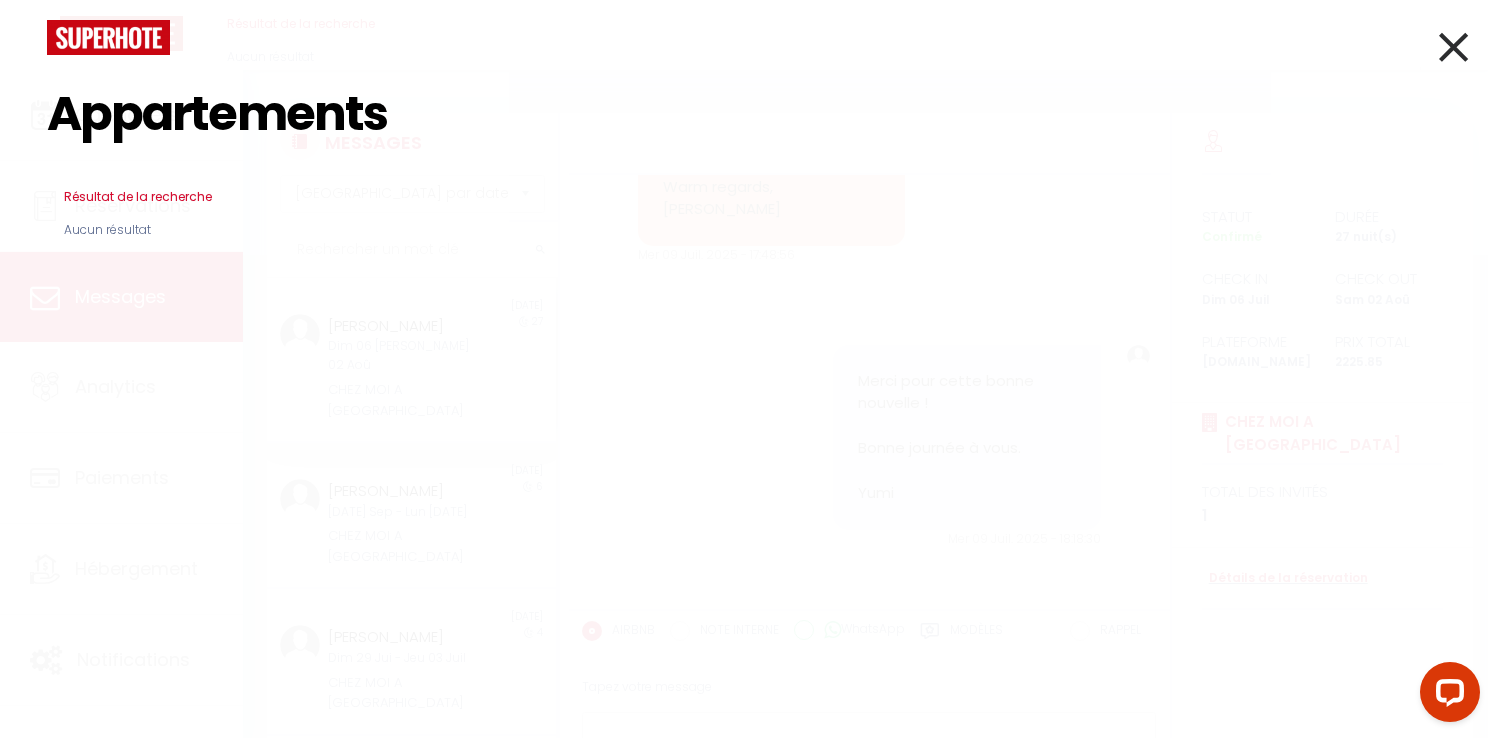 type on "Appartements" 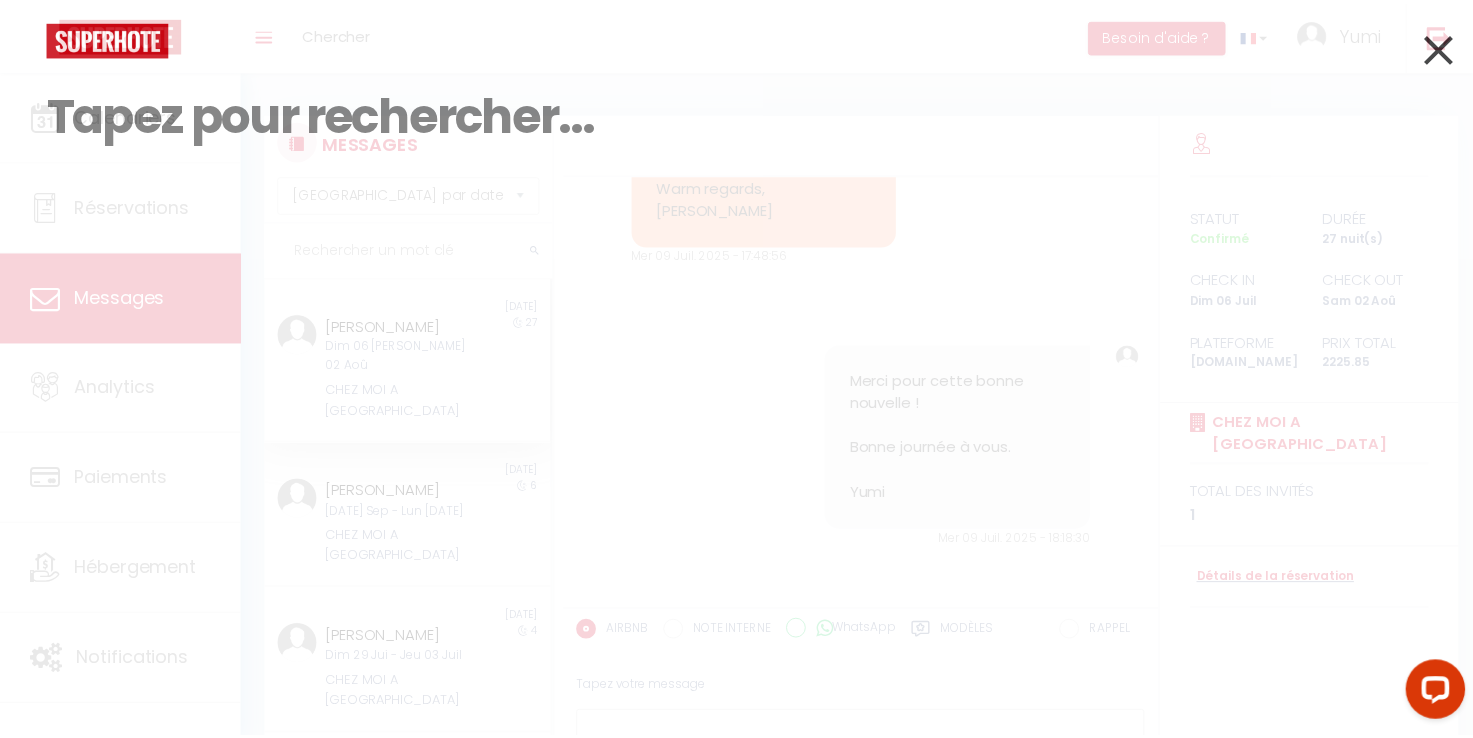 scroll, scrollTop: 32686, scrollLeft: 0, axis: vertical 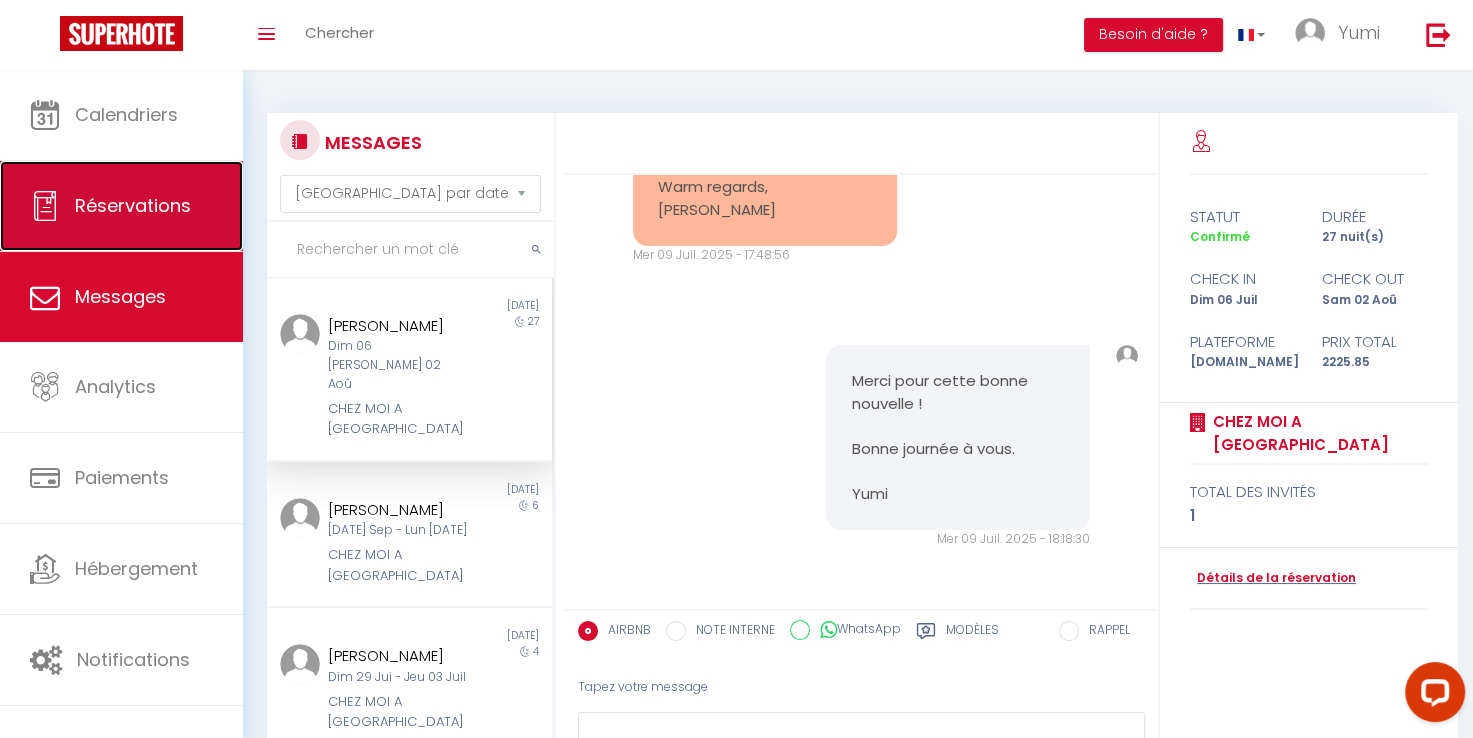 click on "Réservations" at bounding box center (133, 205) 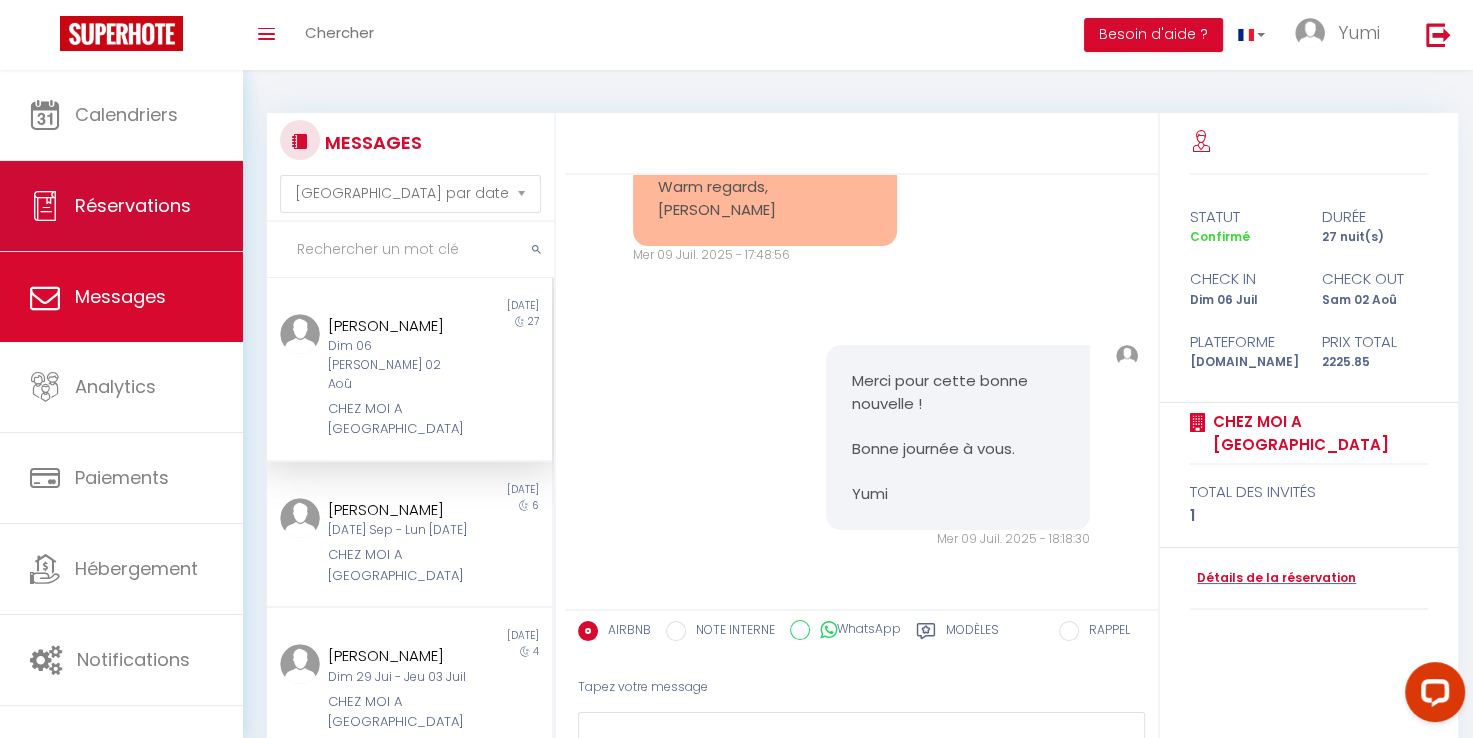 select on "not_cancelled" 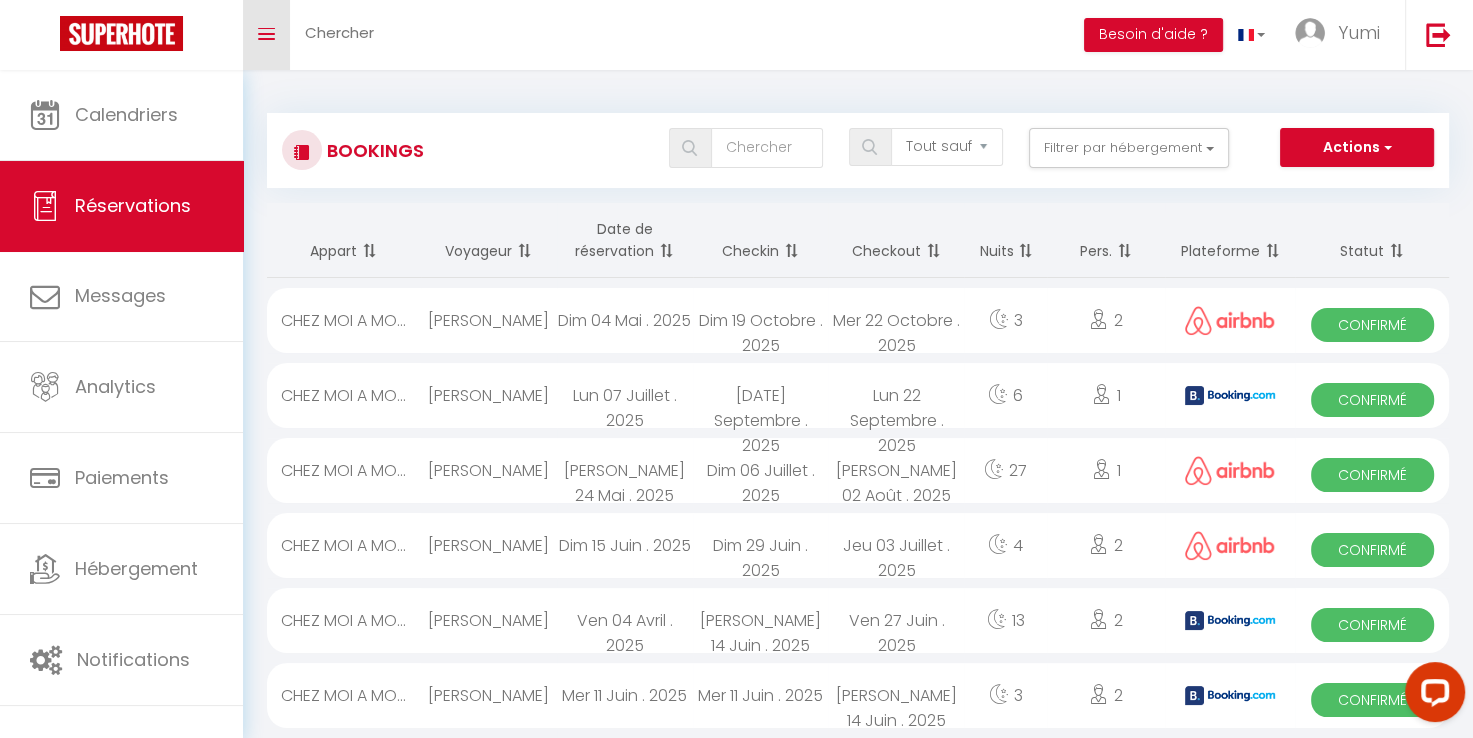 click on "Toggle menubar" at bounding box center (266, 34) 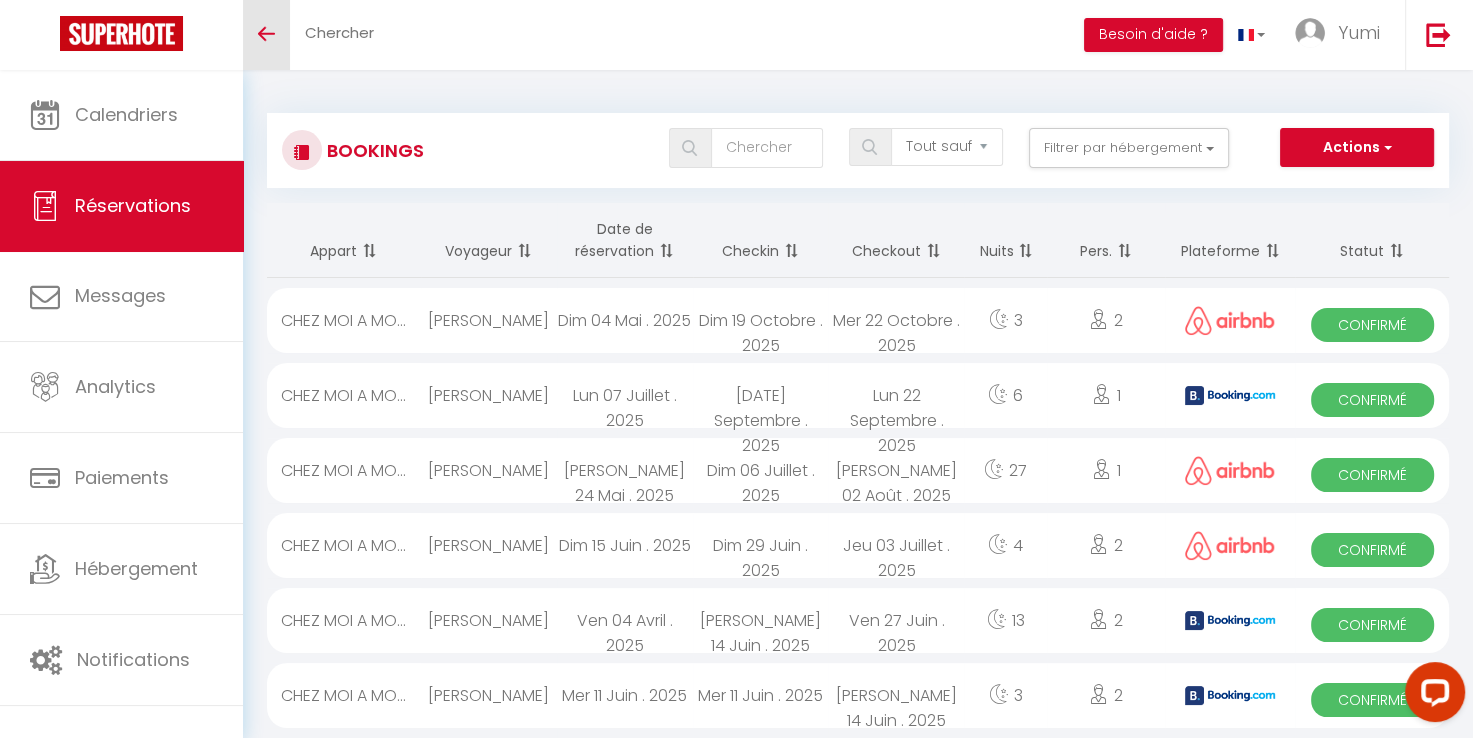 click on "Toggle menubar" at bounding box center [266, 34] 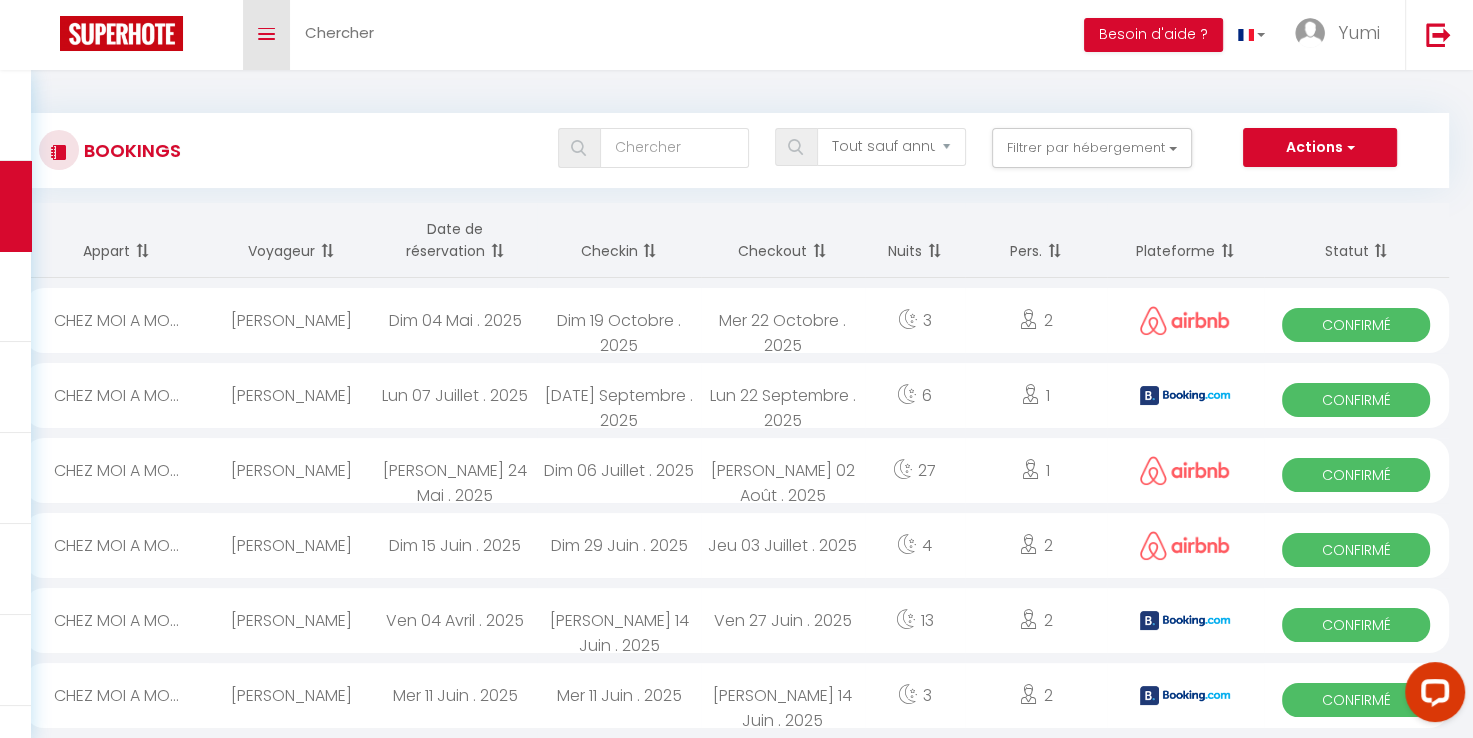 click on "Toggle menubar" at bounding box center (266, 34) 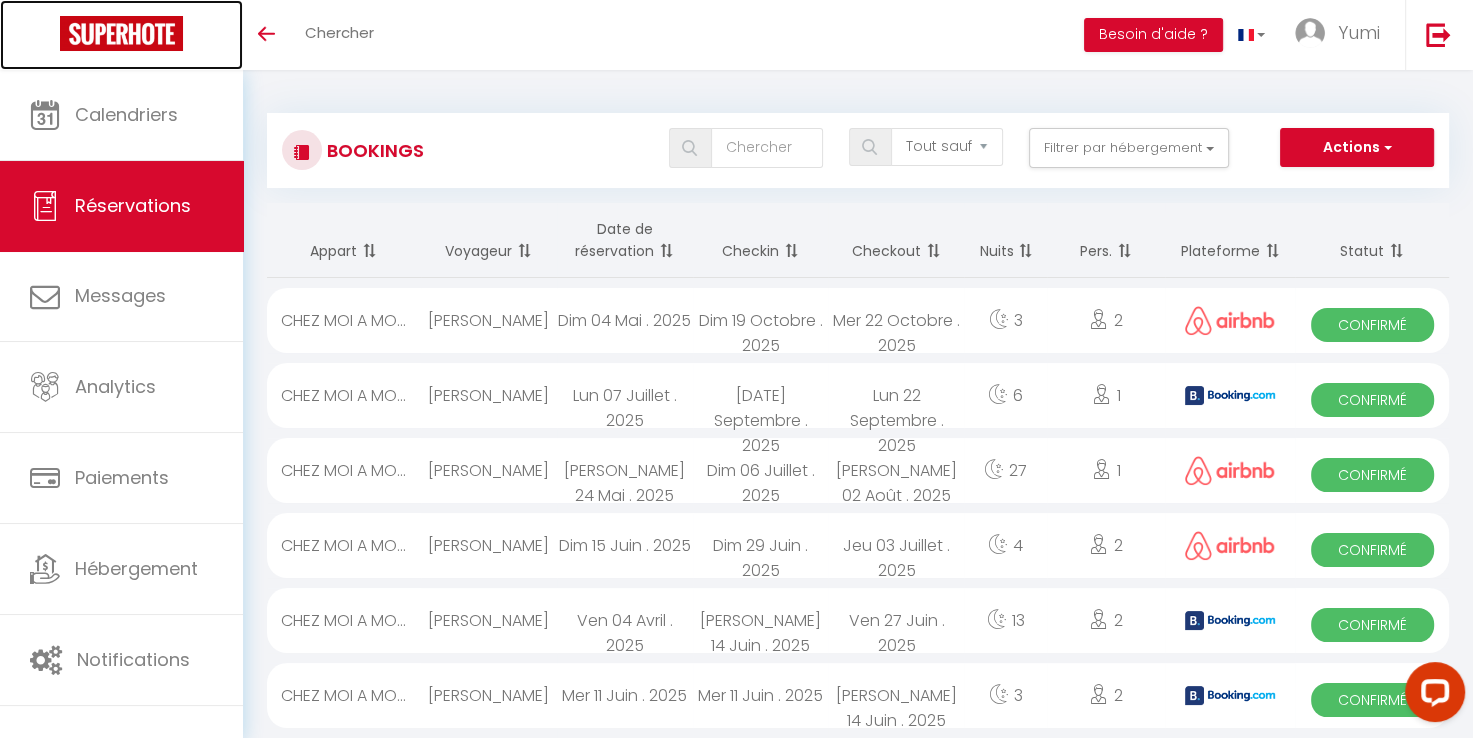 click at bounding box center (121, 33) 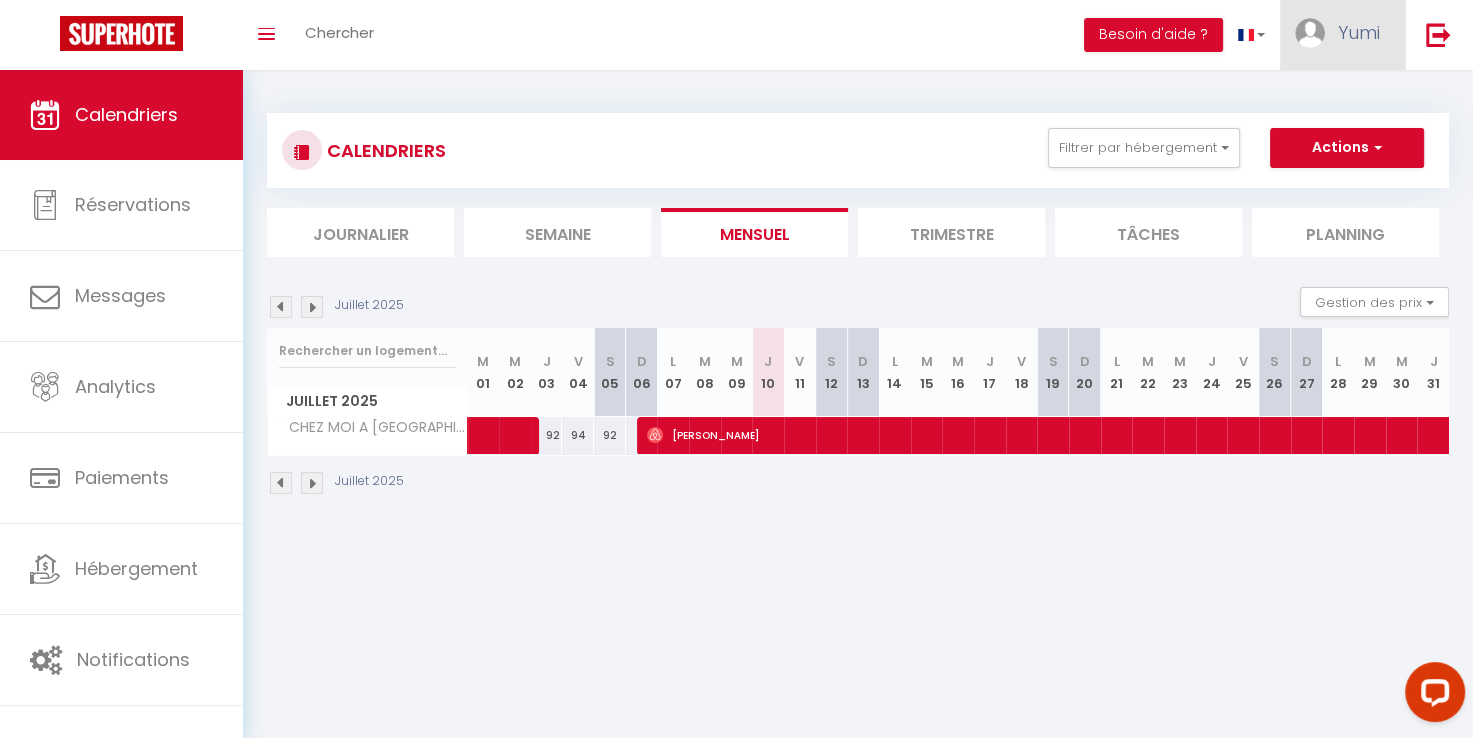 drag, startPoint x: 1328, startPoint y: 38, endPoint x: 1333, endPoint y: 27, distance: 12.083046 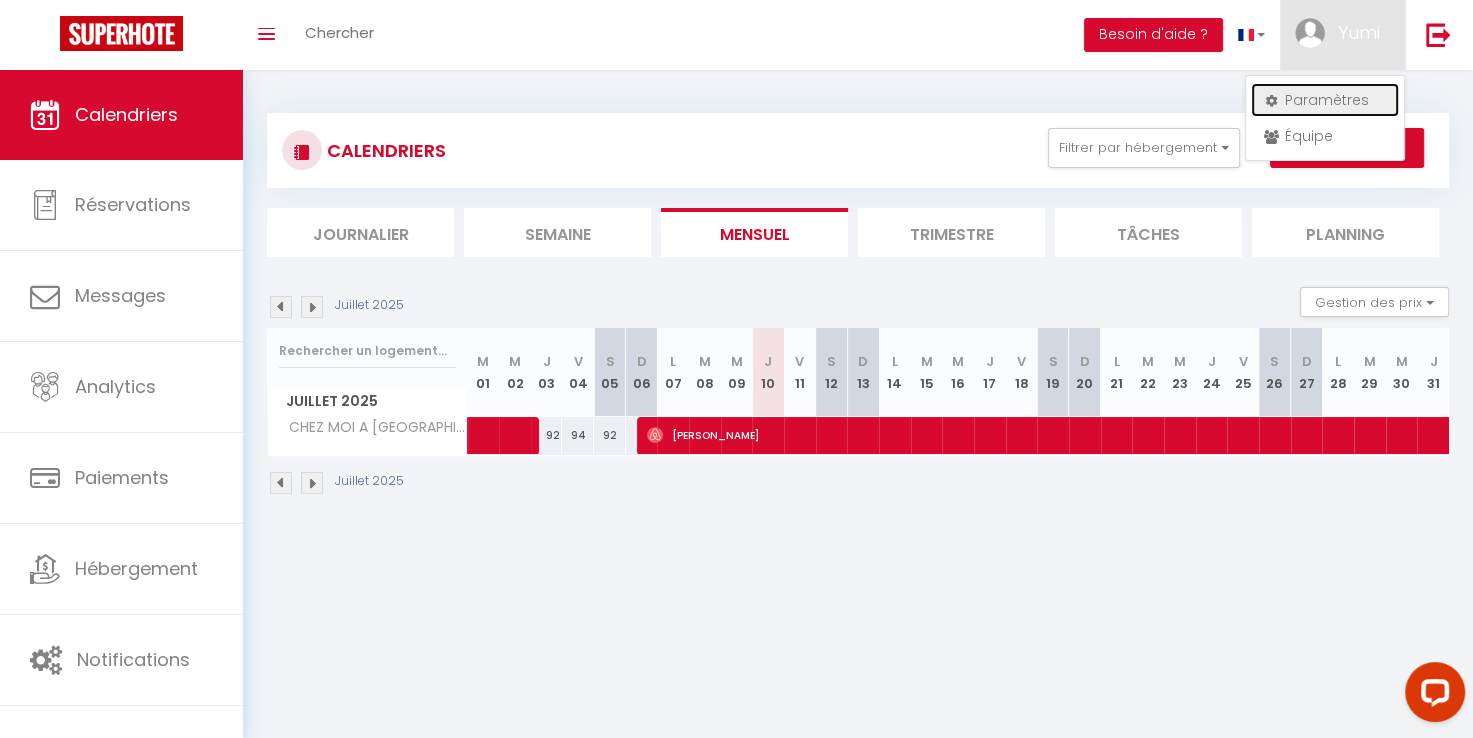 click on "Paramètres" at bounding box center (1325, 100) 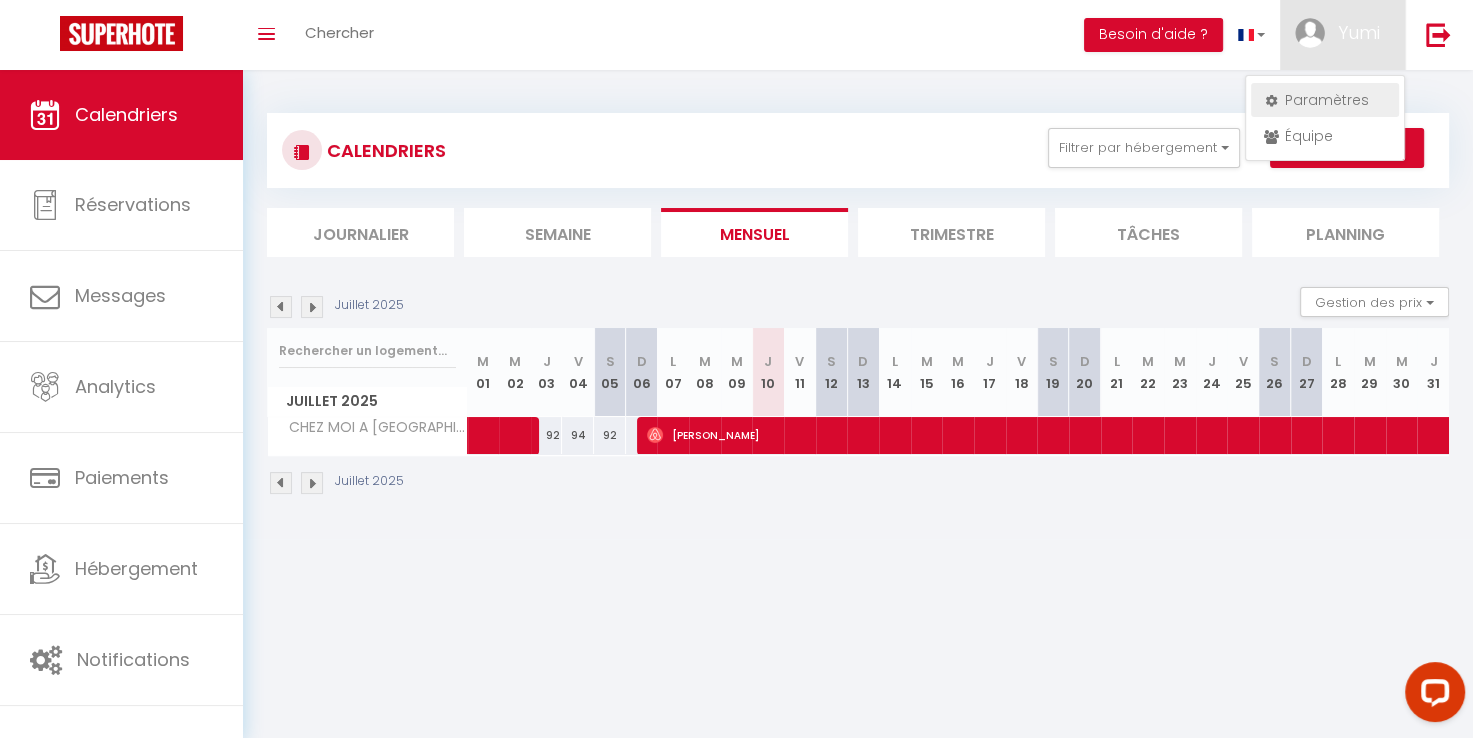 select on "fr" 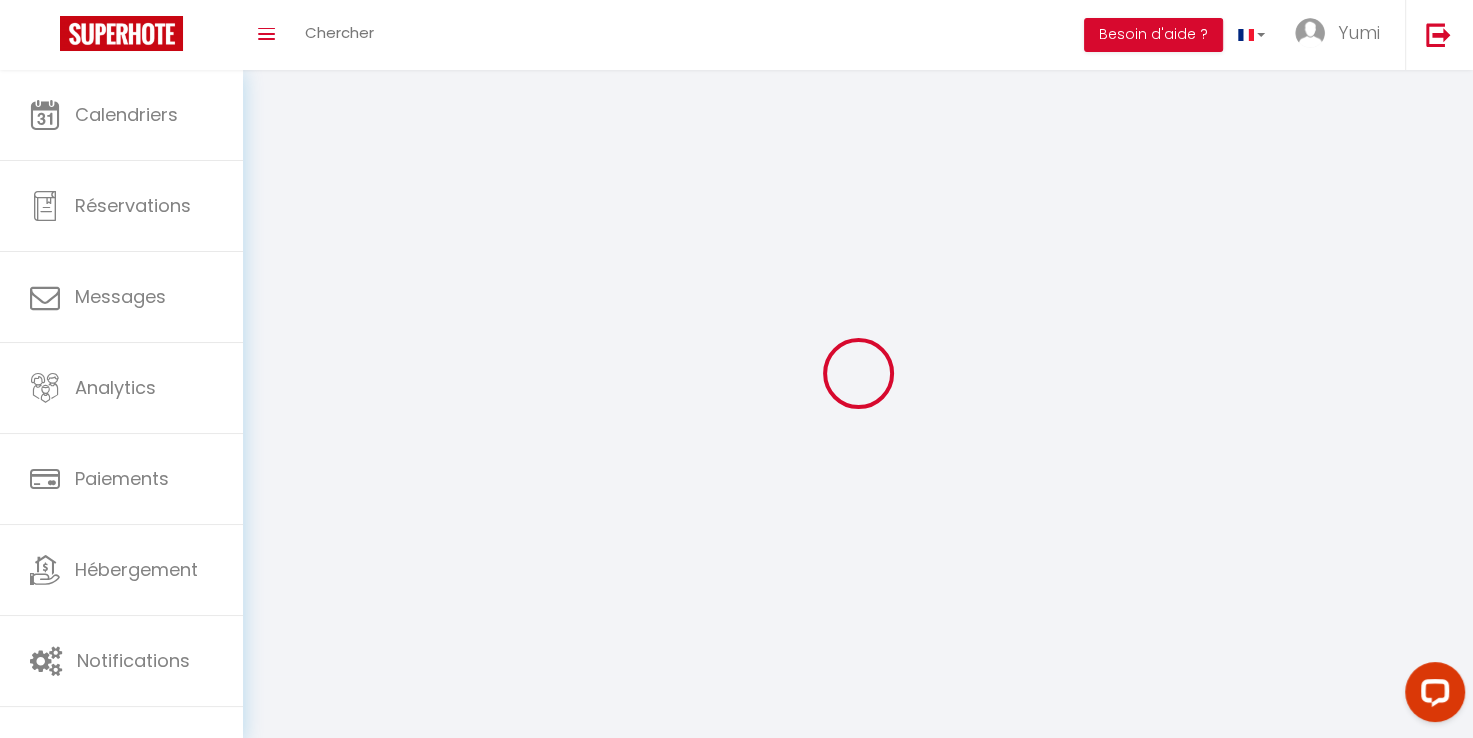 type on "Yumi" 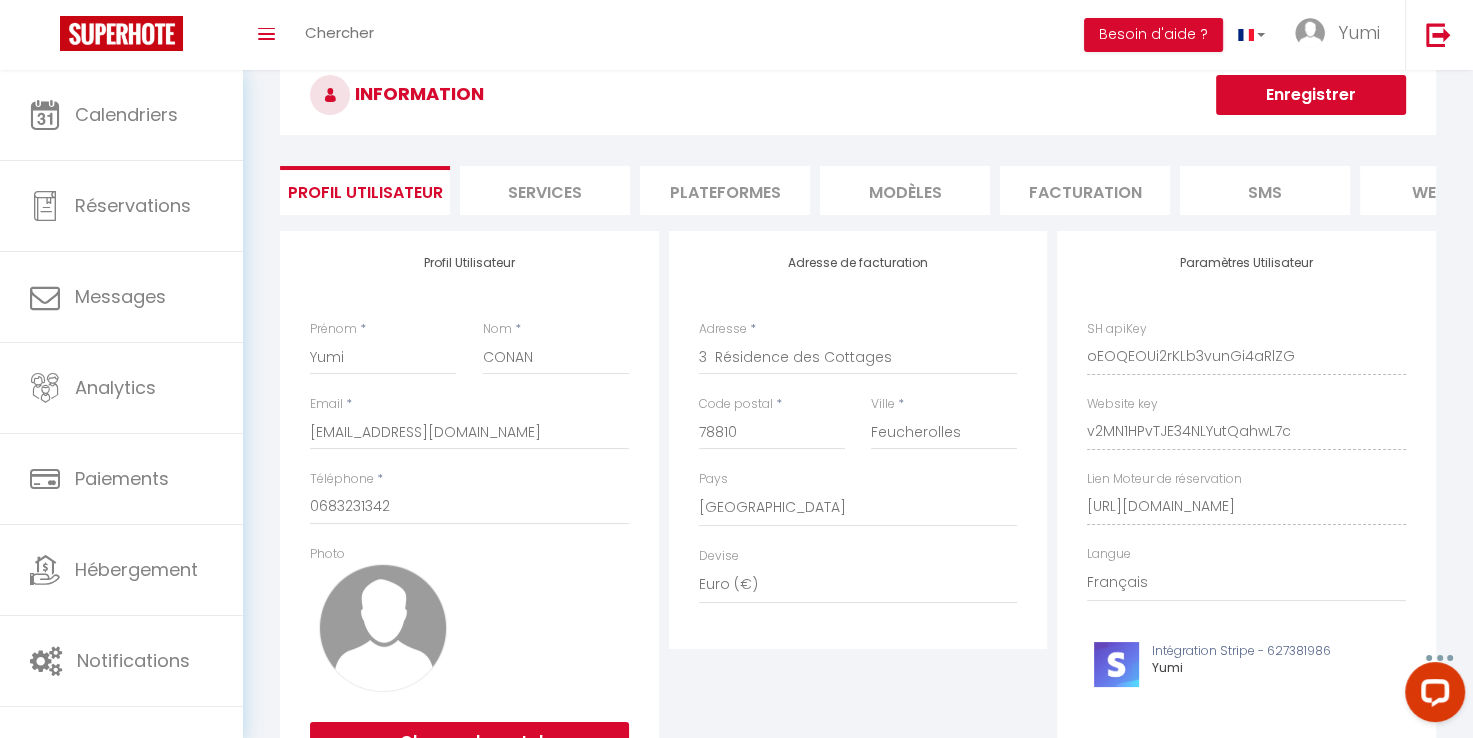 scroll, scrollTop: 55, scrollLeft: 0, axis: vertical 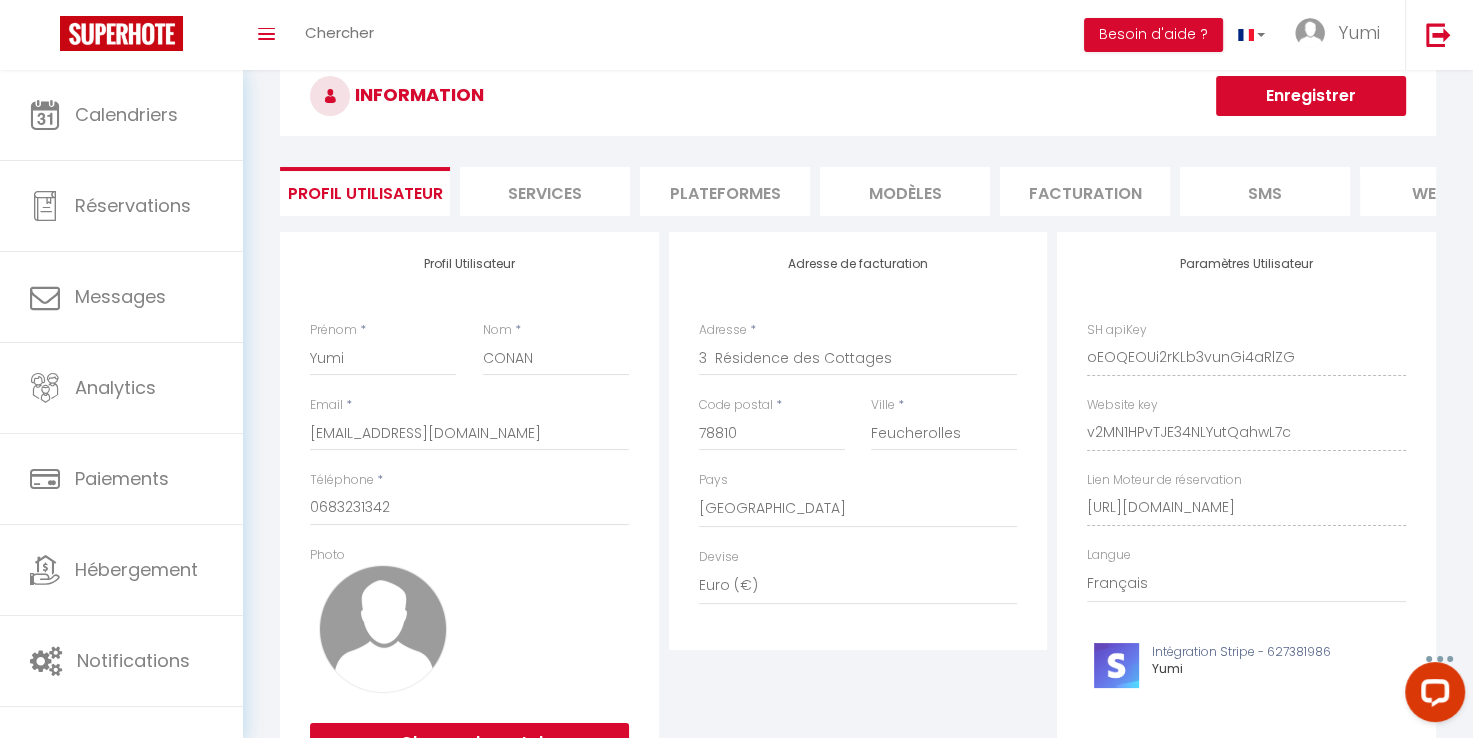 drag, startPoint x: 904, startPoint y: 199, endPoint x: 888, endPoint y: 188, distance: 19.416489 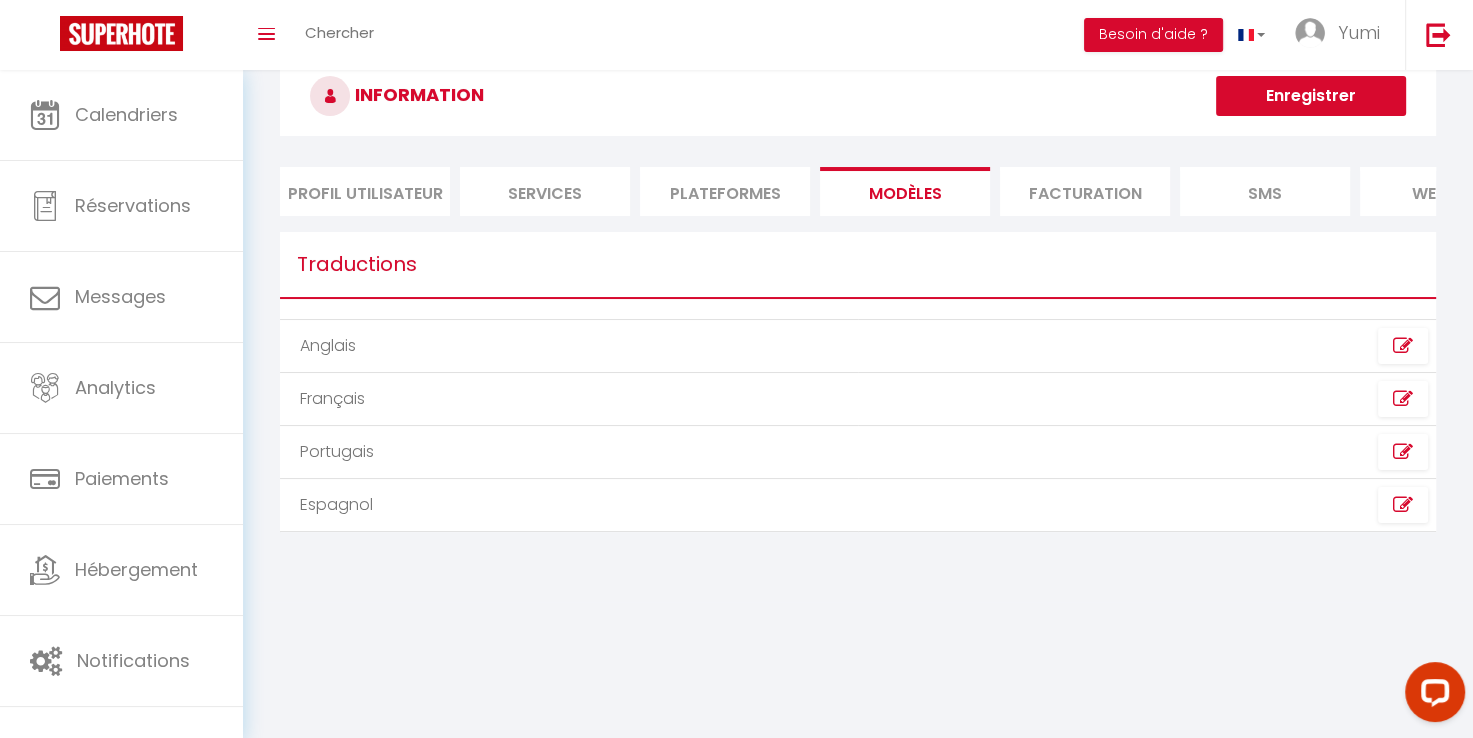 click on "Facturation" at bounding box center (1085, 191) 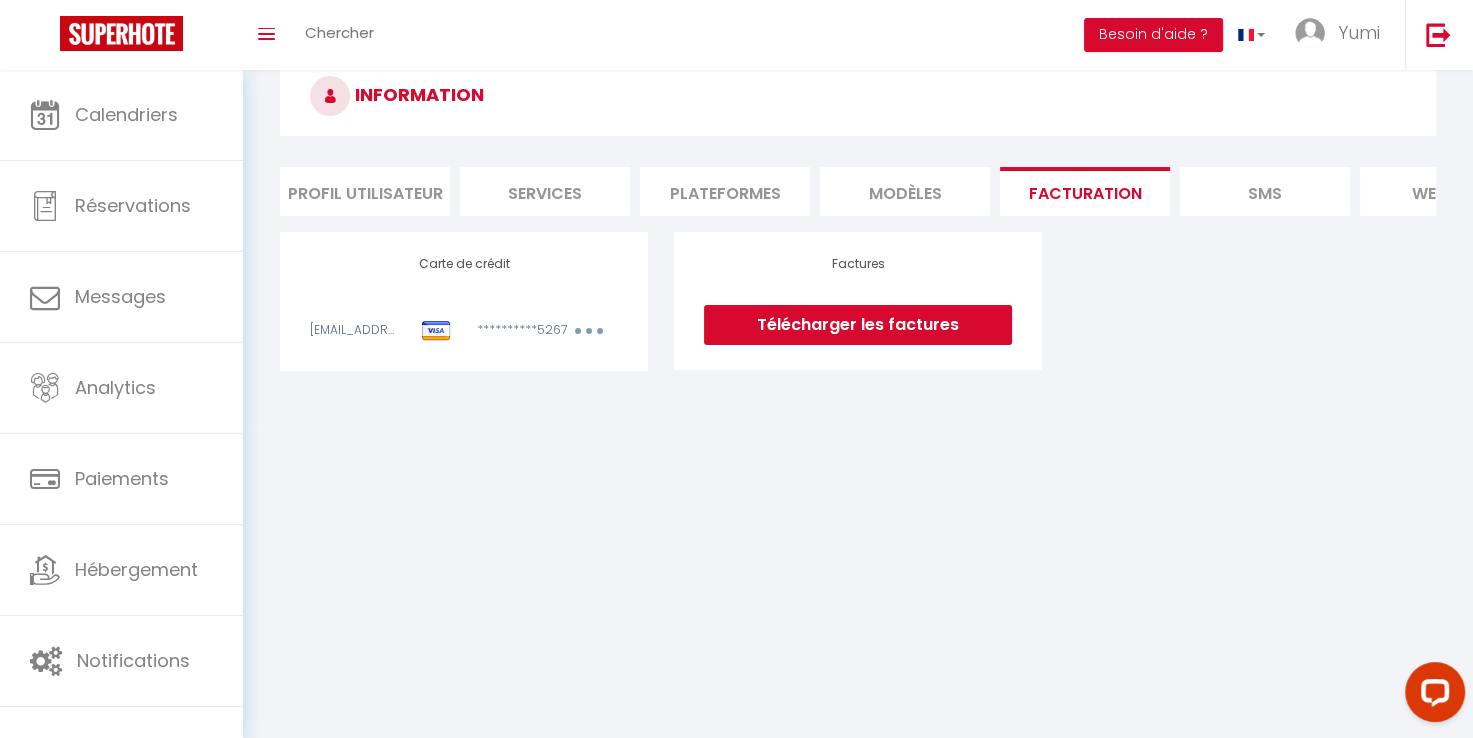 click on "Plateformes" at bounding box center [725, 191] 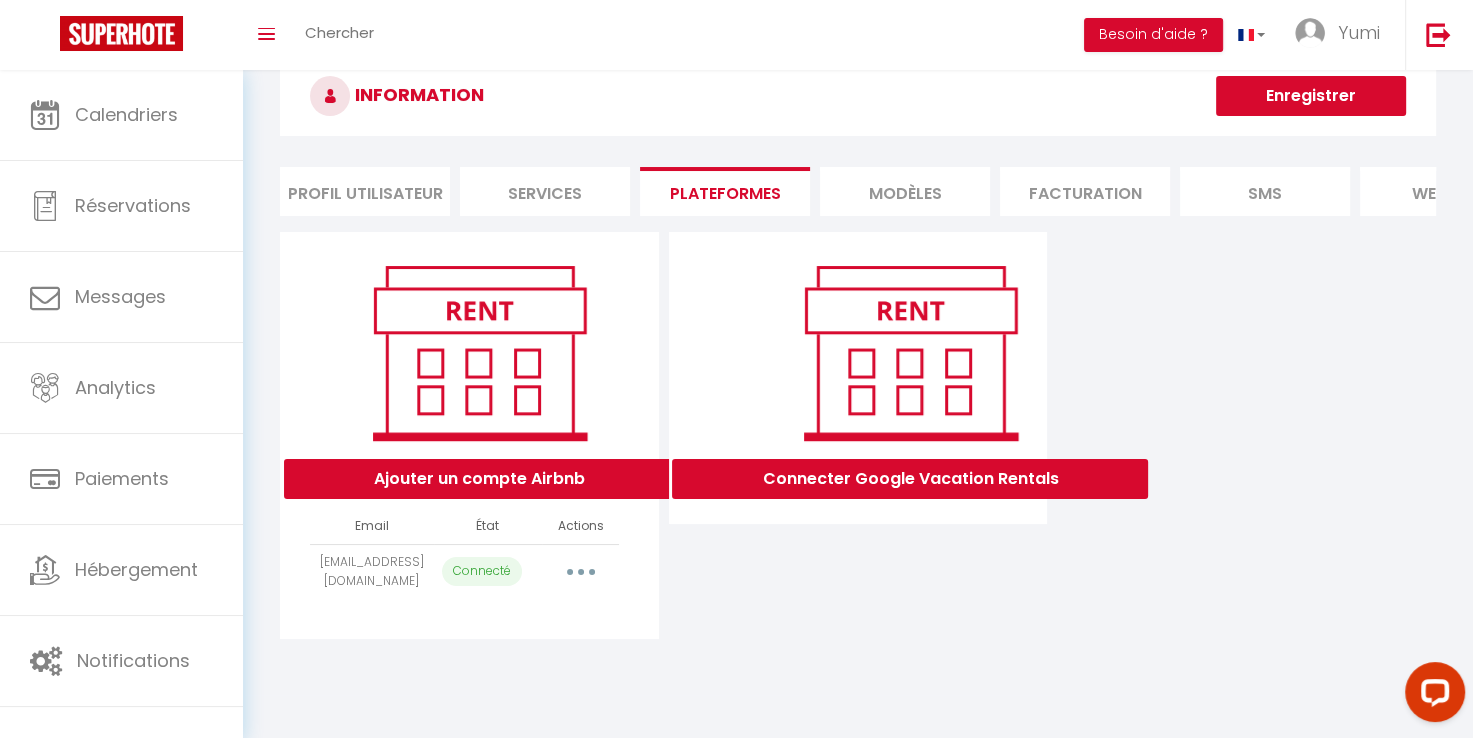 click on "website" at bounding box center [1445, 191] 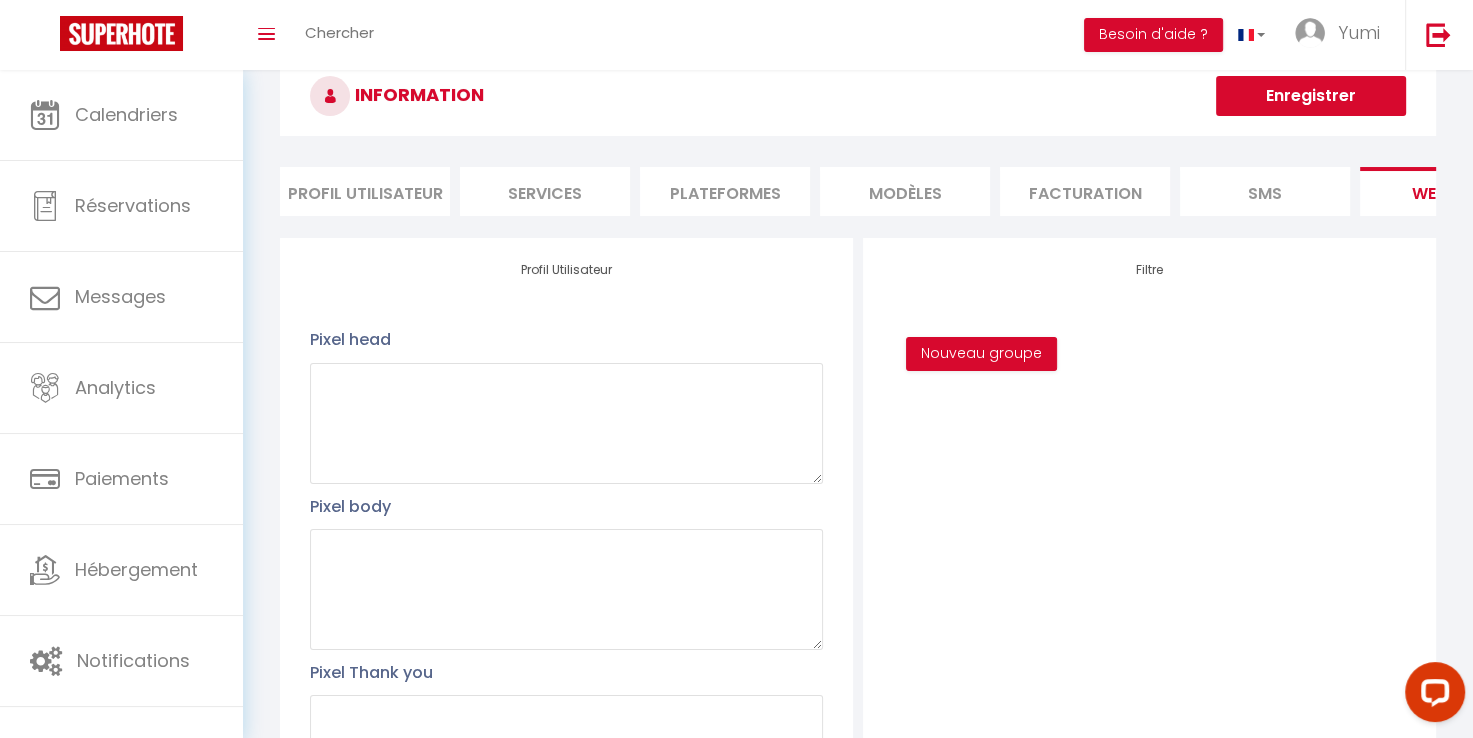 click on "SMS" at bounding box center [1265, 191] 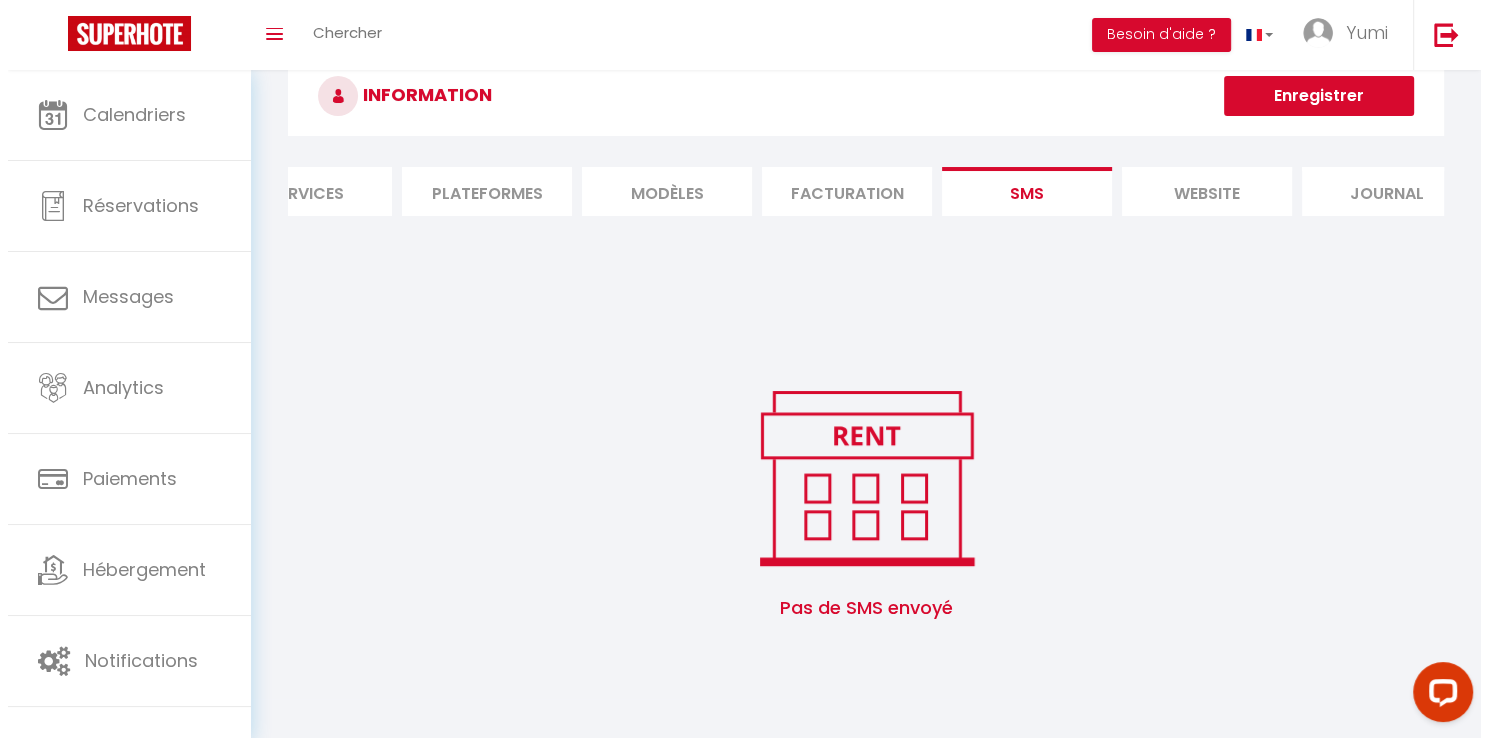 scroll, scrollTop: 0, scrollLeft: 284, axis: horizontal 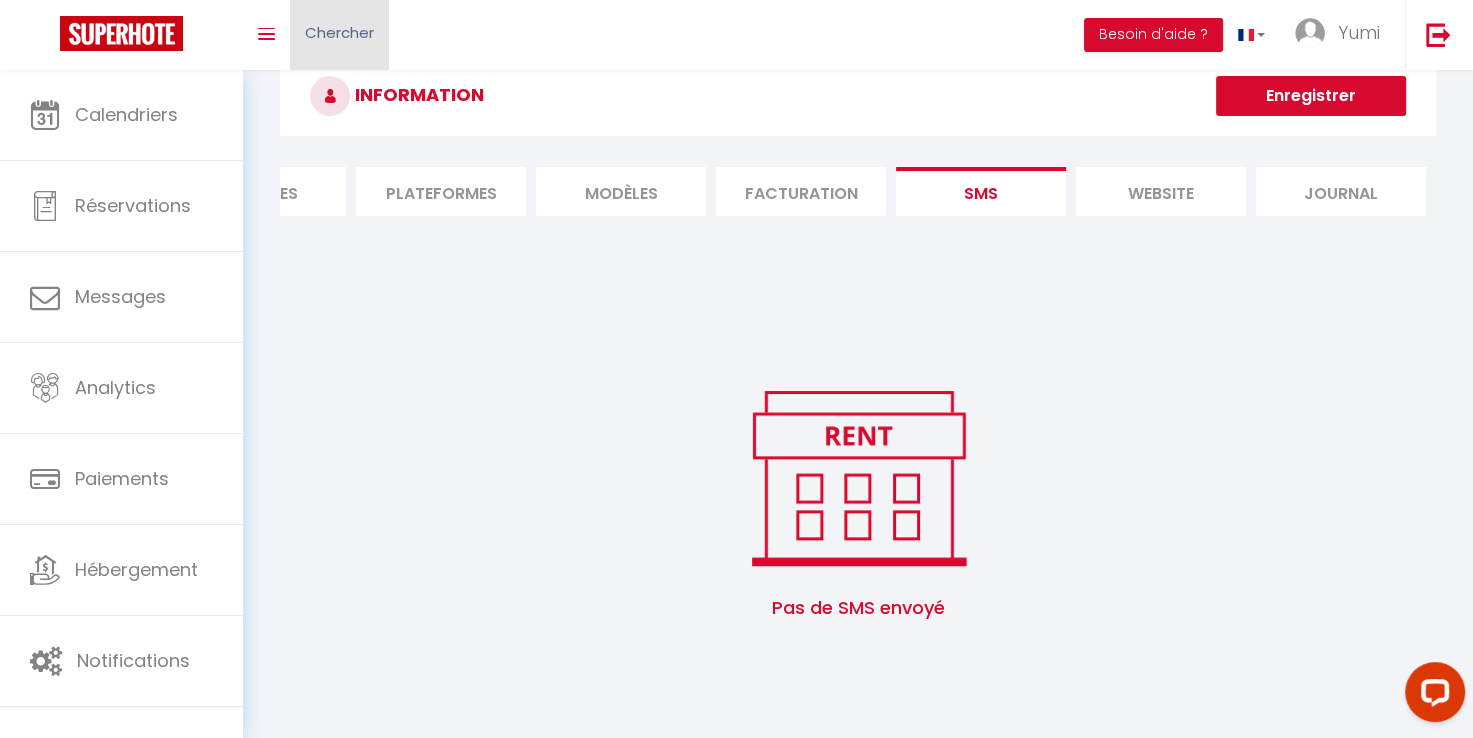 click on "Chercher" at bounding box center (339, 32) 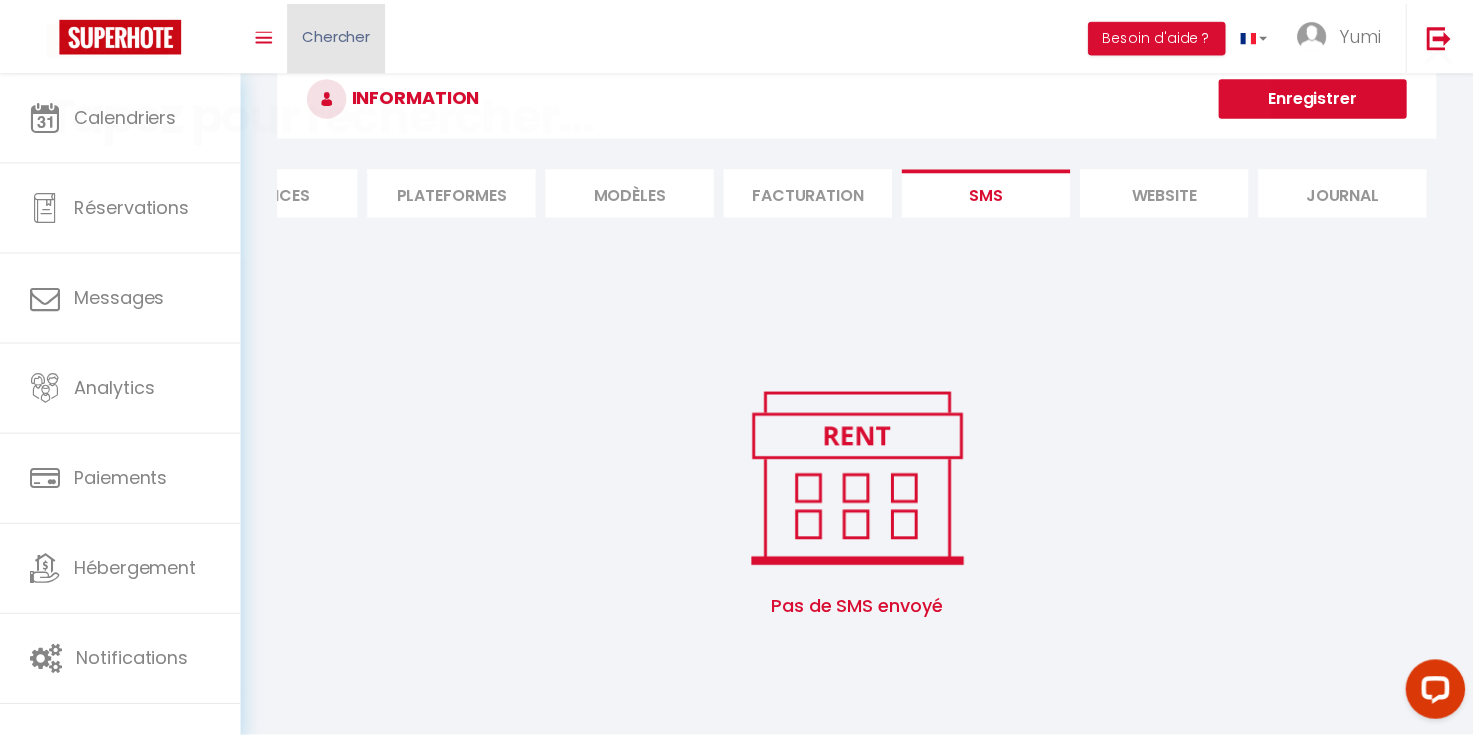 scroll, scrollTop: 0, scrollLeft: 269, axis: horizontal 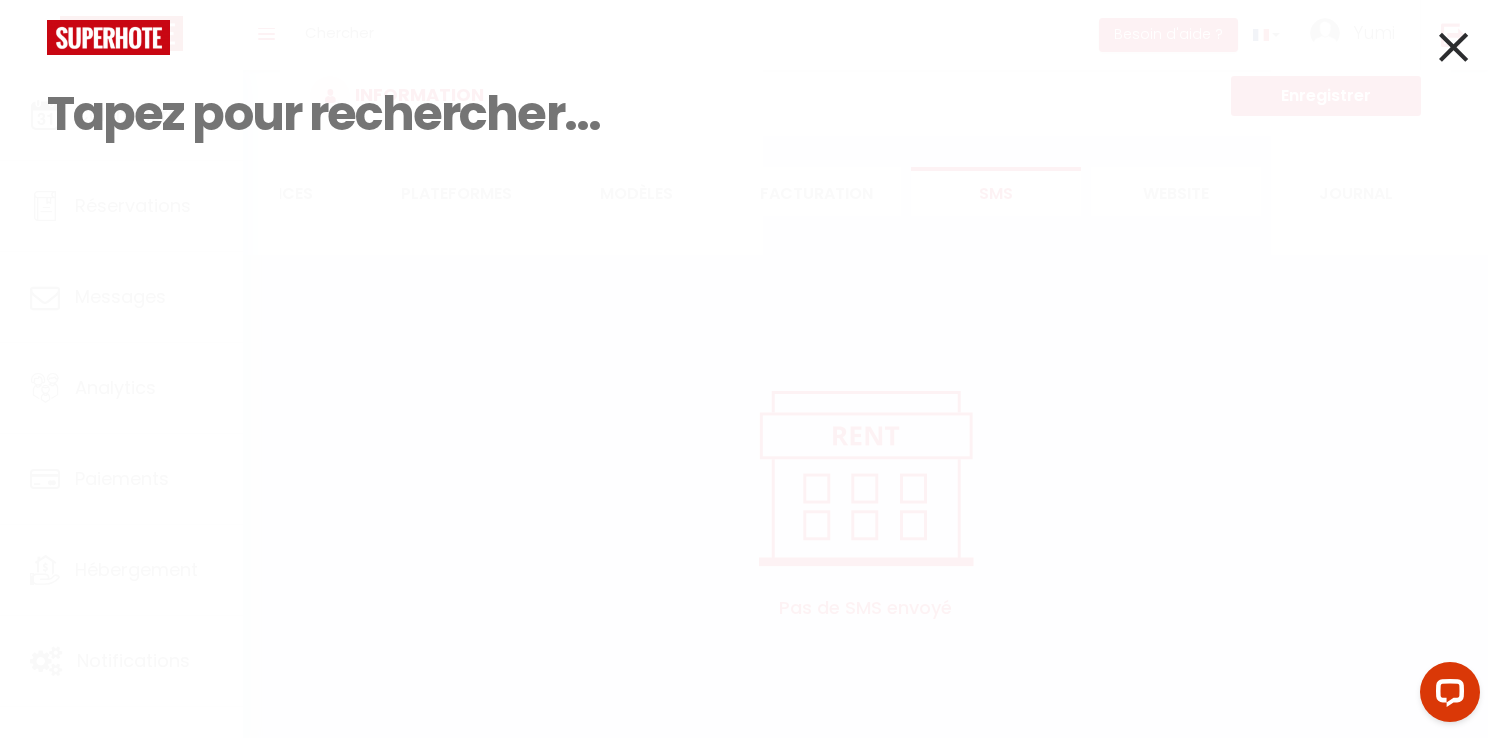click at bounding box center (1453, 47) 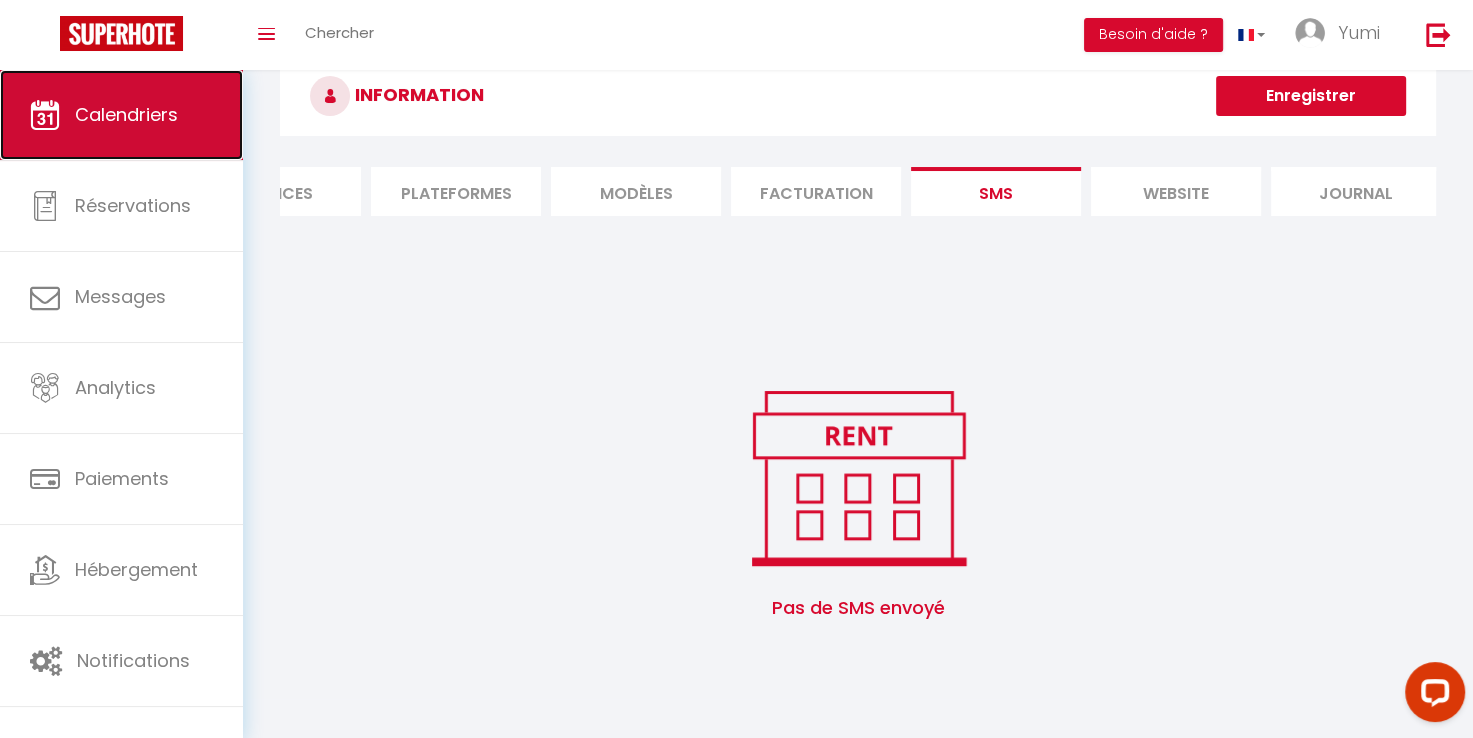 click on "Calendriers" at bounding box center [121, 115] 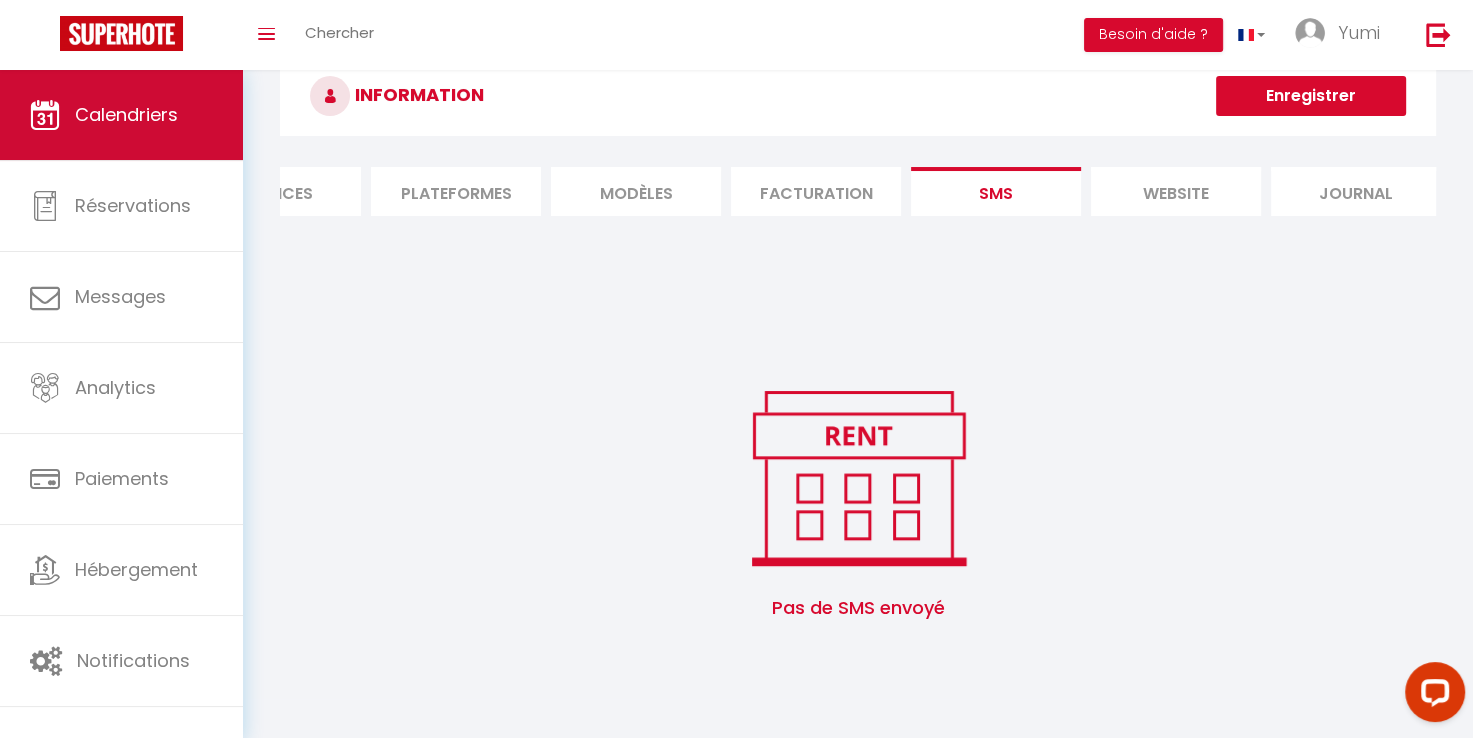 scroll, scrollTop: 0, scrollLeft: 0, axis: both 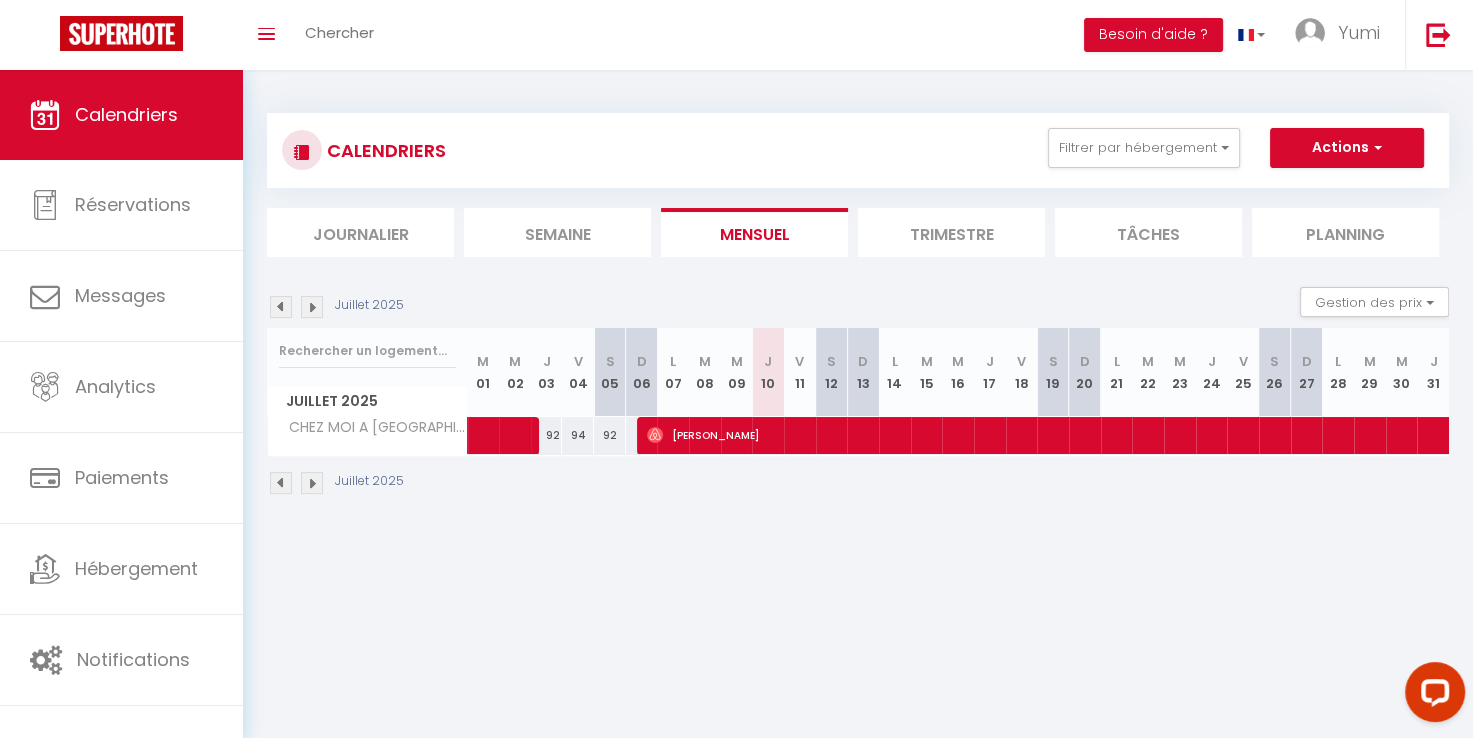 click on "Tâches" at bounding box center [1148, 232] 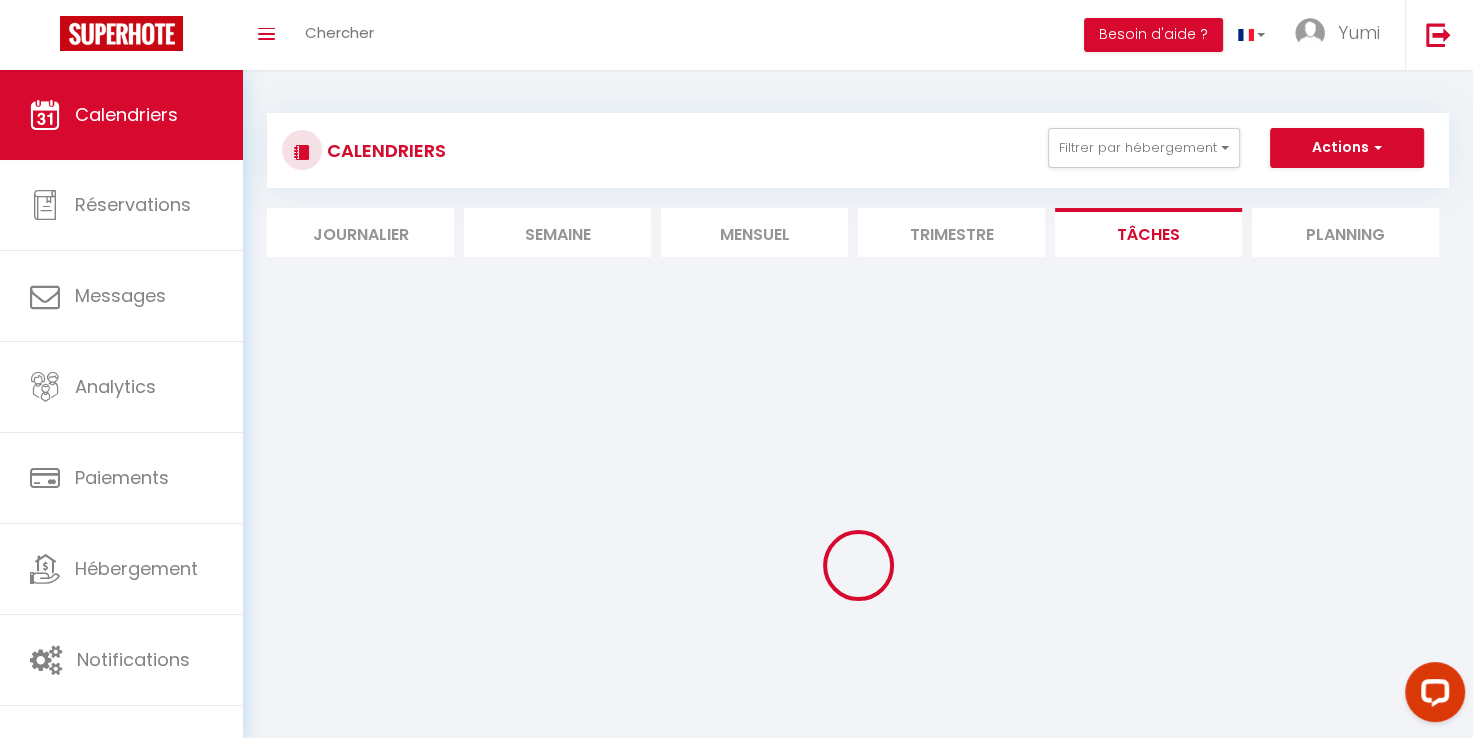 select 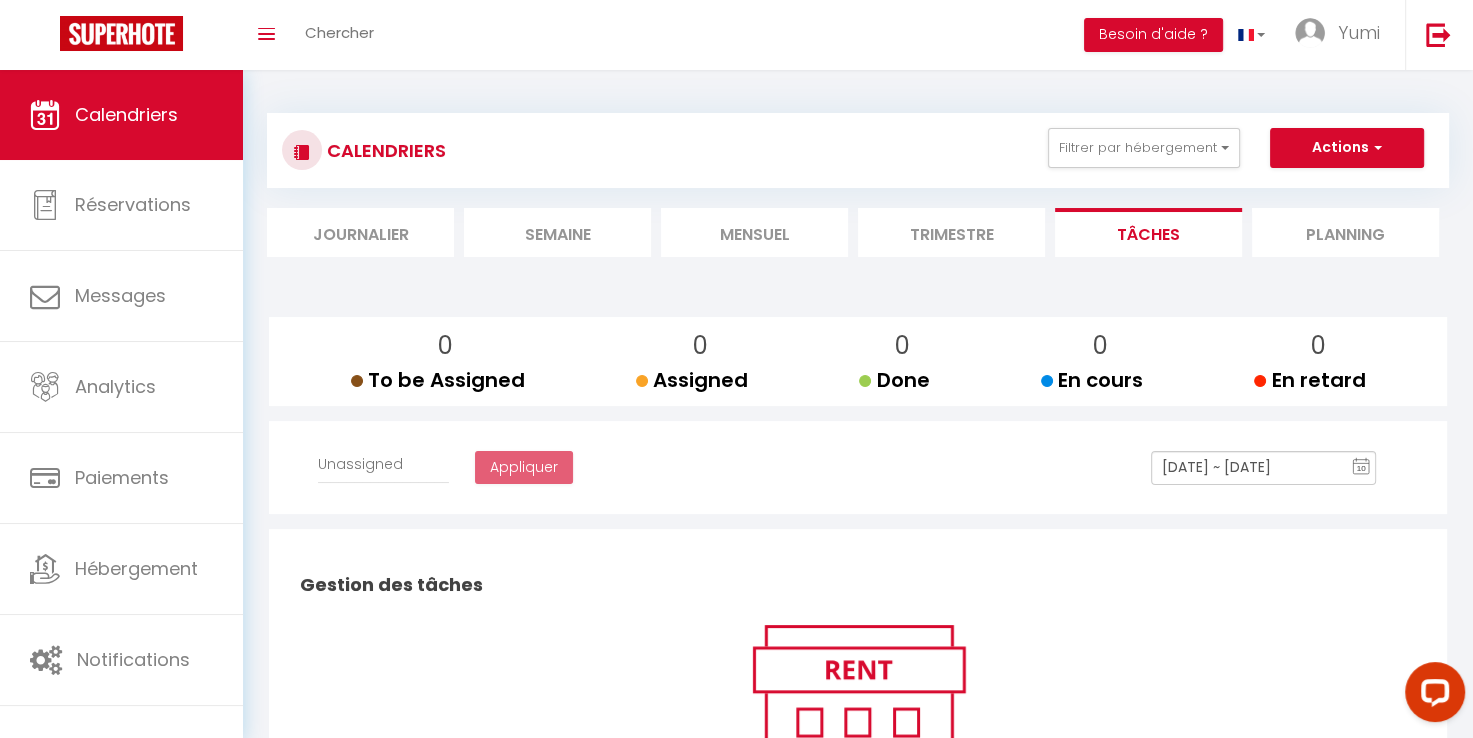 click on "Journalier" at bounding box center [360, 232] 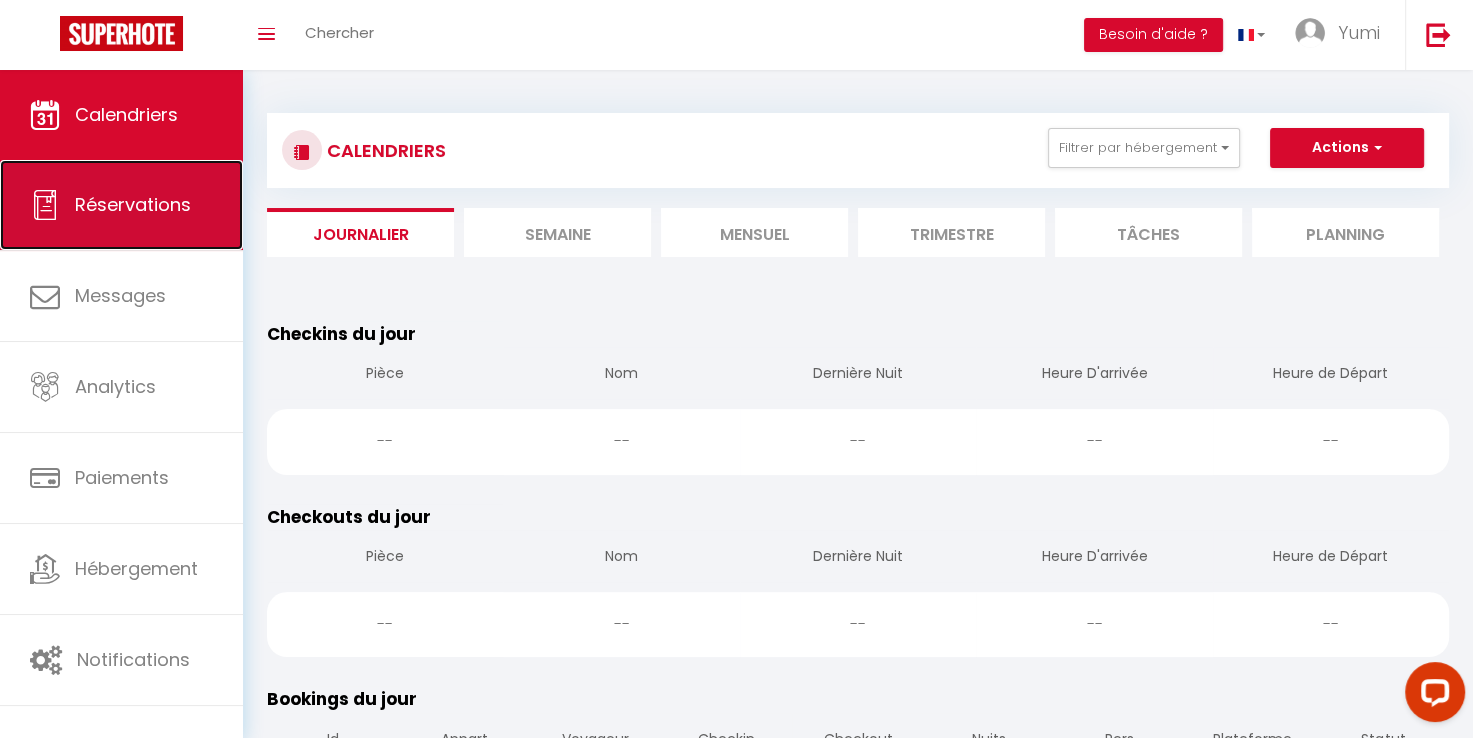 click on "Réservations" at bounding box center (133, 204) 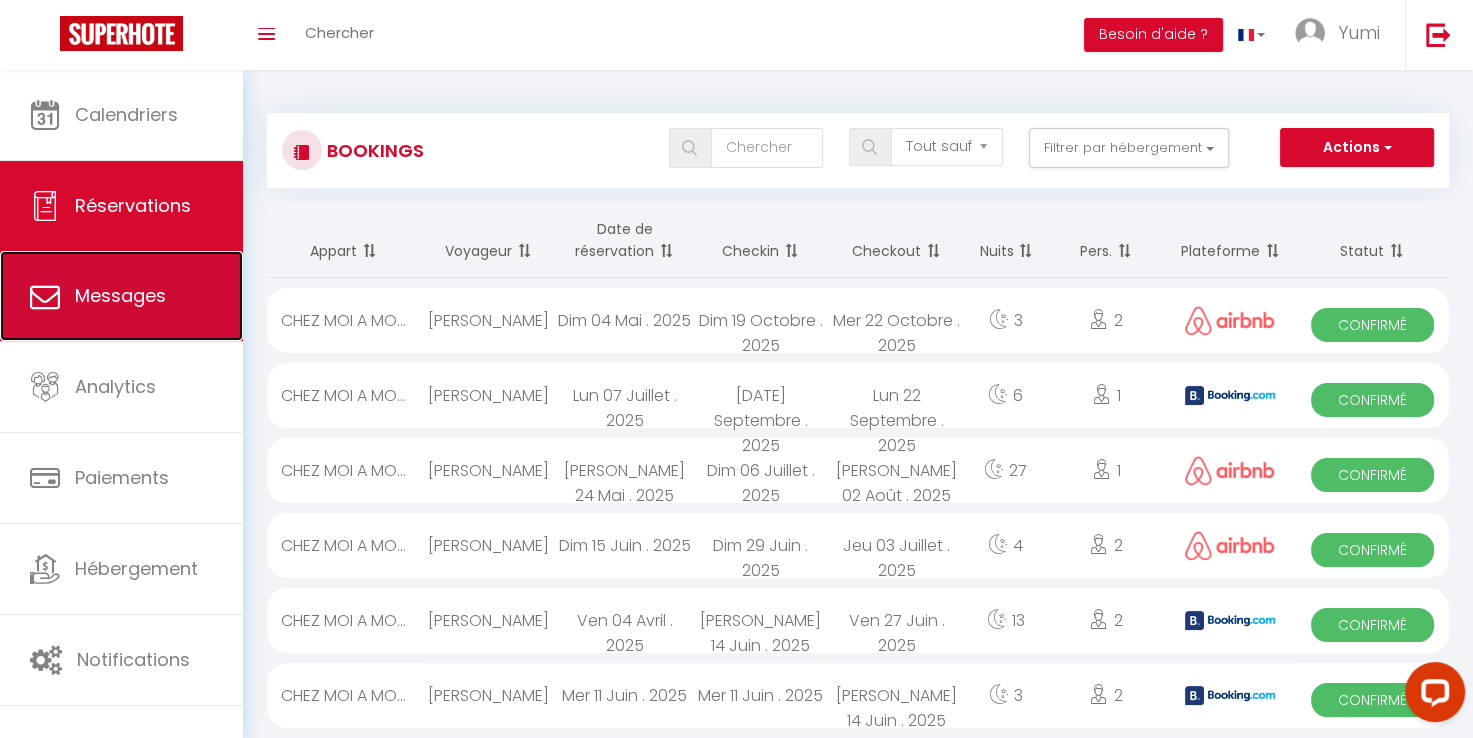 click on "Messages" at bounding box center (120, 295) 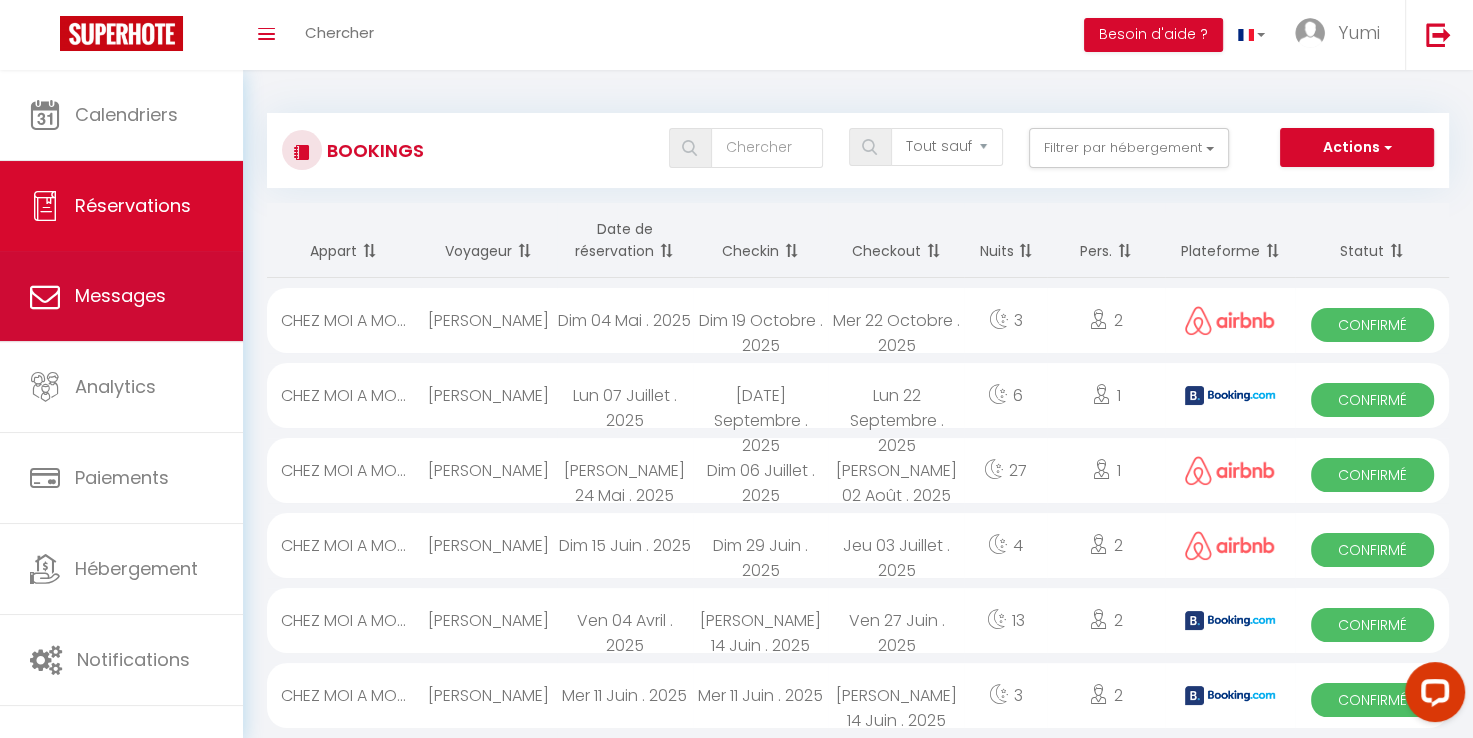 select on "message" 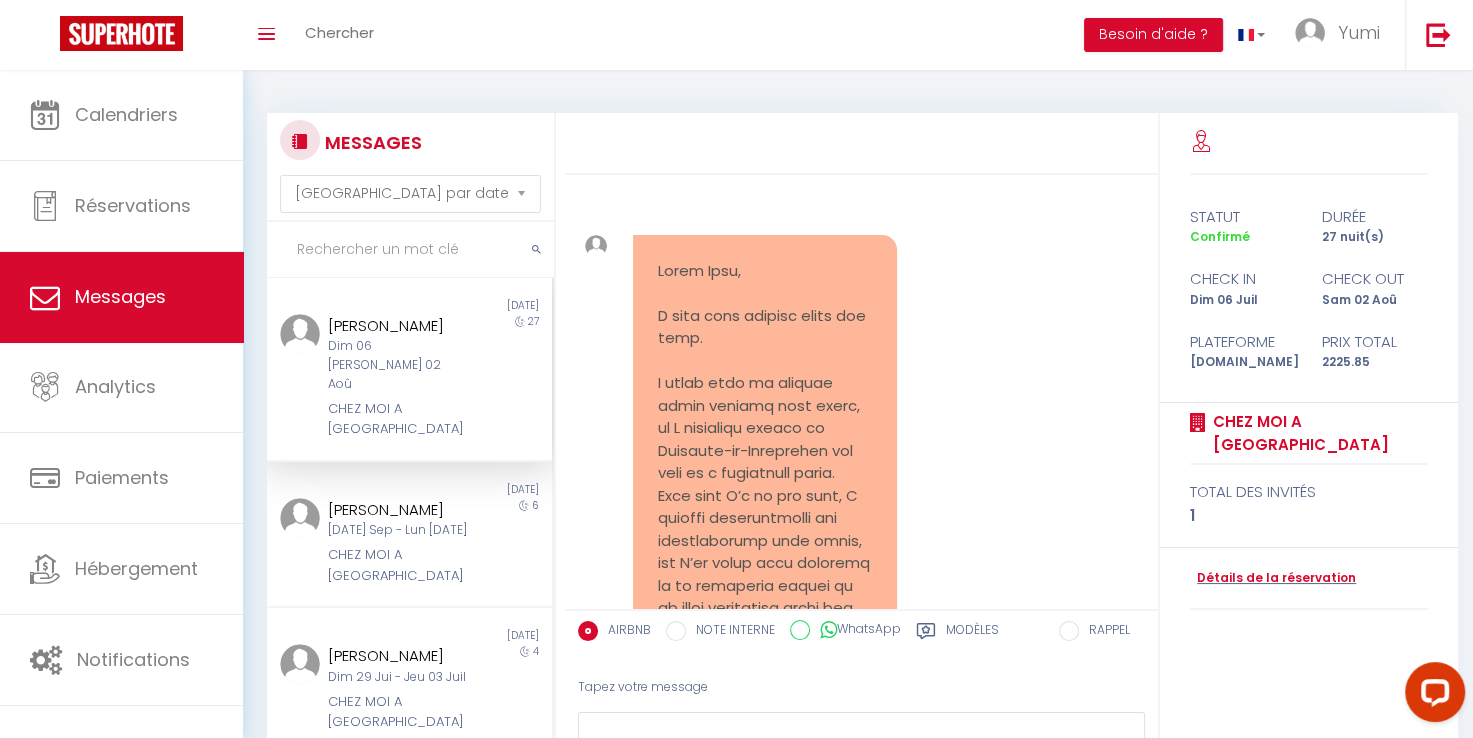 scroll, scrollTop: 33366, scrollLeft: 0, axis: vertical 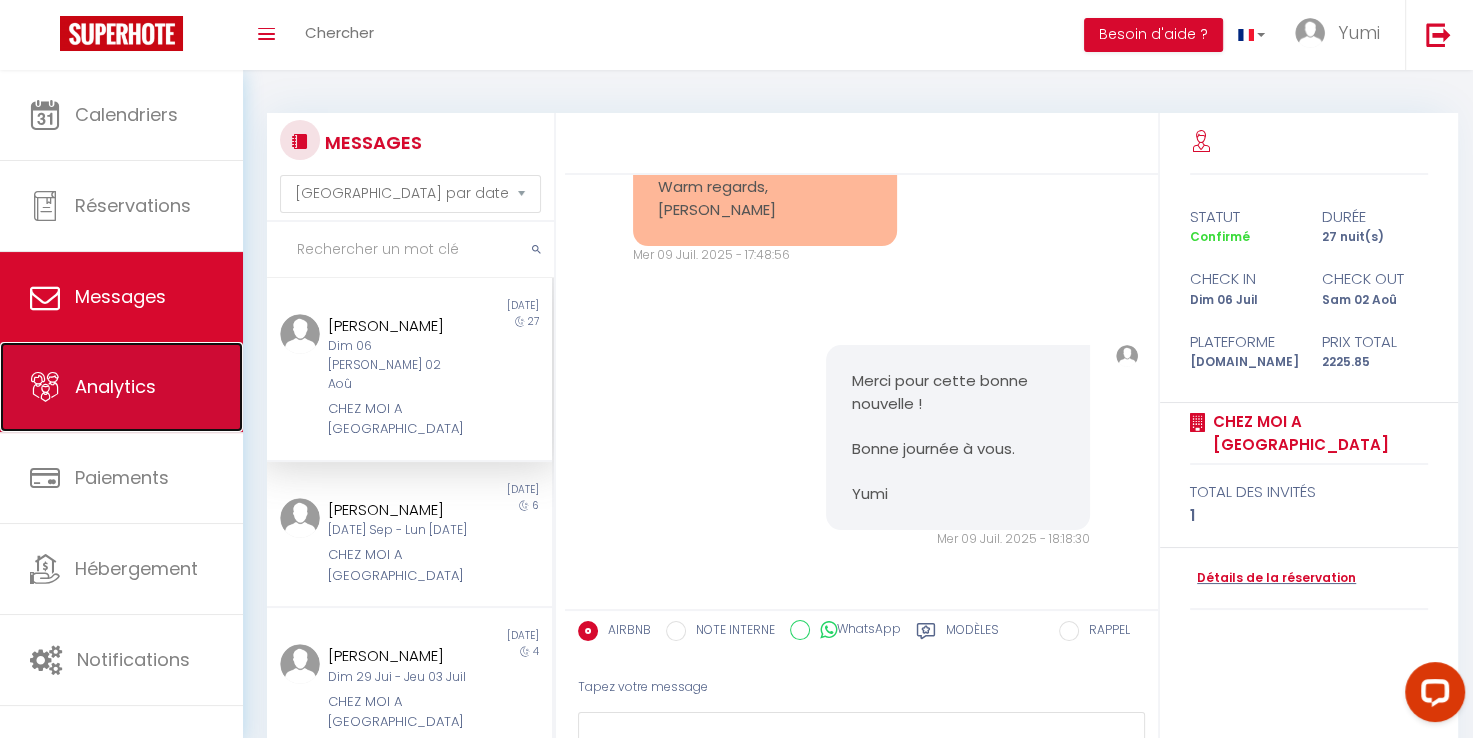 click on "Analytics" at bounding box center [115, 386] 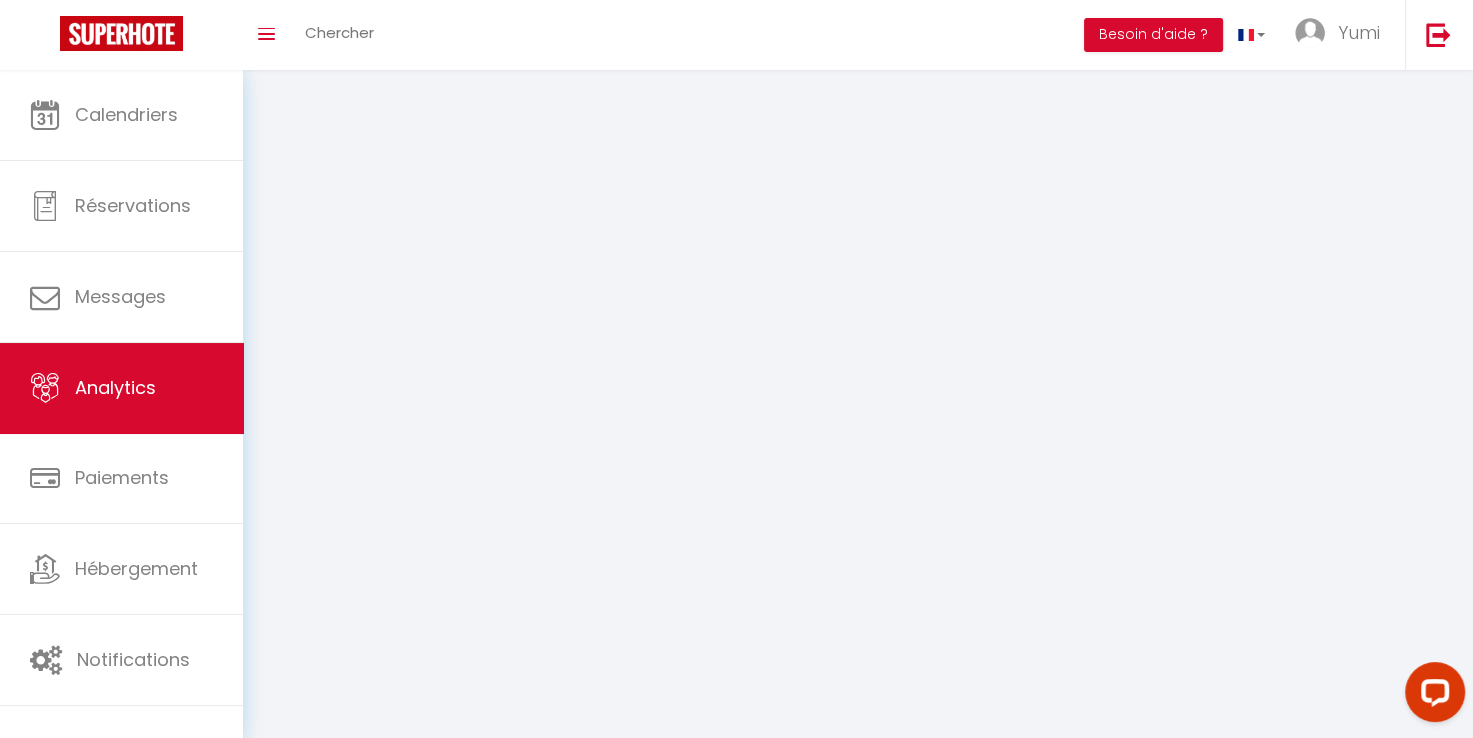select on "2025" 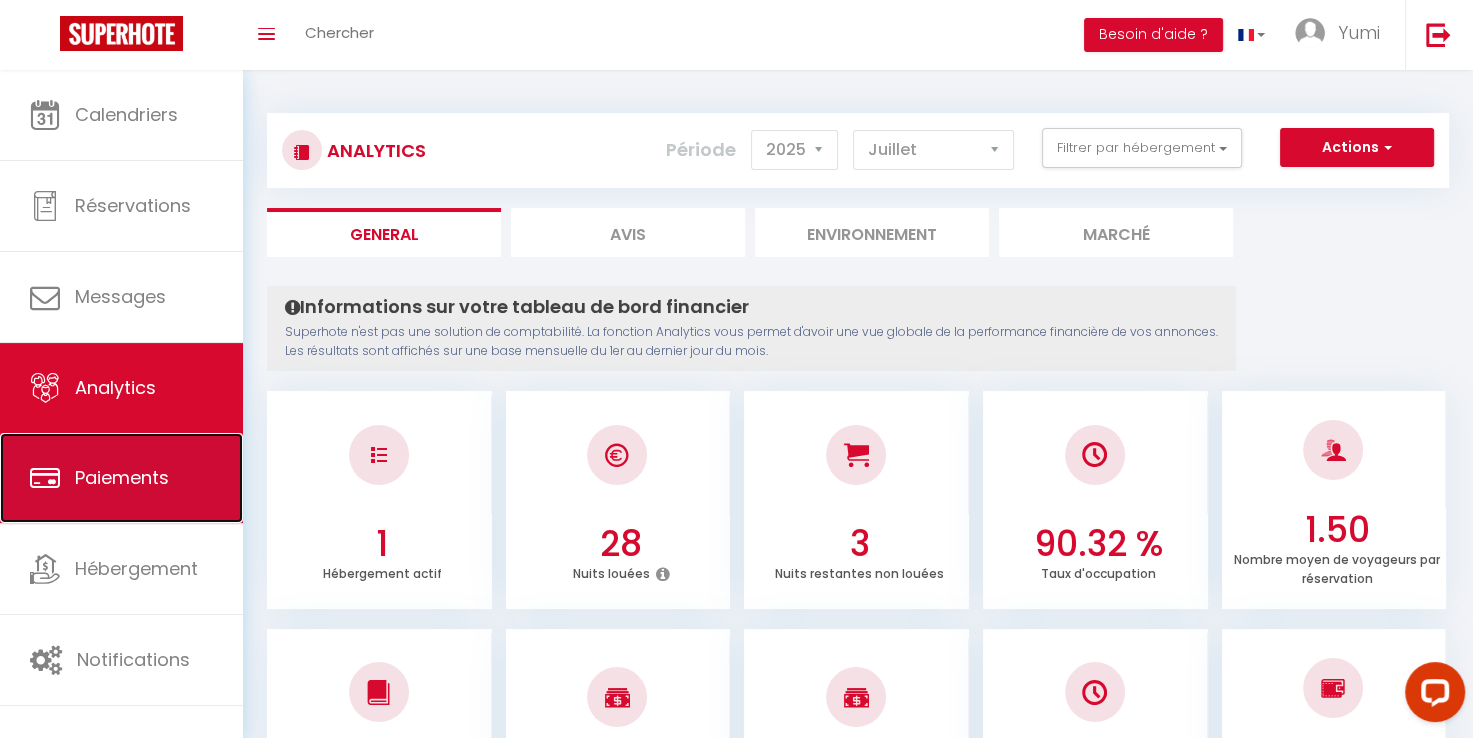 click on "Paiements" at bounding box center (122, 477) 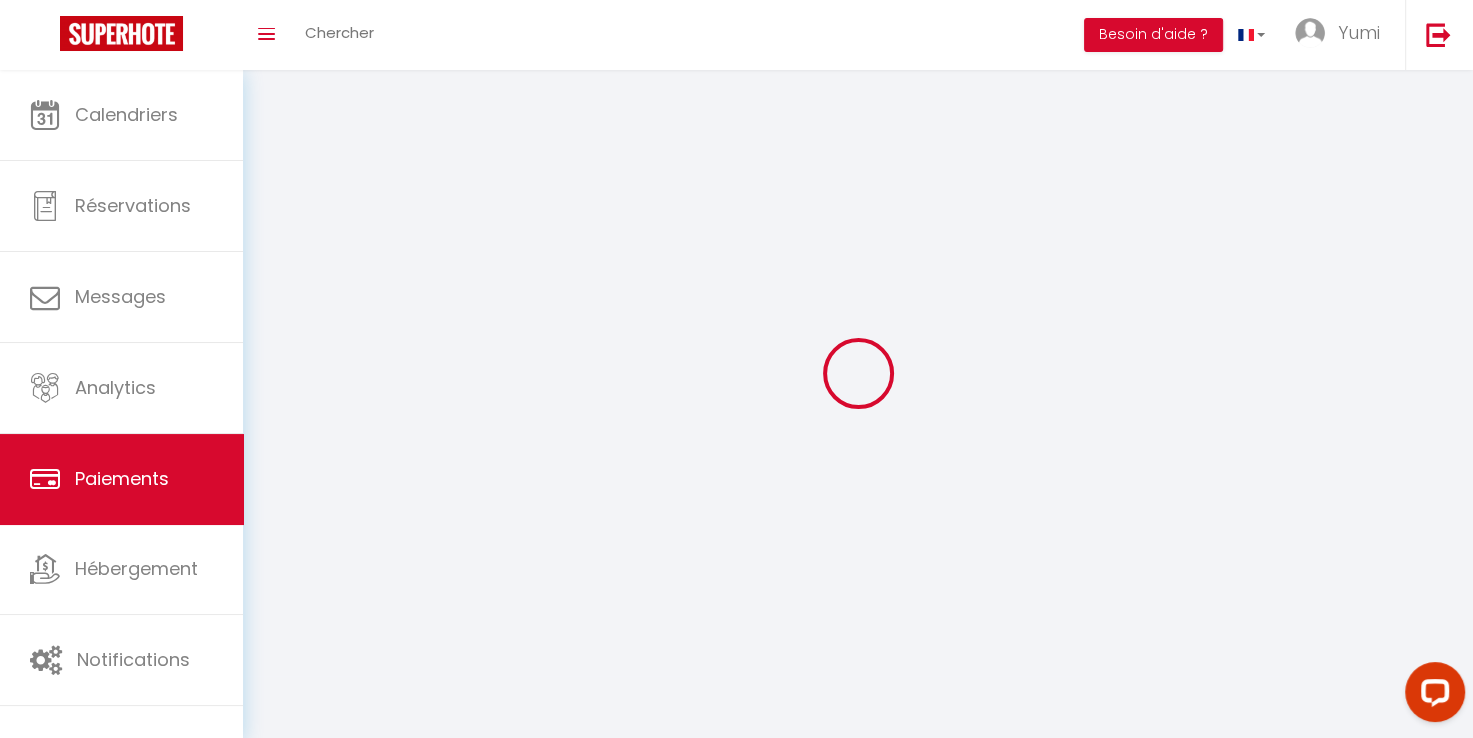select on "2" 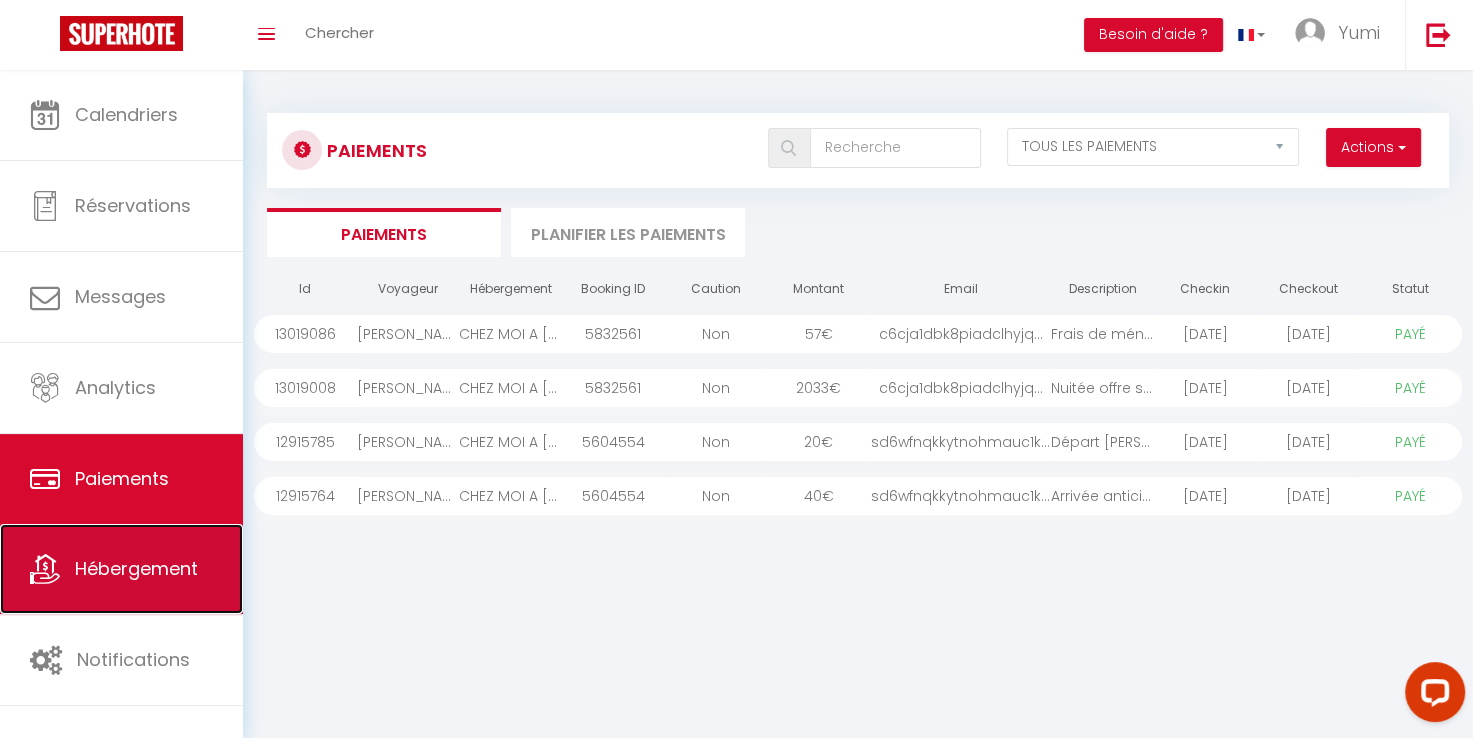 click on "Hébergement" at bounding box center (121, 569) 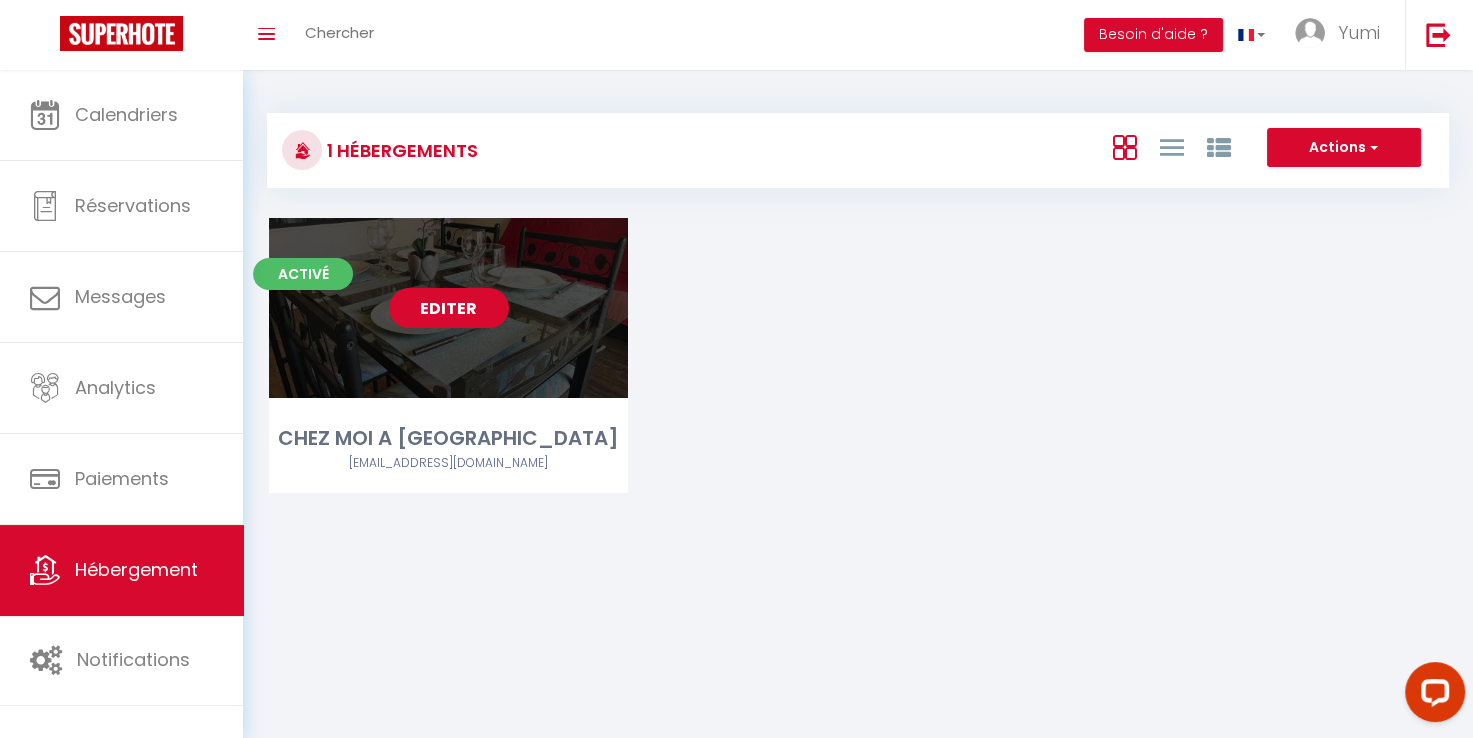 click on "Editer" at bounding box center [449, 308] 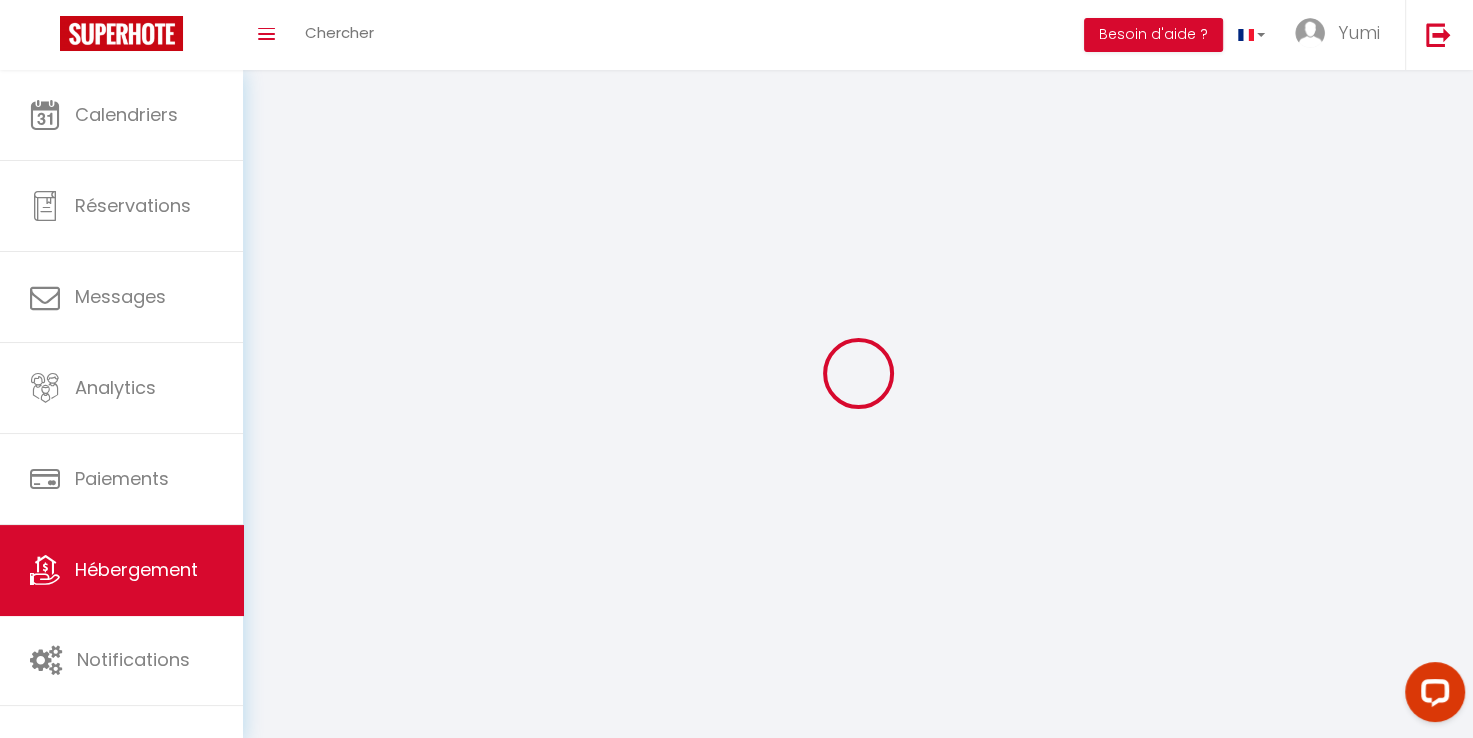 select 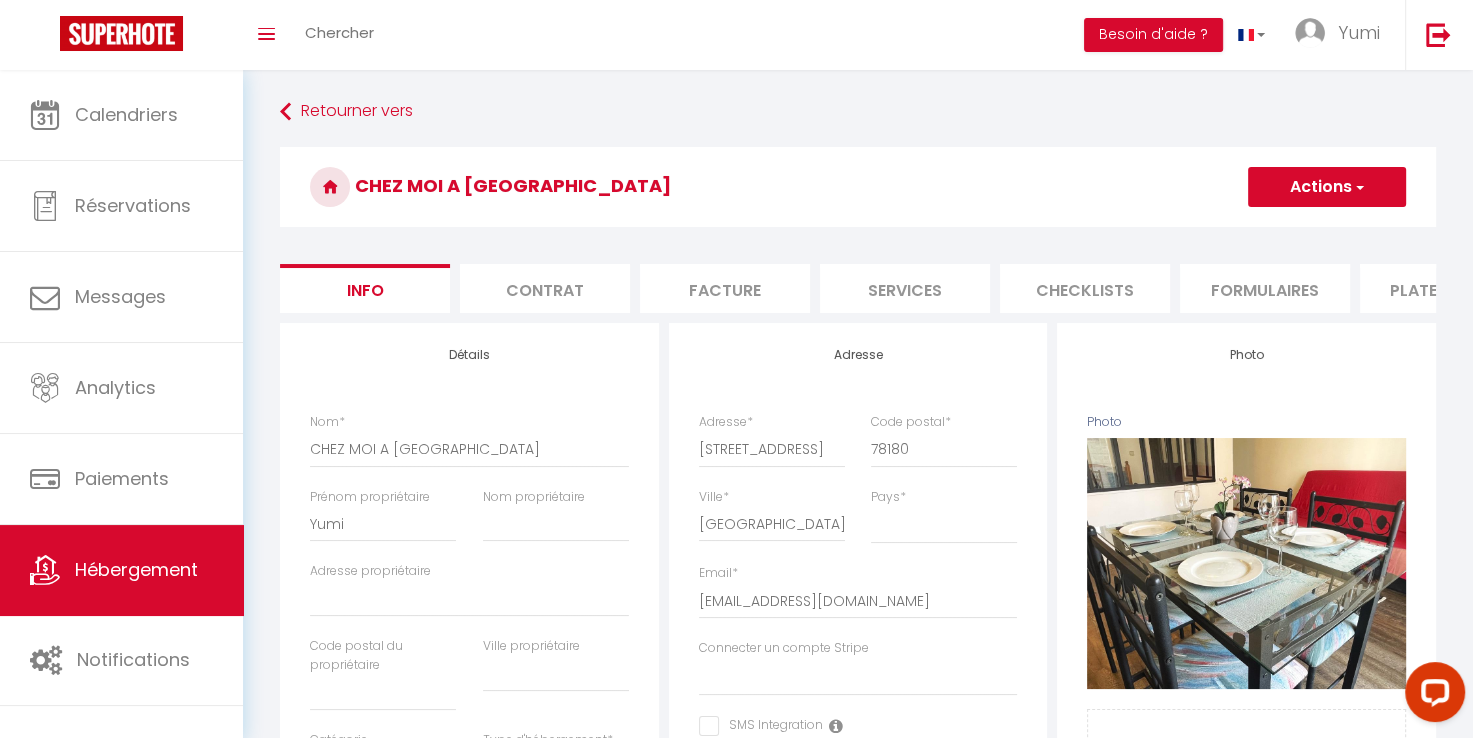 click on "Contrat" at bounding box center [545, 288] 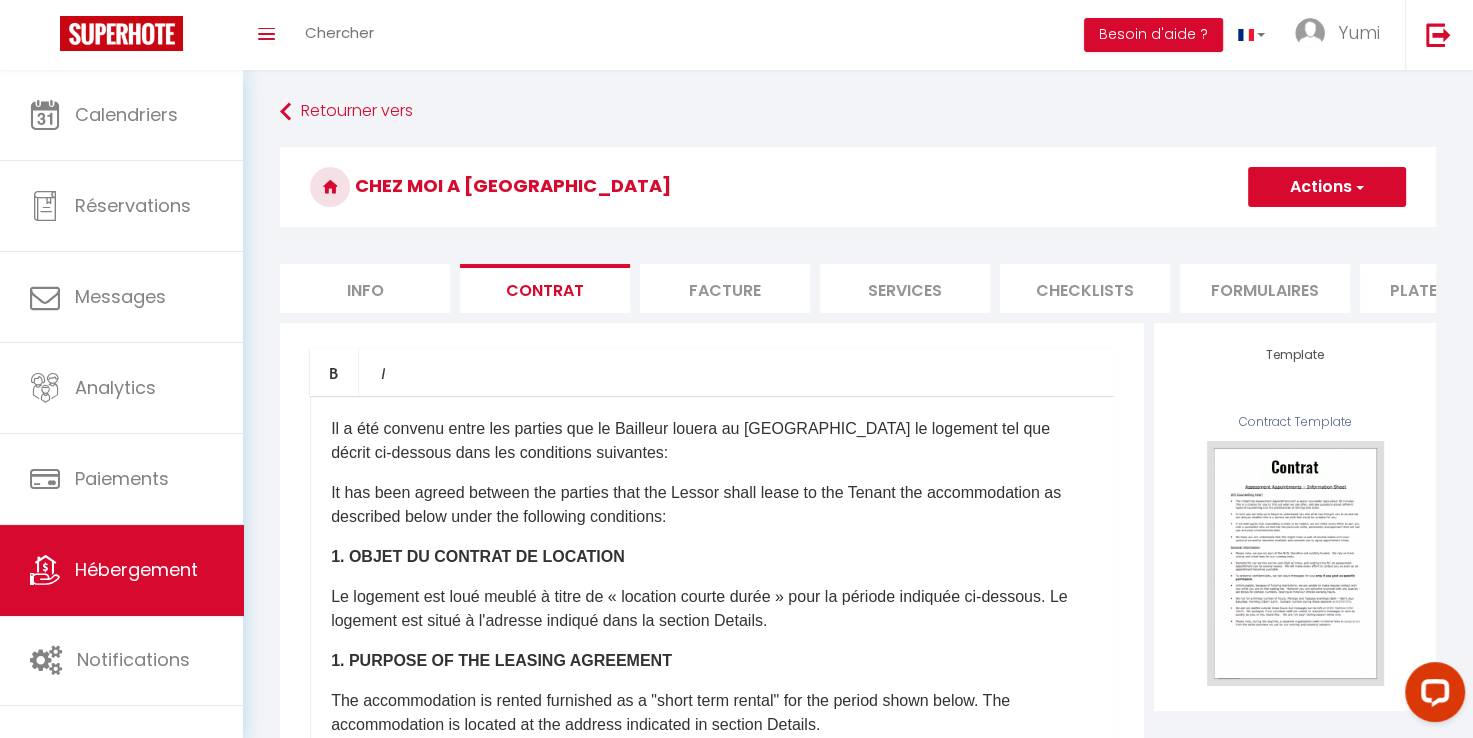 click on "Info" at bounding box center (365, 288) 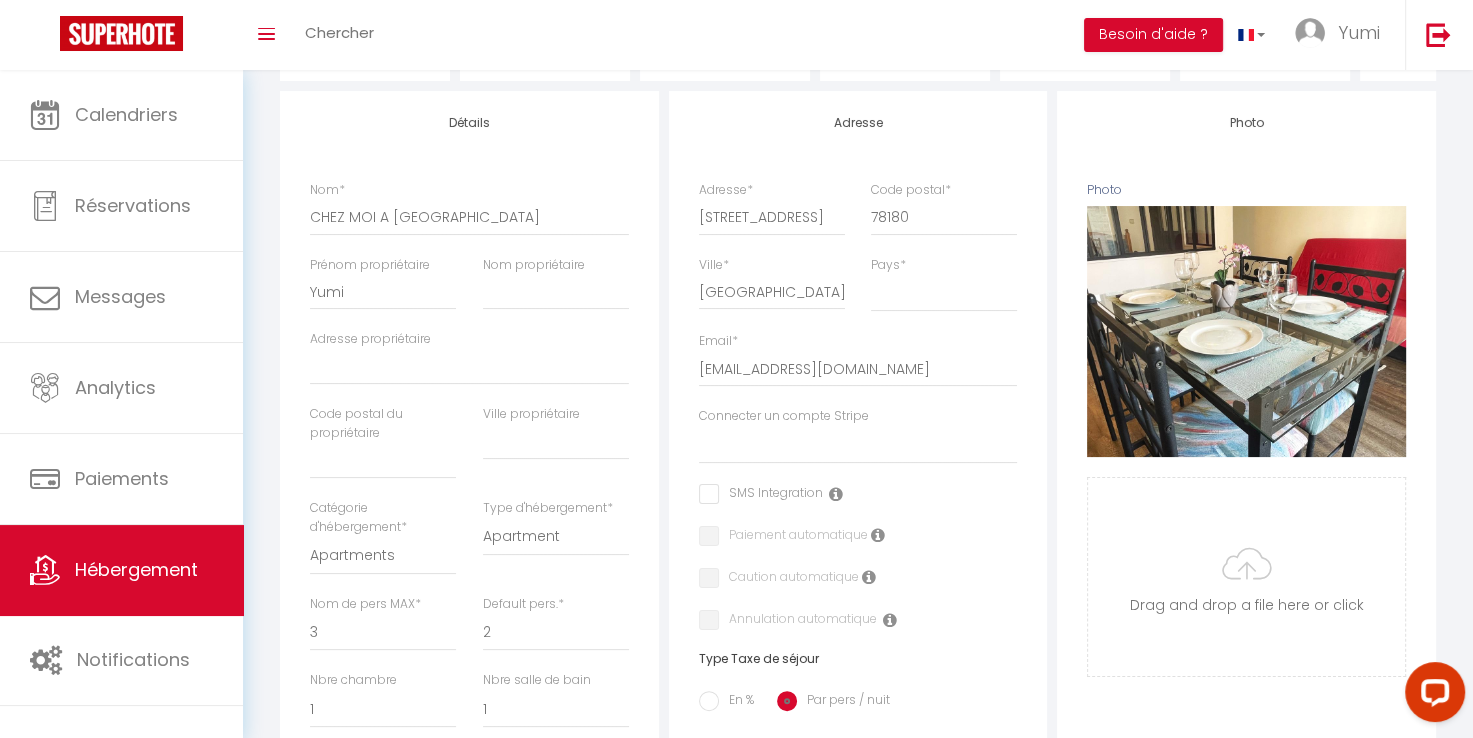 scroll, scrollTop: 240, scrollLeft: 0, axis: vertical 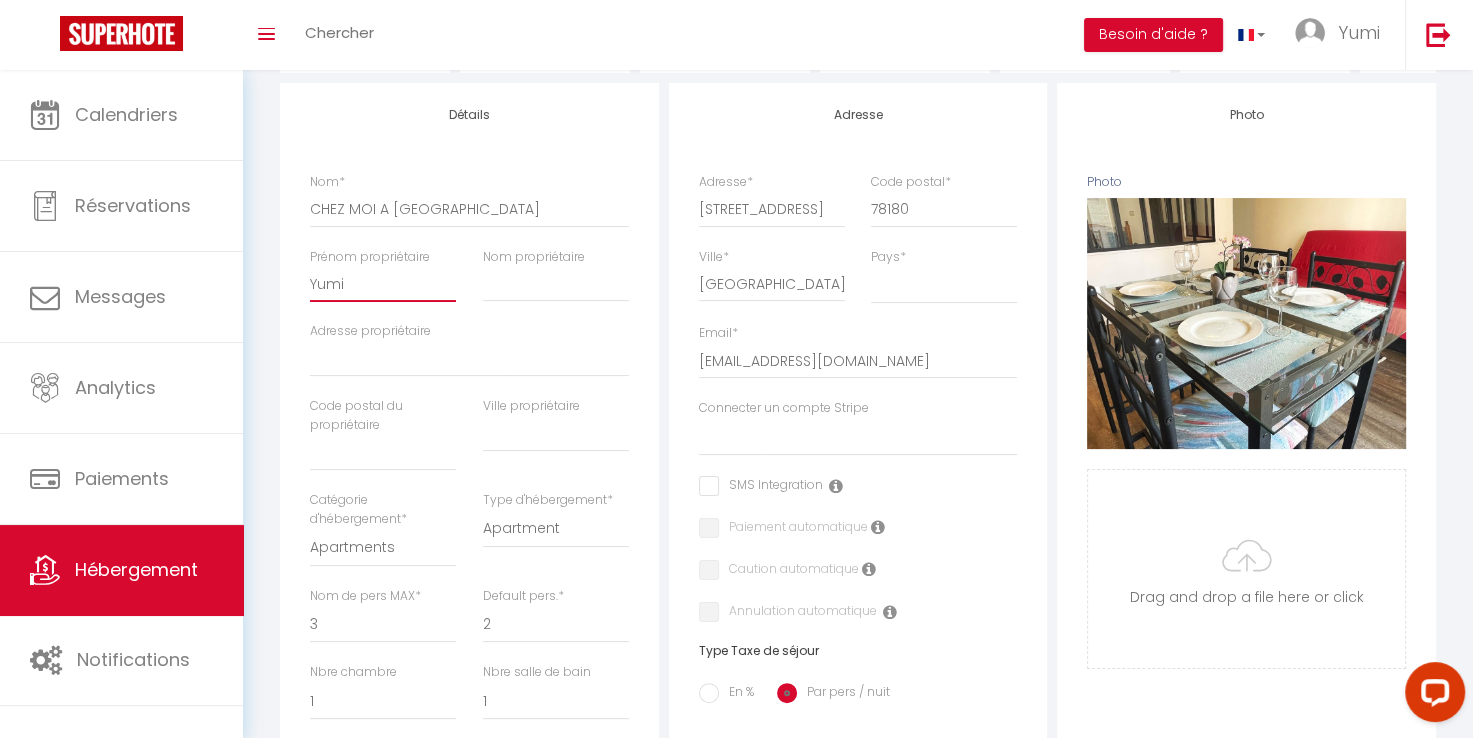 click on "Yumi" at bounding box center [383, 284] 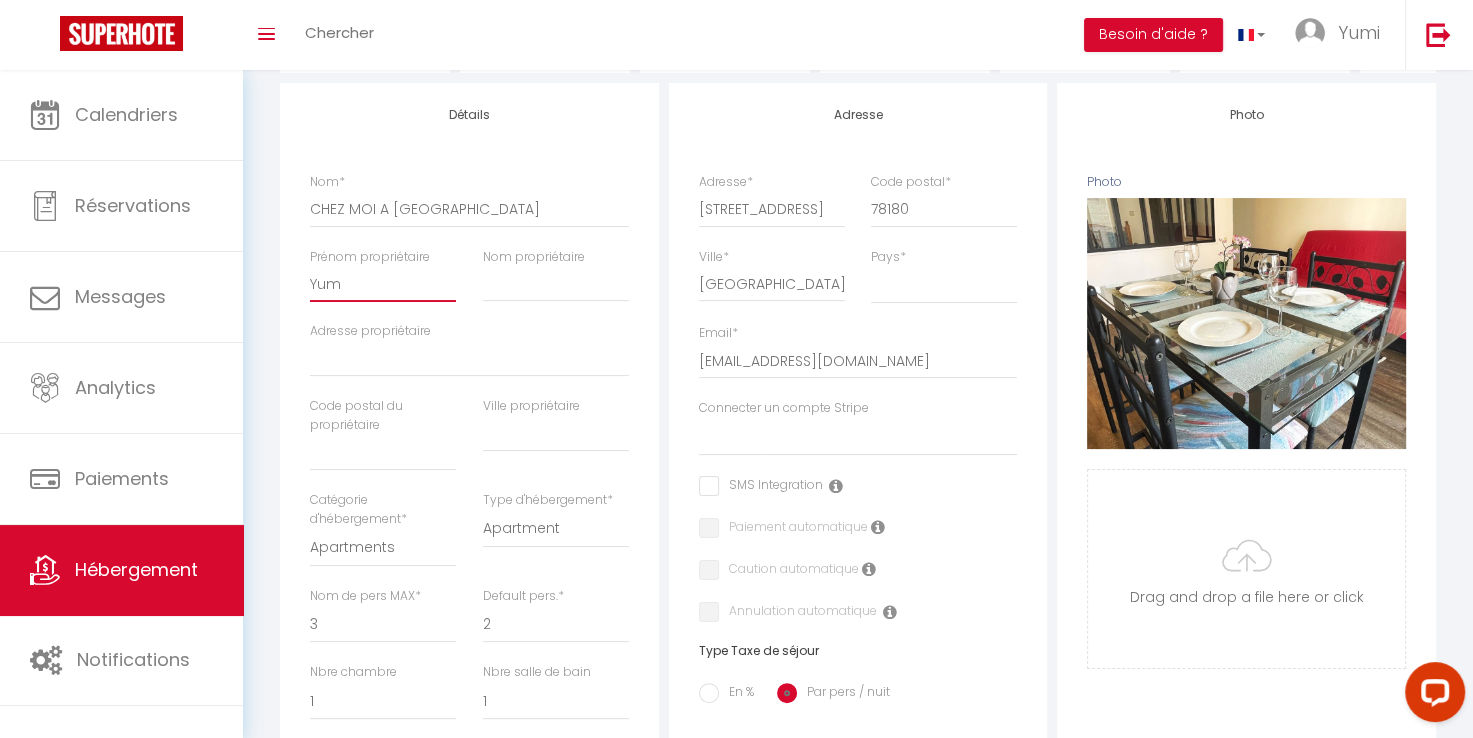 select 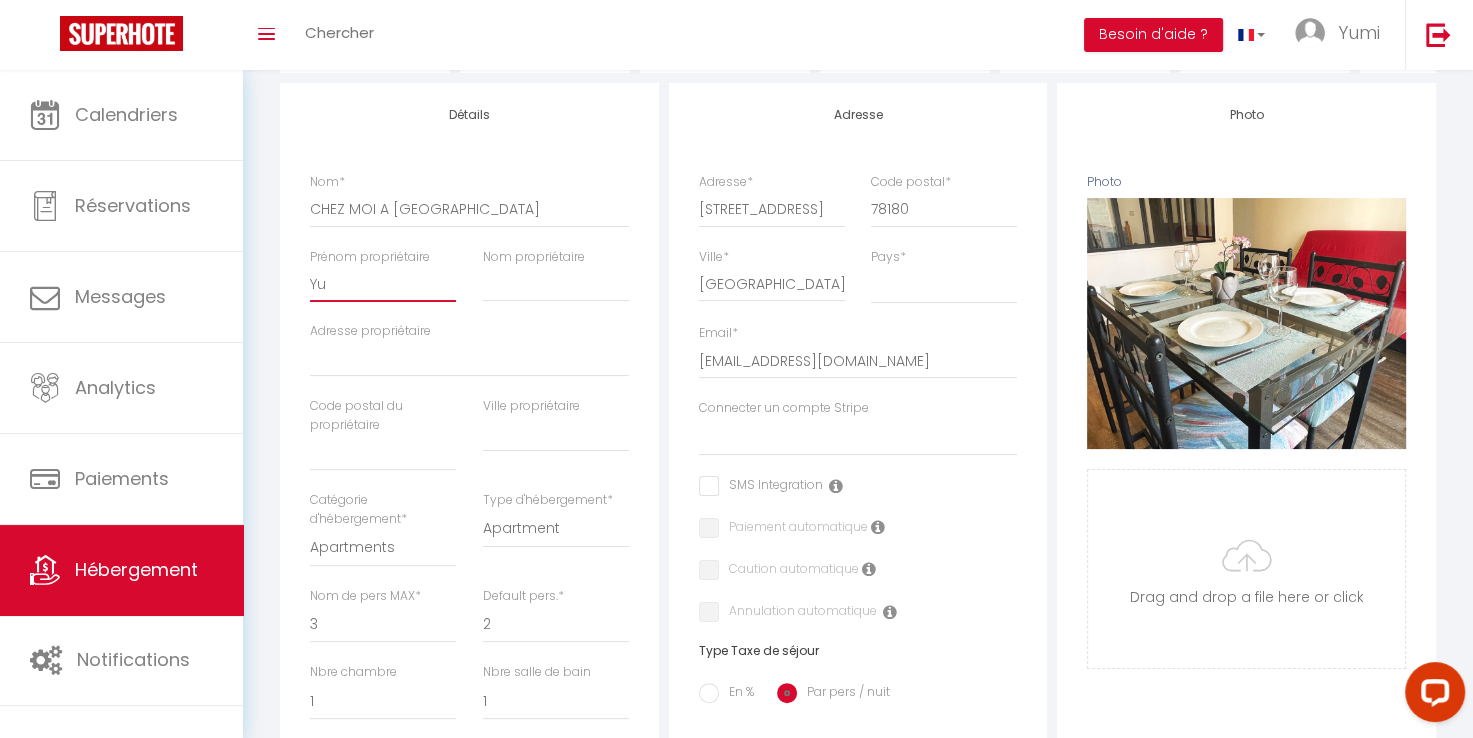 select 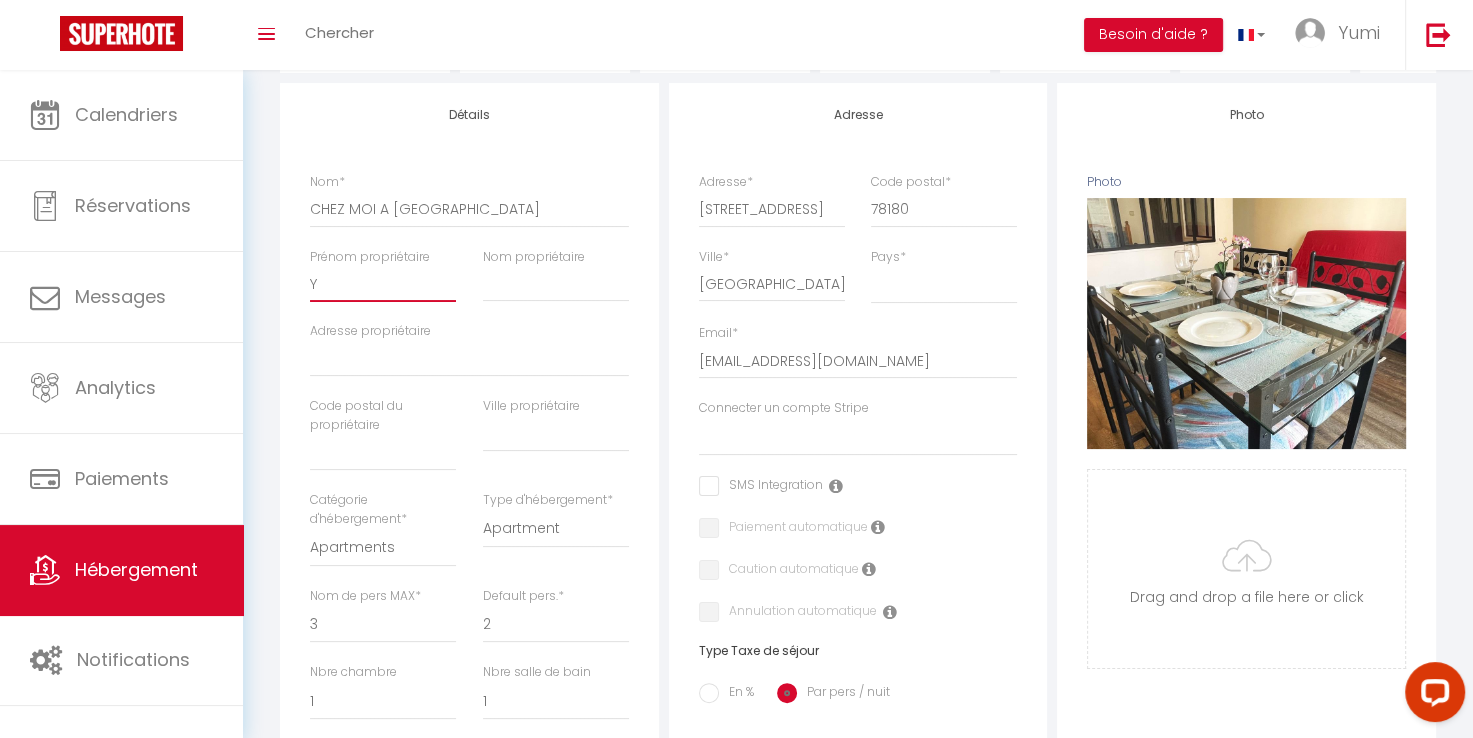 select 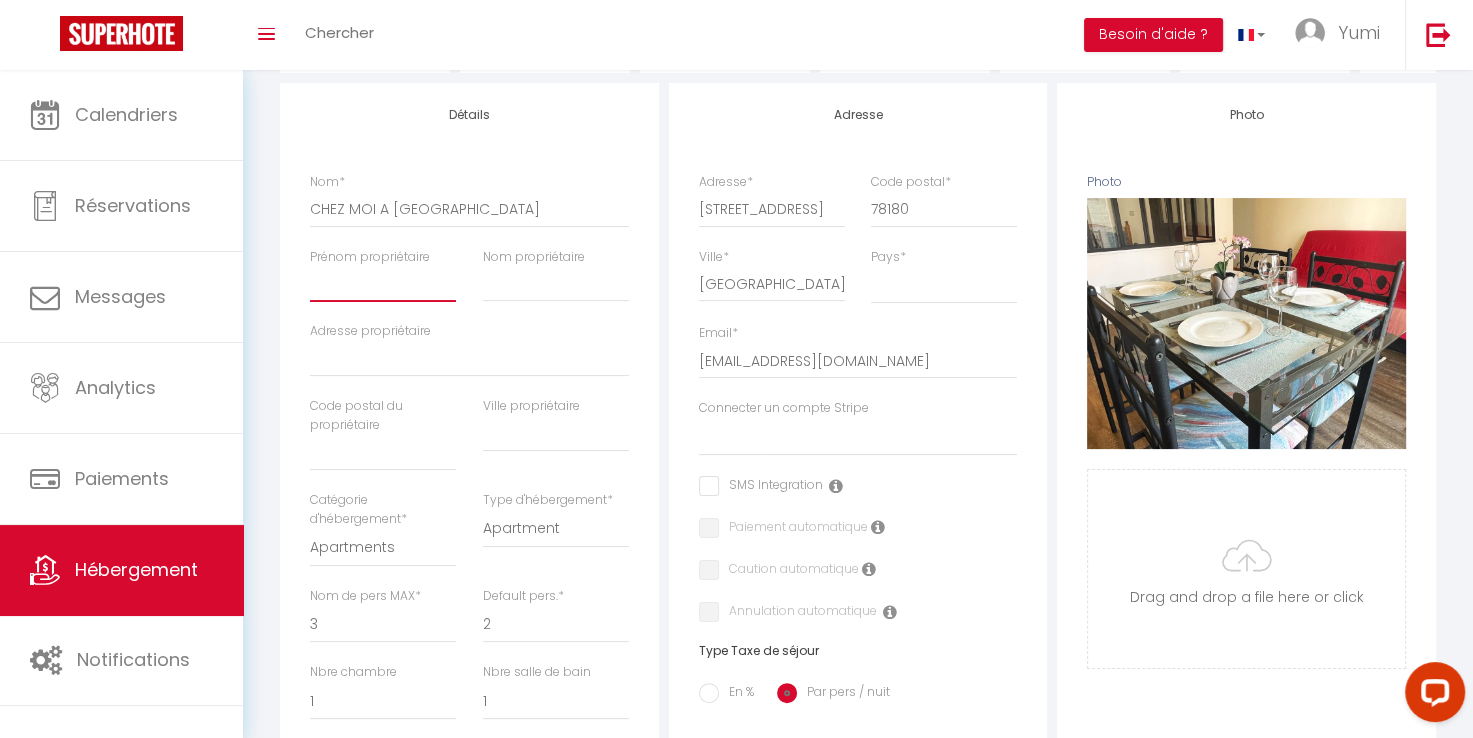select 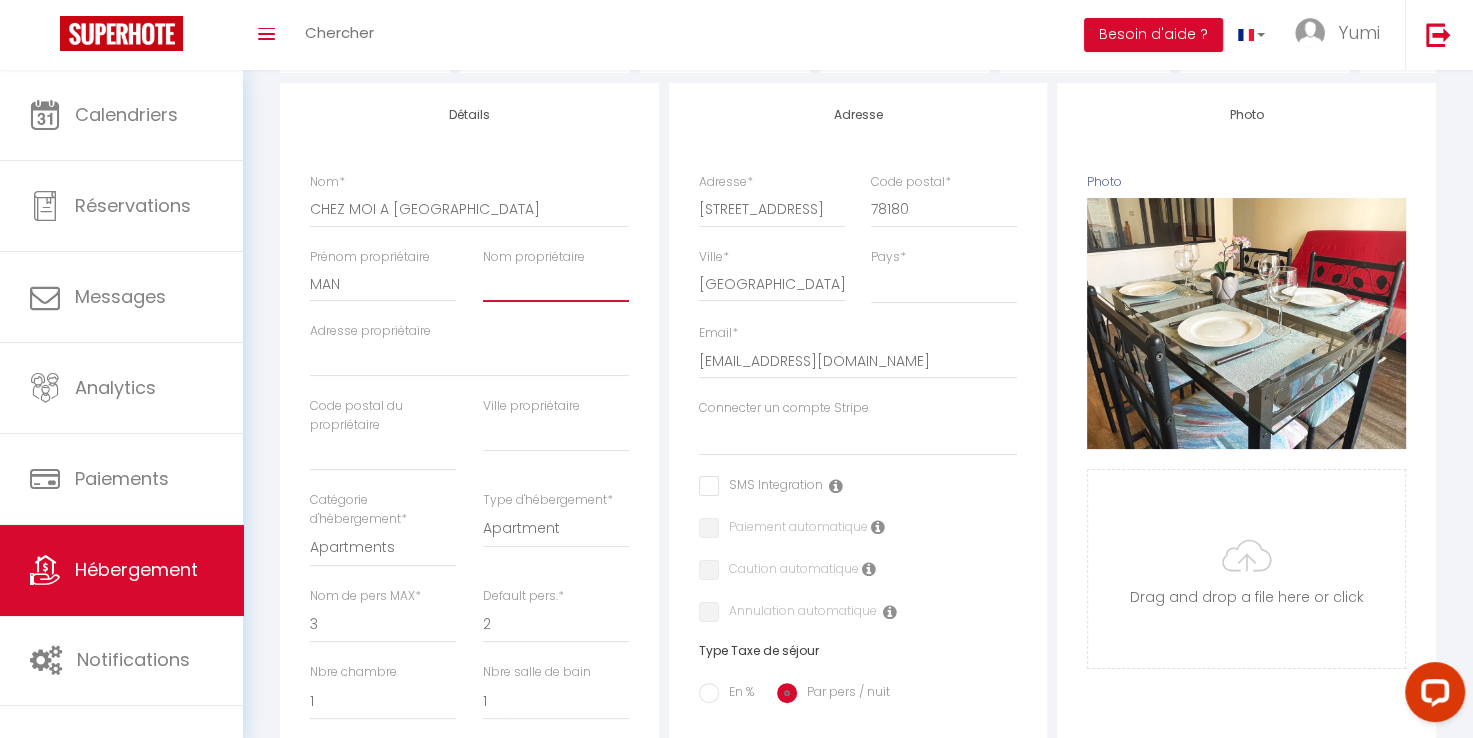 click on "Nom propriétaire" at bounding box center (556, 284) 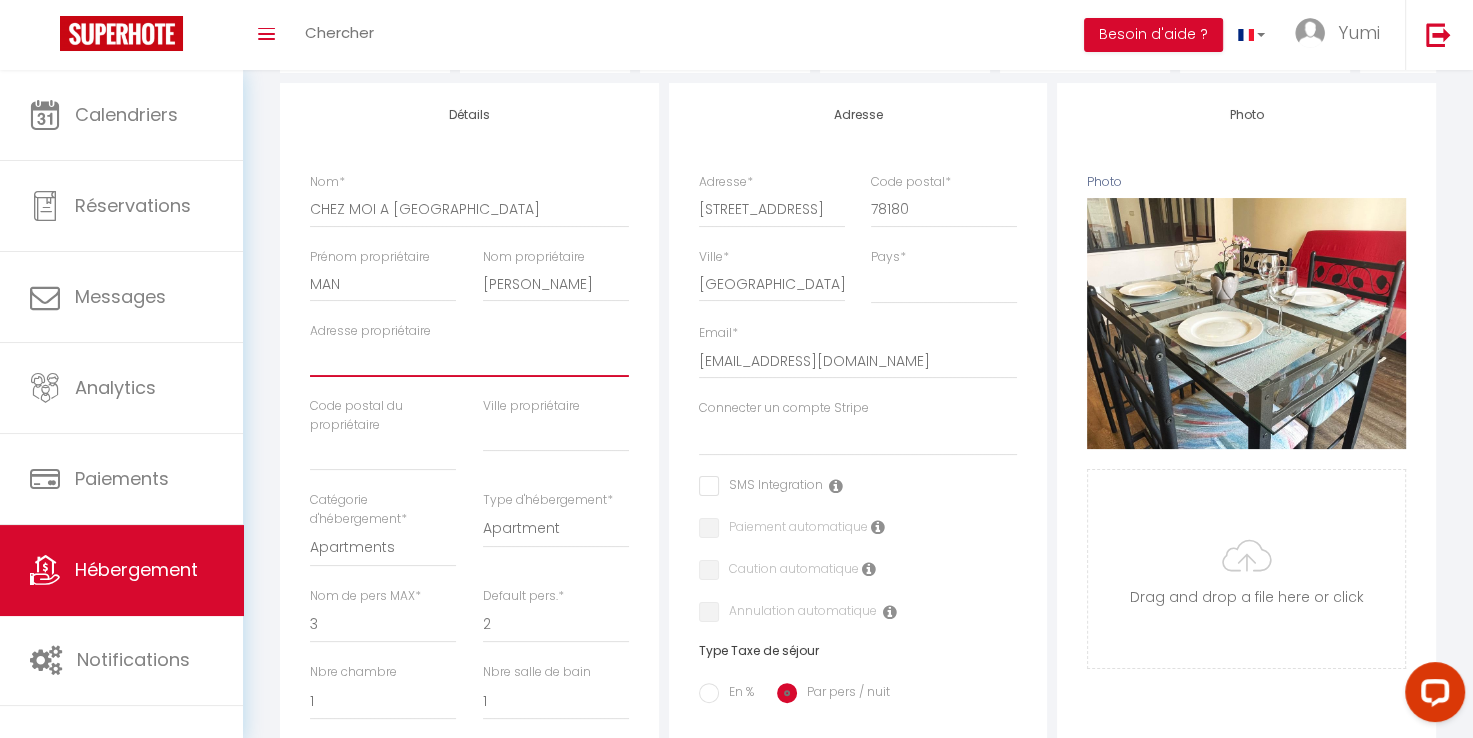 click on "Adresse propriétaire" at bounding box center [469, 359] 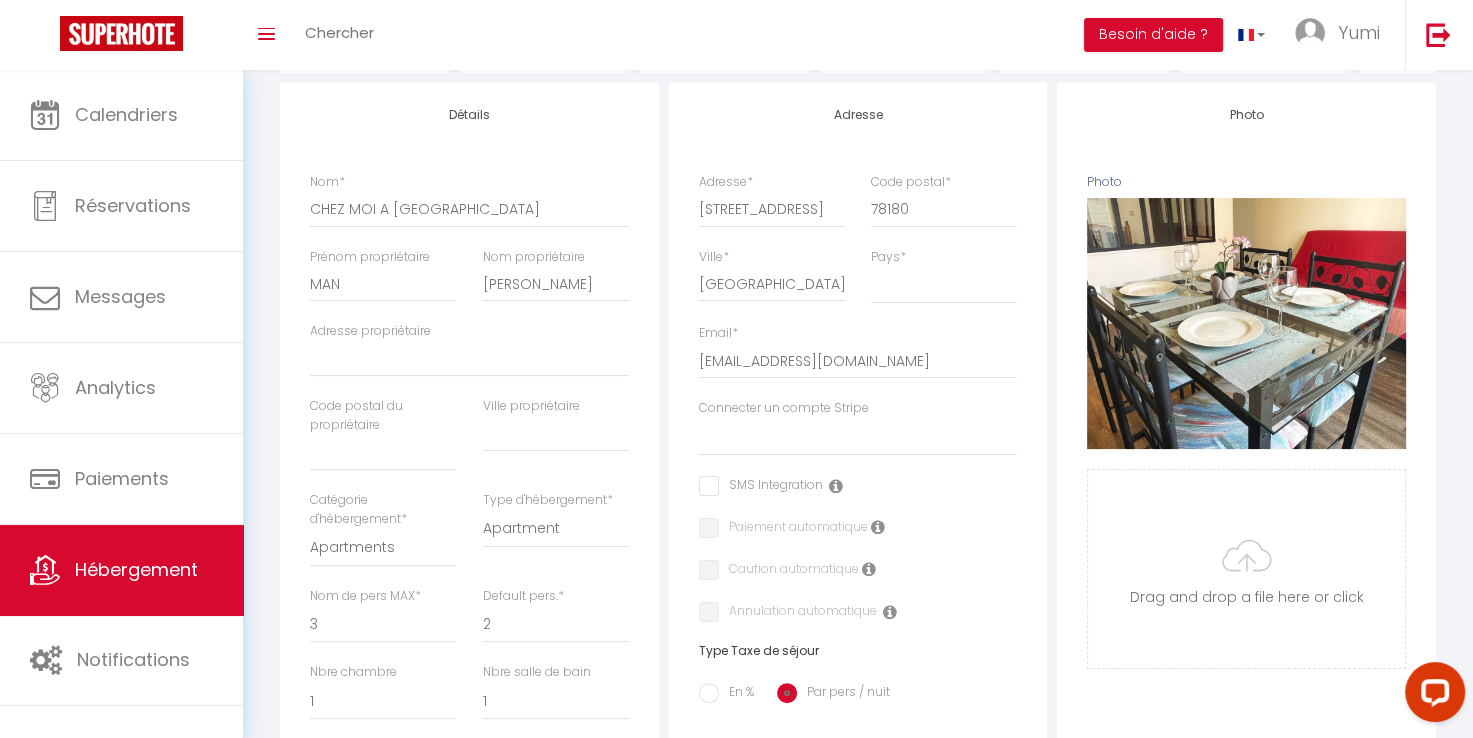 click on "Nom
*   CHEZ MOI A [GEOGRAPHIC_DATA]" at bounding box center [469, 200] 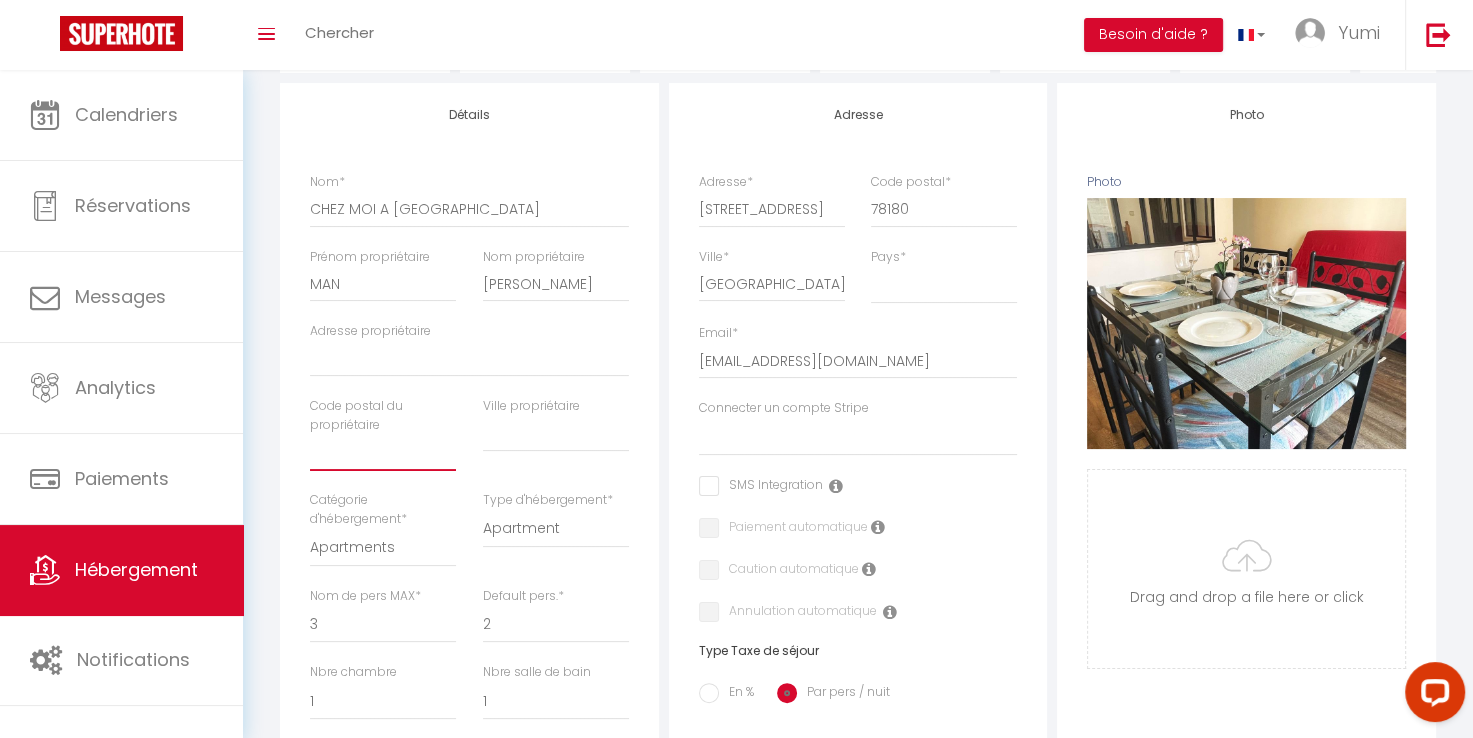 click at bounding box center (383, 453) 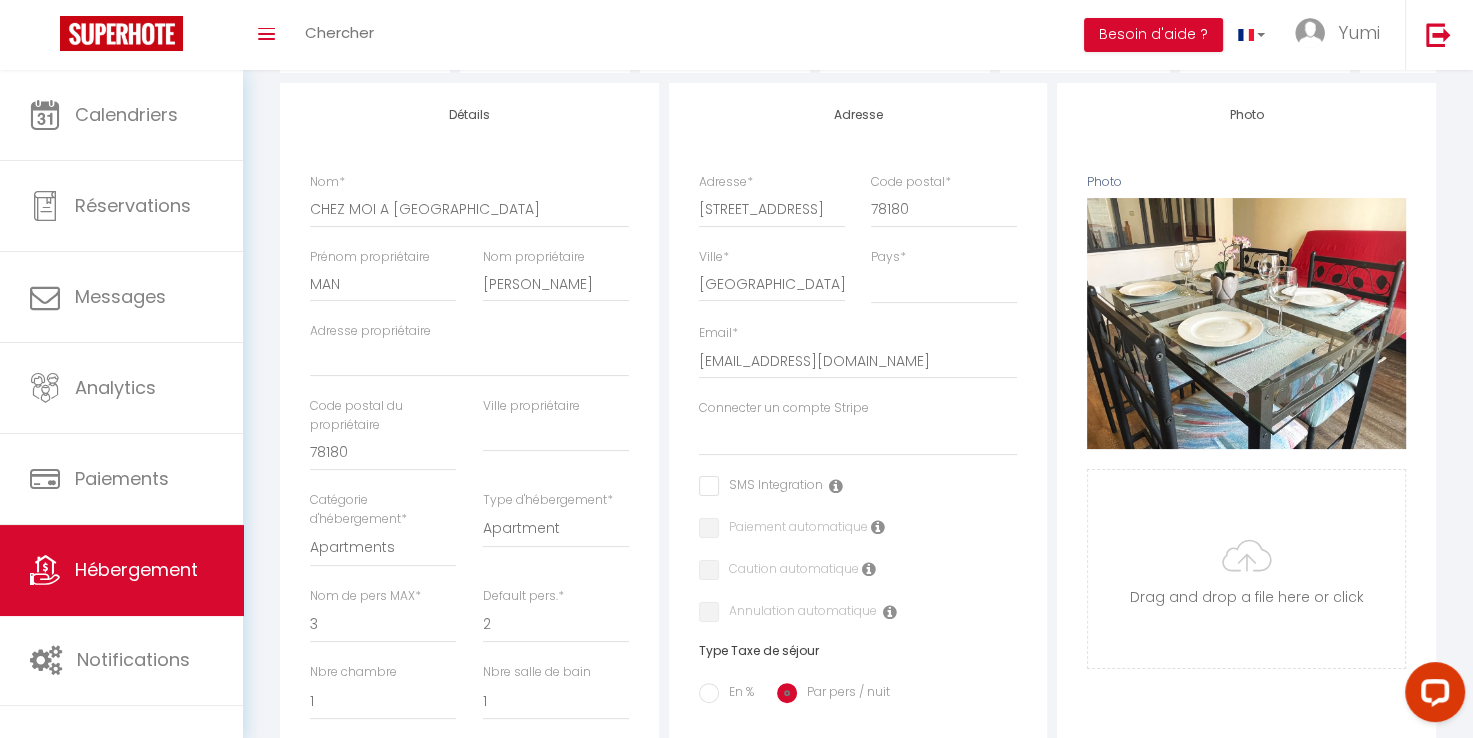 click on "Ville propriétaire" at bounding box center [555, 444] 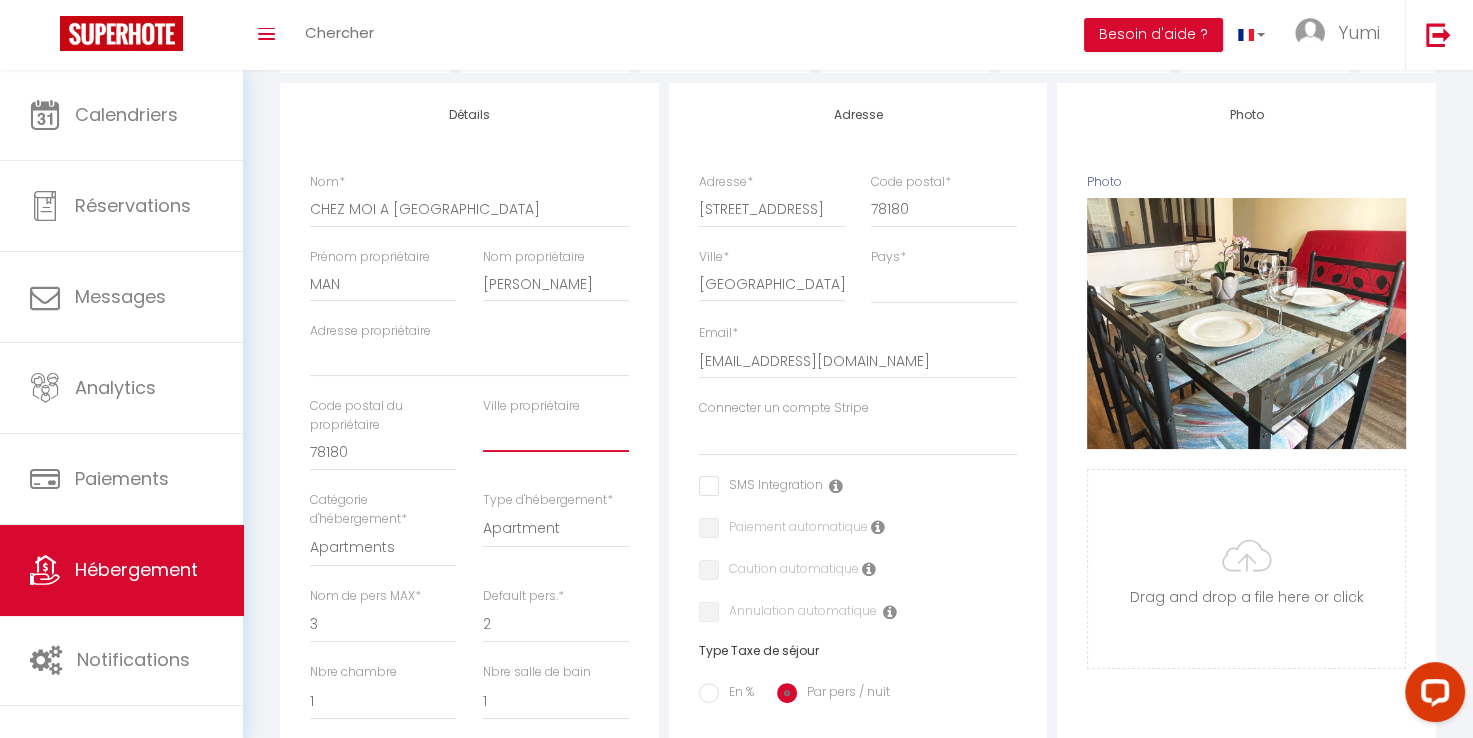 click at bounding box center [556, 434] 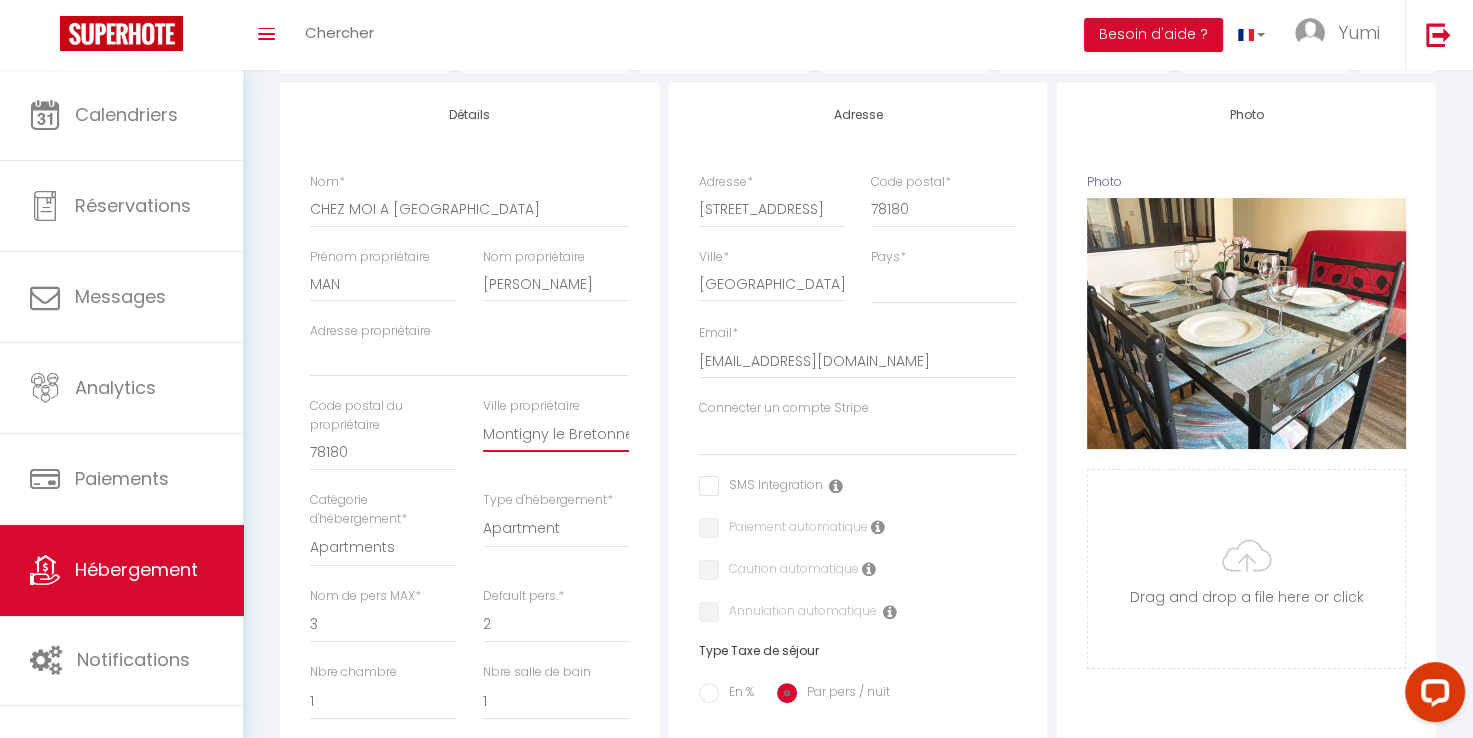 scroll, scrollTop: 0, scrollLeft: 15, axis: horizontal 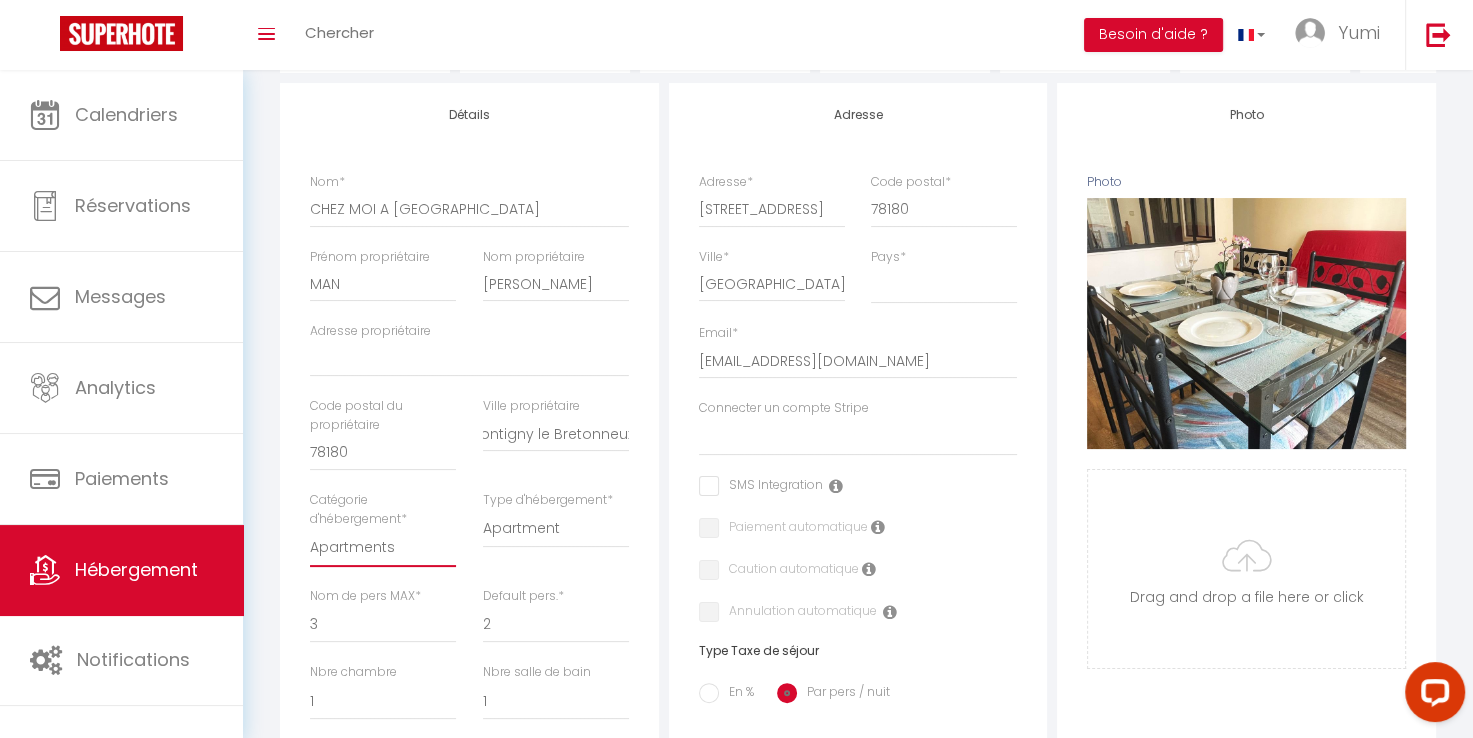click on "Apartments
Houses
Secondary units
Unique Homes
BNB
Others" at bounding box center [383, 548] 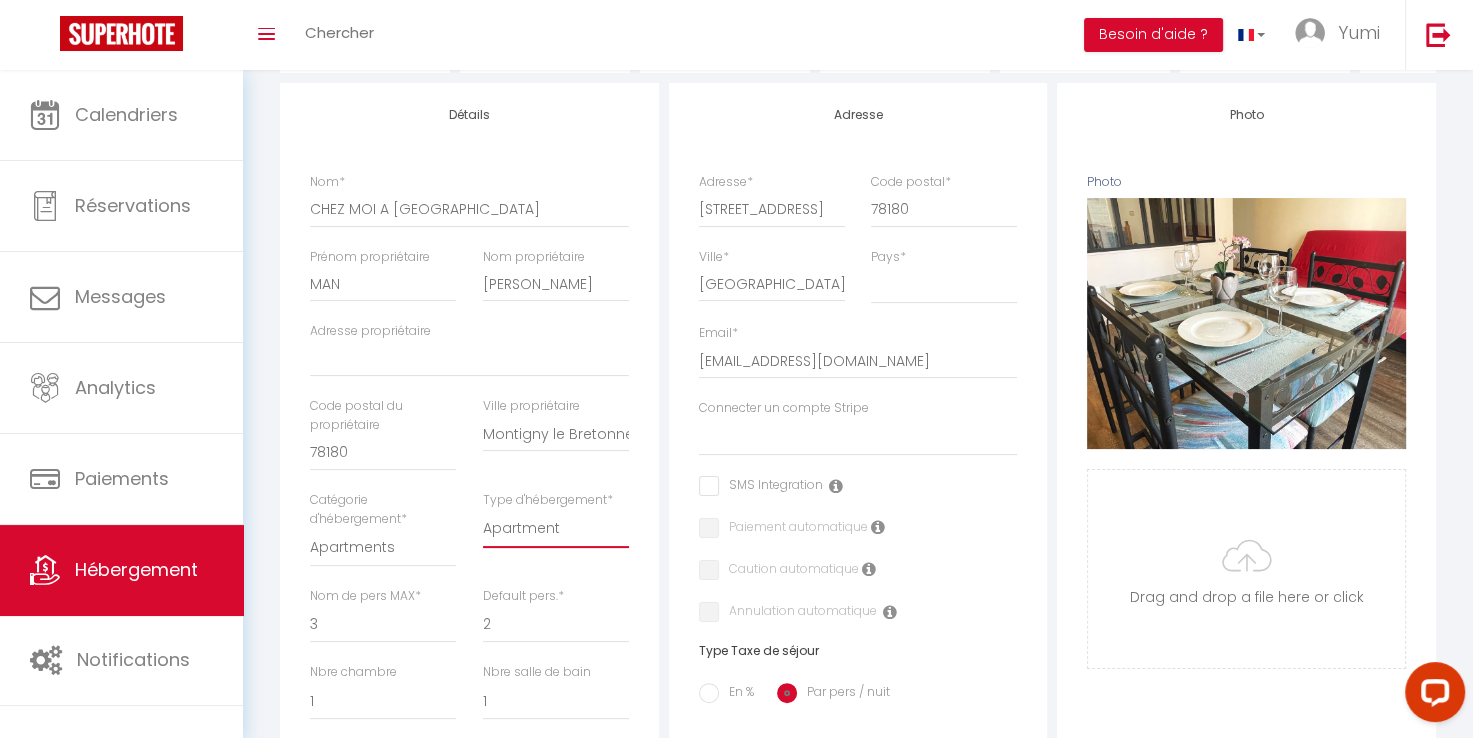 click on "Apartment
Condominium
Loft
Serviced Apartment" at bounding box center [556, 529] 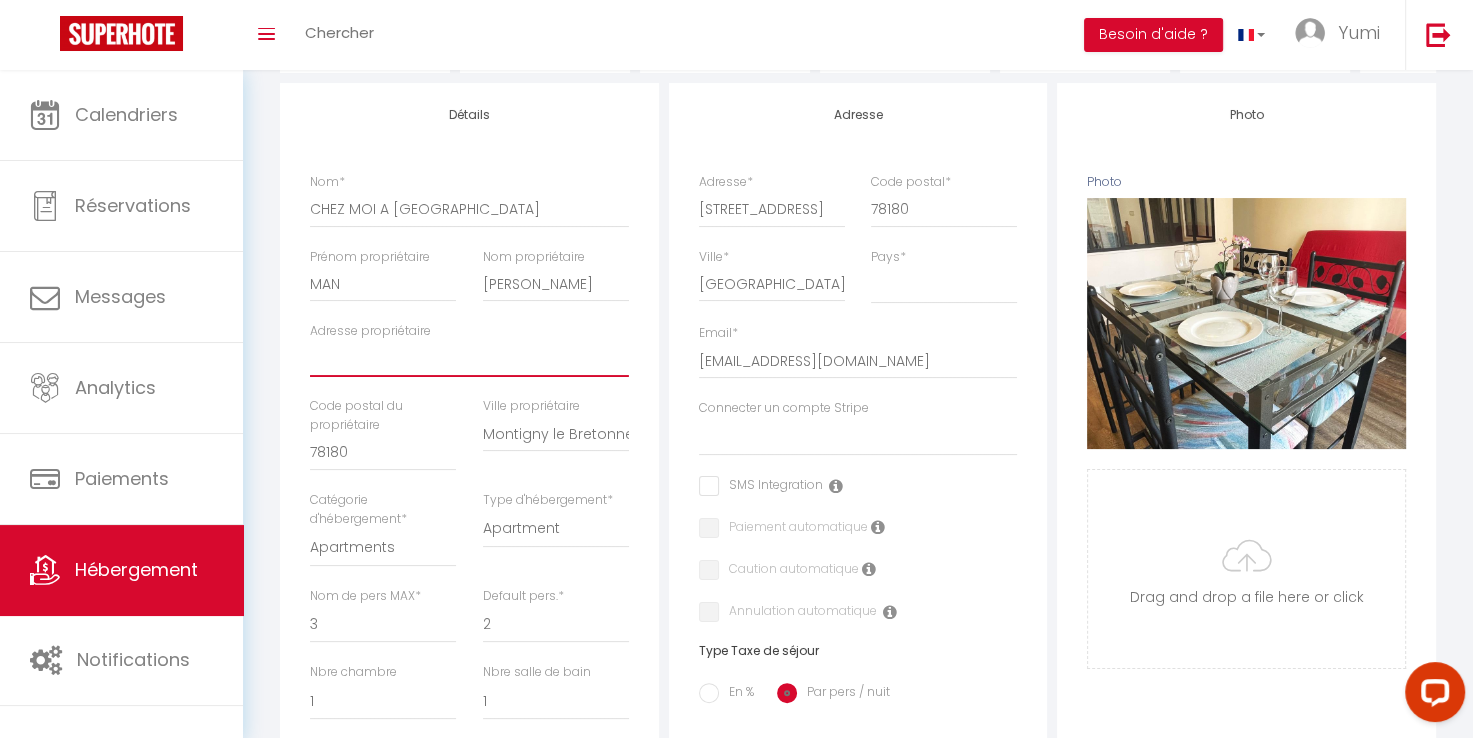 click on "Adresse propriétaire" at bounding box center (469, 359) 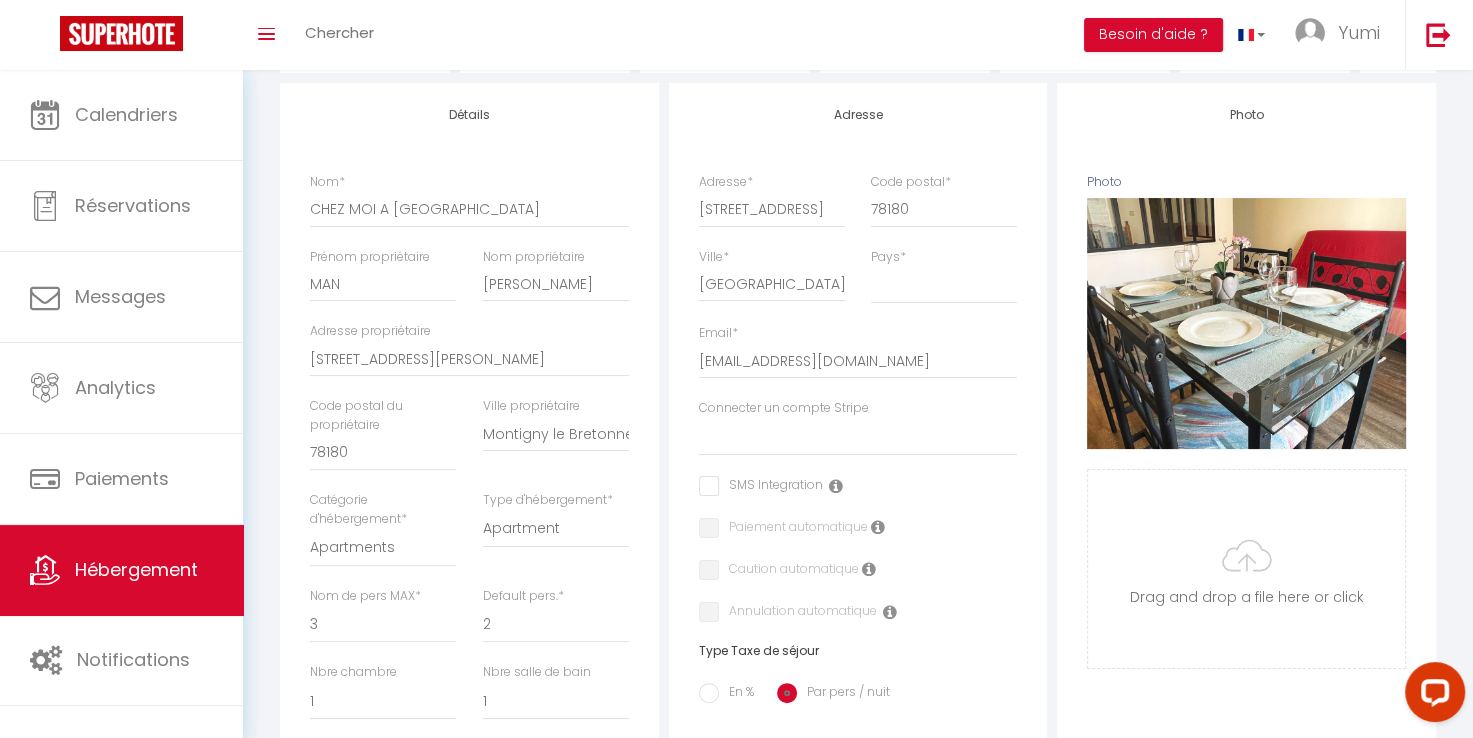 click on "Retourner vers    CHEZ MOI A [GEOGRAPHIC_DATA]
Actions
Enregistrer   Dupliquer   Supprimer   Importer les réservations
Info
Contrat
Facture
Services
Checklists
Formulaires
Plateformes
Paramètres
website
Journal
Modèle personnalisé
×         Titre [PERSON_NAME]
Enregistrer
Liste de checklist
×   *     *" at bounding box center [858, 656] 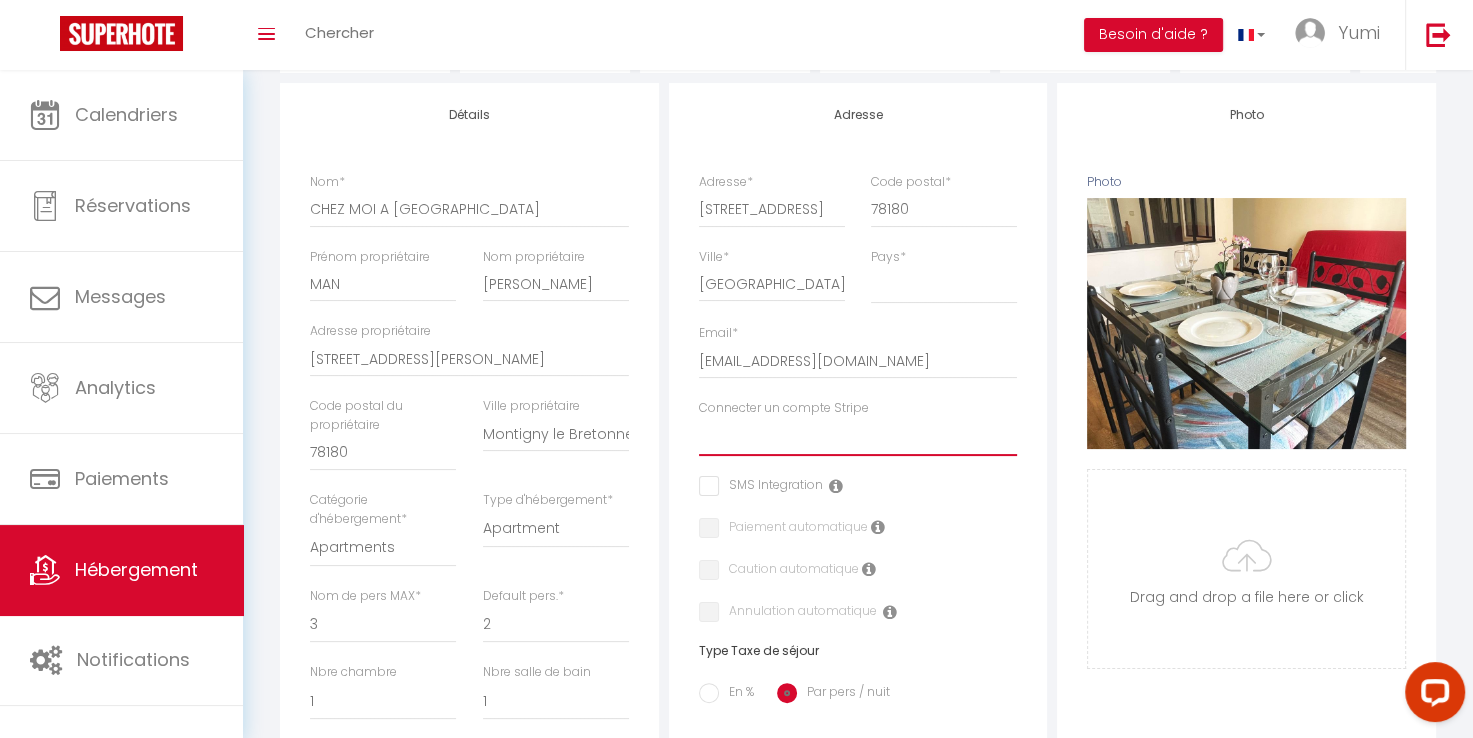 click on "Yumi" at bounding box center (858, 437) 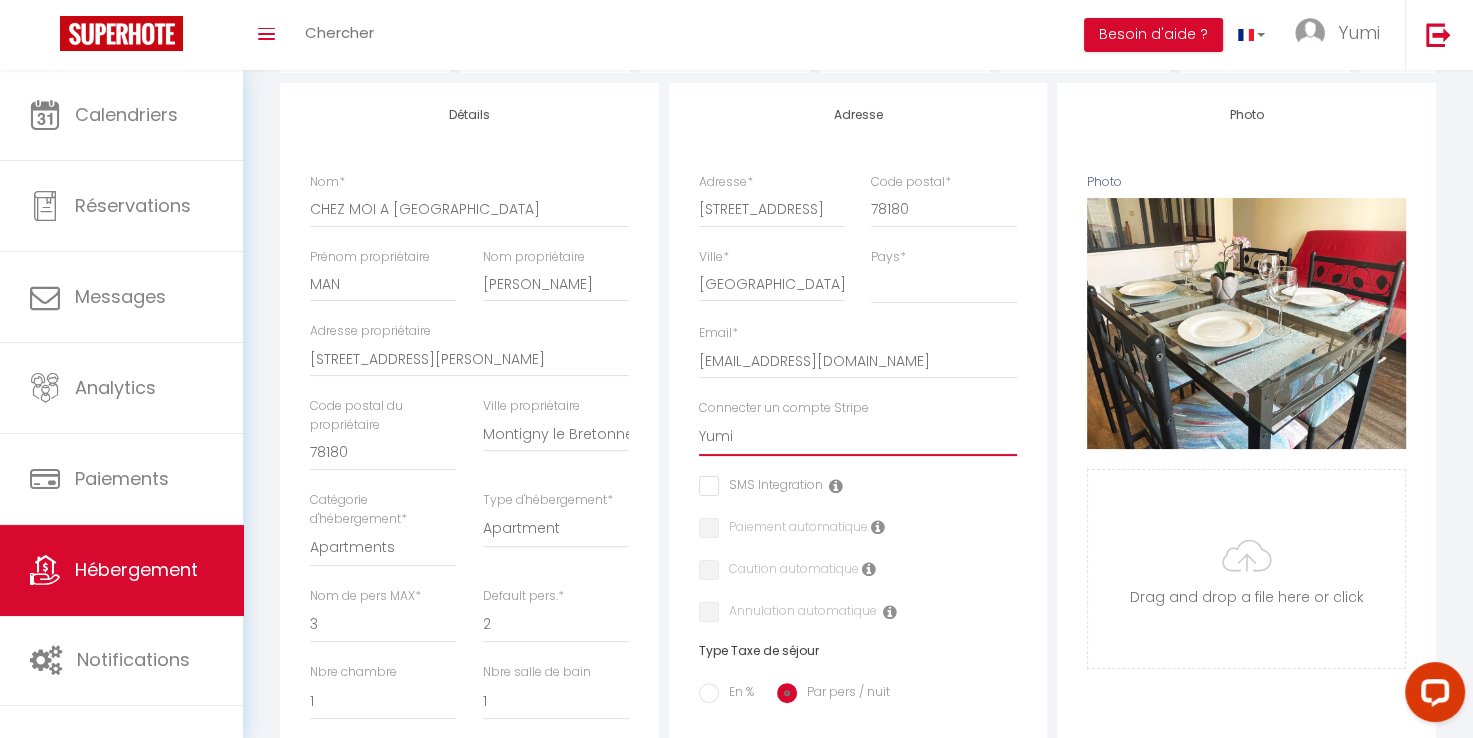 click on "Yumi" at bounding box center [858, 437] 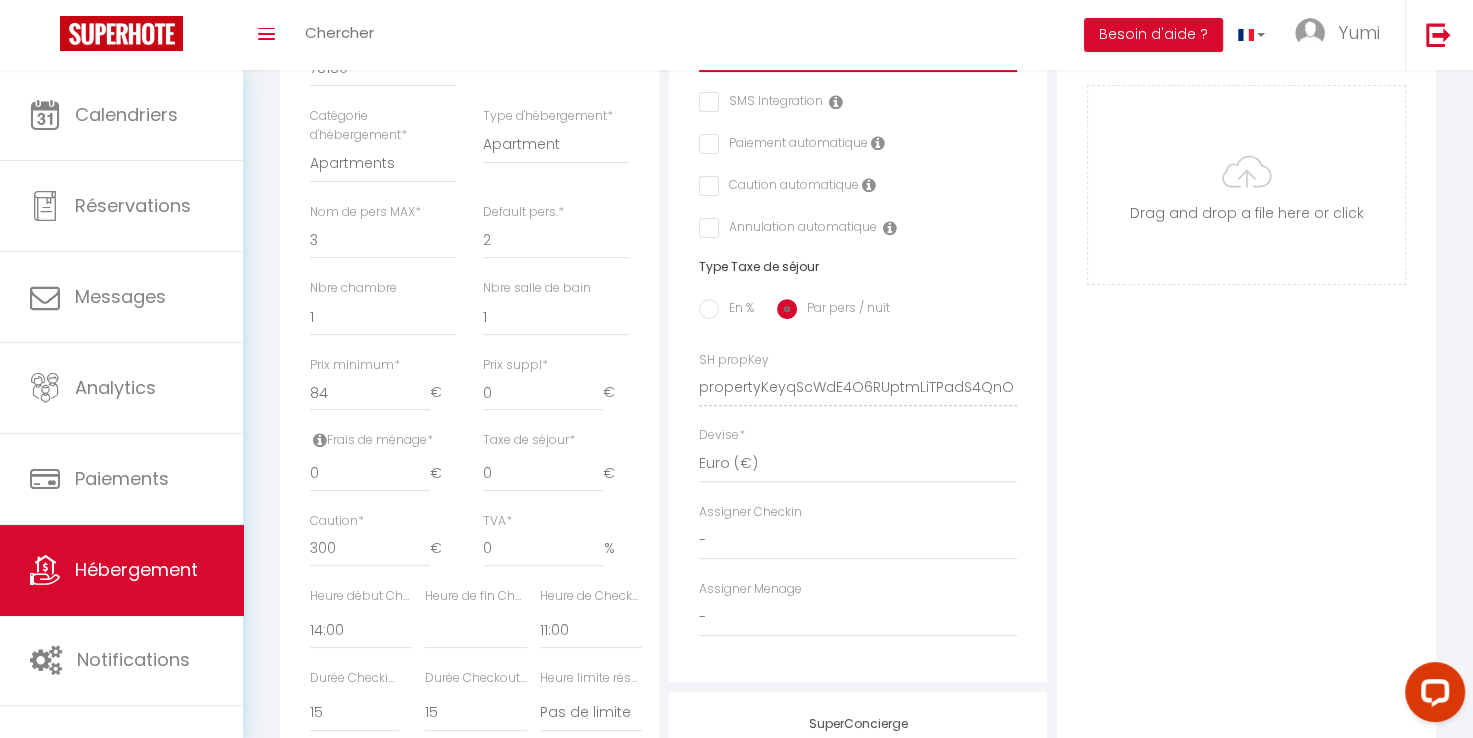 scroll, scrollTop: 628, scrollLeft: 0, axis: vertical 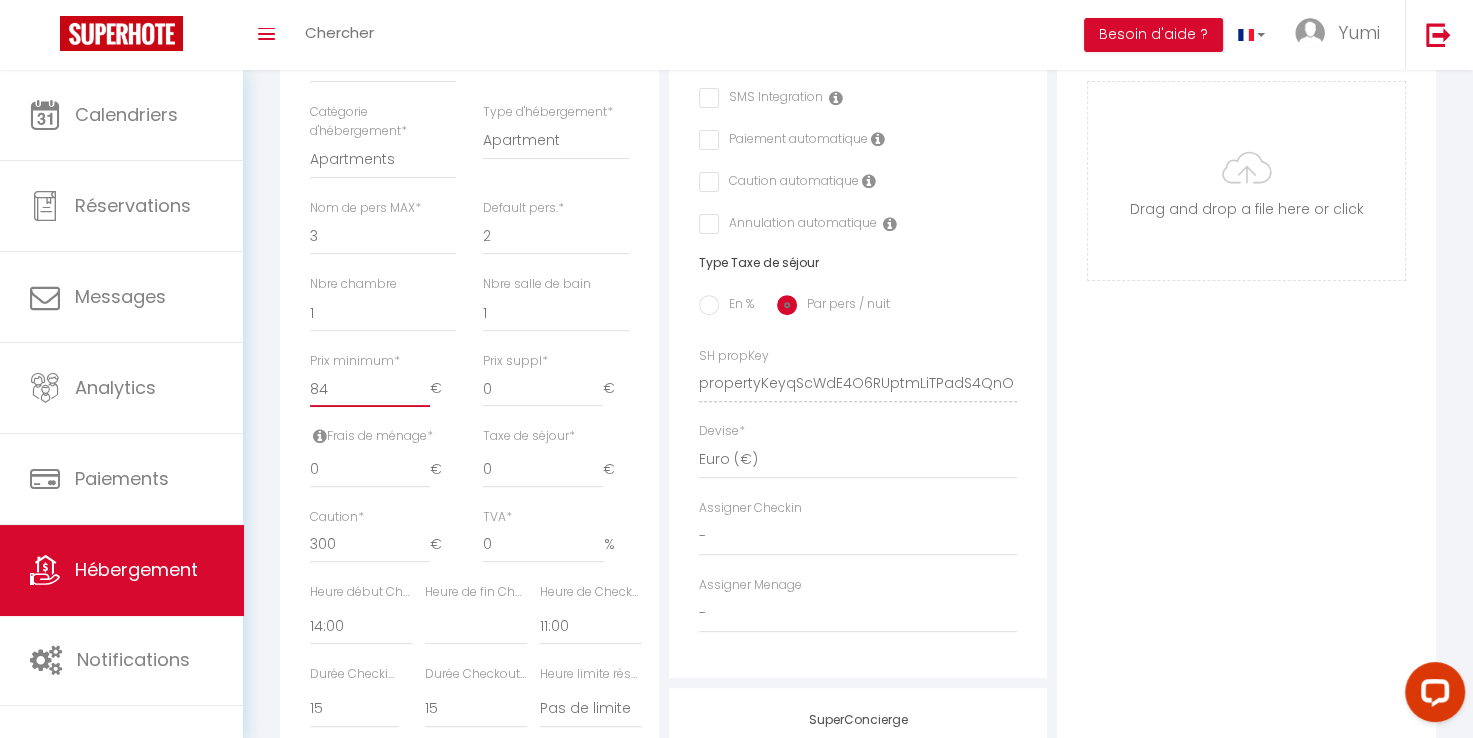 click on "84" at bounding box center [370, 389] 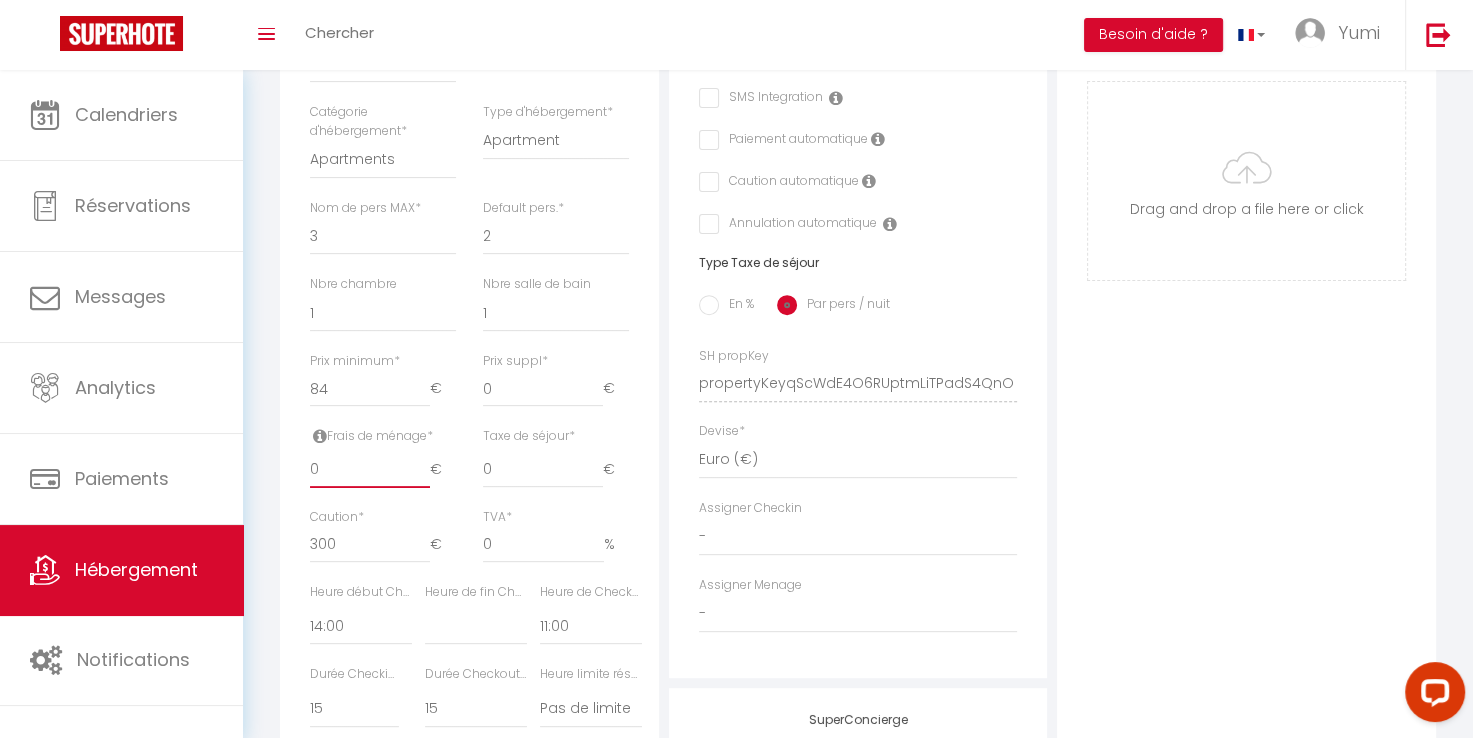 click on "0" at bounding box center (370, 470) 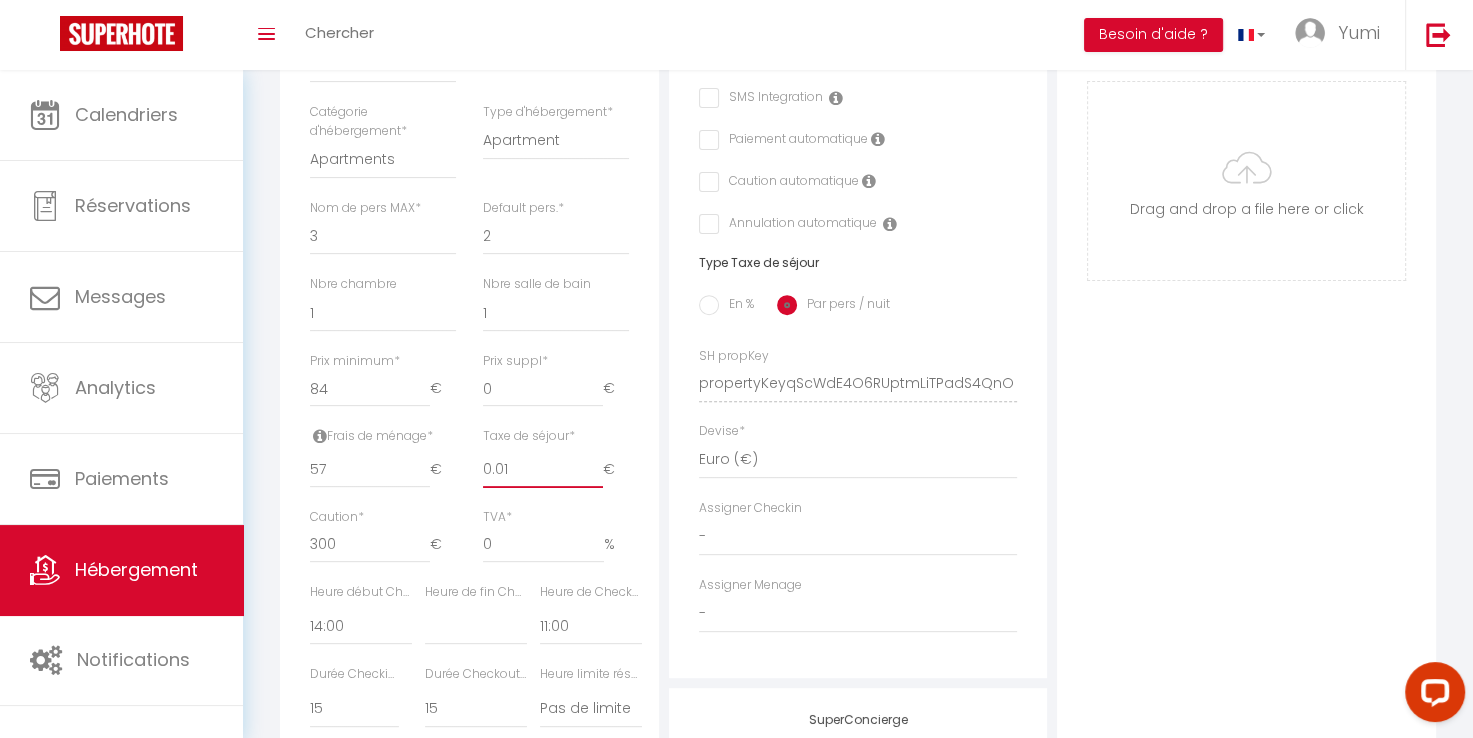 click on "0.01" at bounding box center (543, 470) 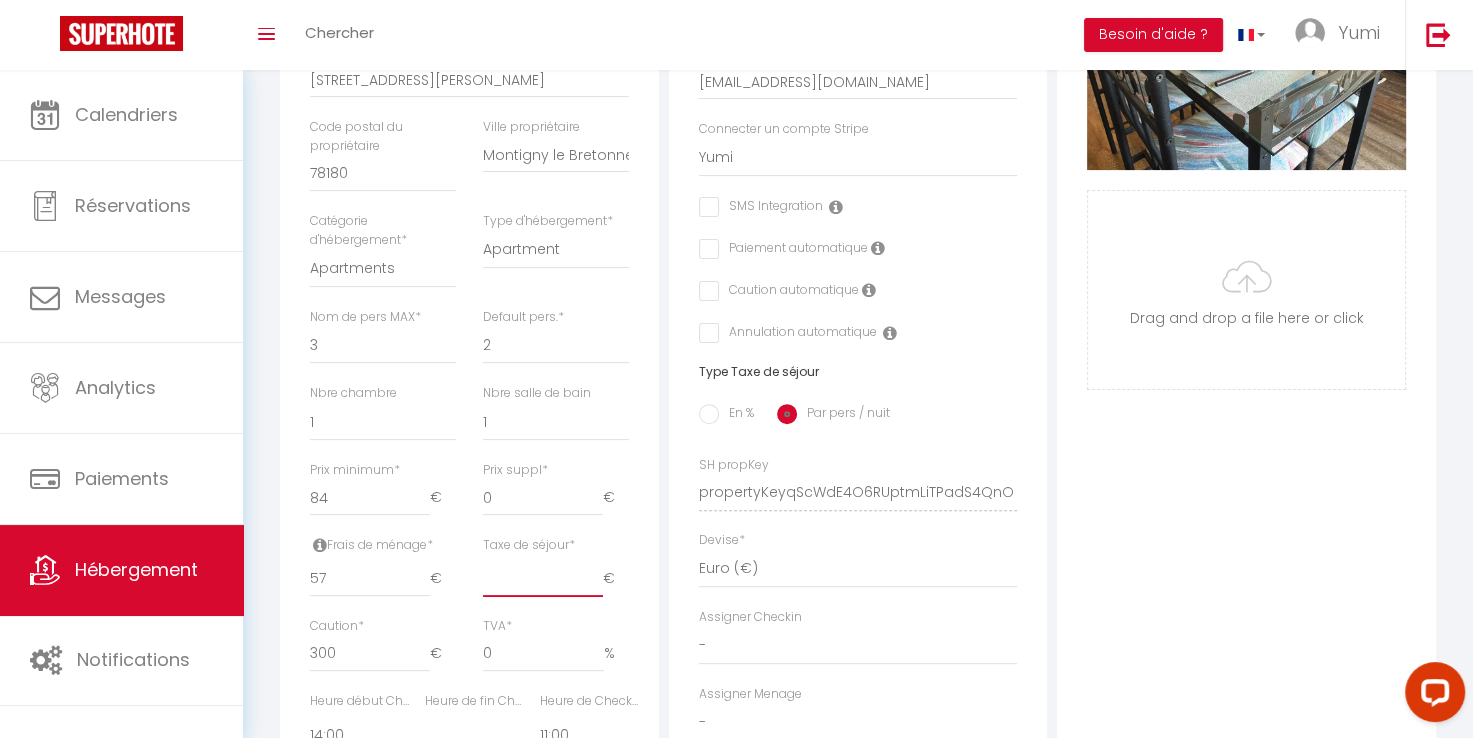 scroll, scrollTop: 515, scrollLeft: 0, axis: vertical 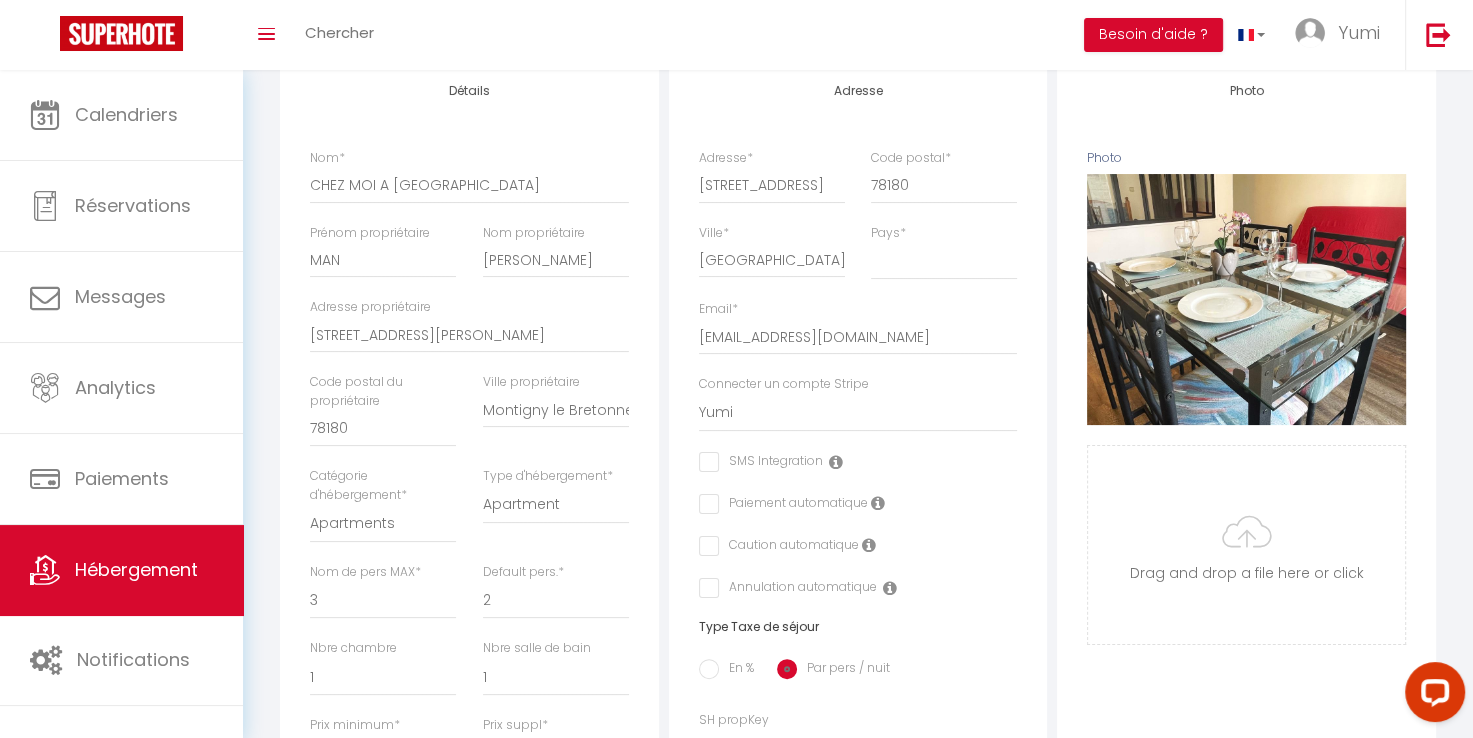 click on "Retourner vers    CHEZ MOI A [GEOGRAPHIC_DATA]
Actions
Enregistrer   Dupliquer   Supprimer   Importer les réservations
Info
Contrat
Facture
Services
Checklists
Formulaires
Plateformes
Paramètres
website
Journal
Modèle personnalisé
×         Titre [PERSON_NAME]
Enregistrer
Liste de checklist
×   *     *" at bounding box center [858, 632] 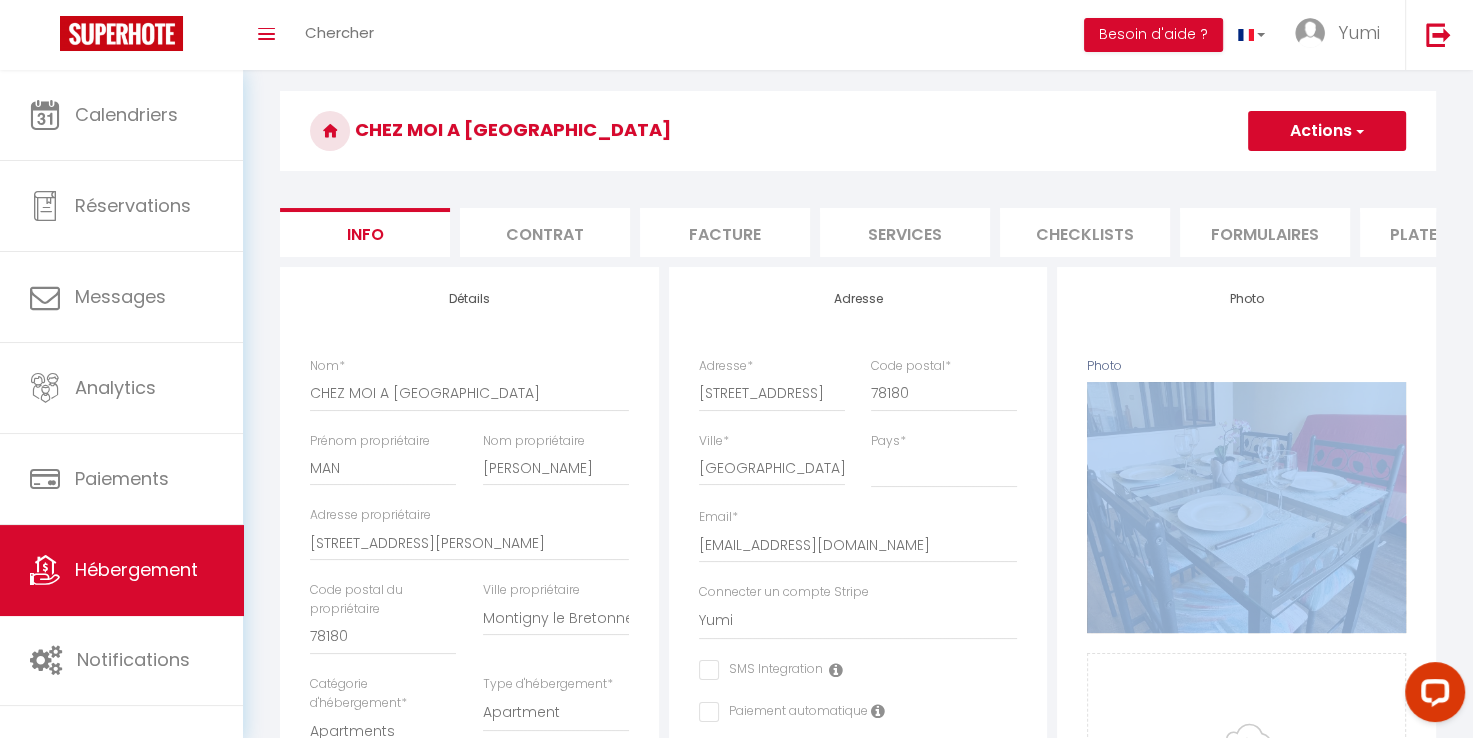 scroll, scrollTop: 0, scrollLeft: 0, axis: both 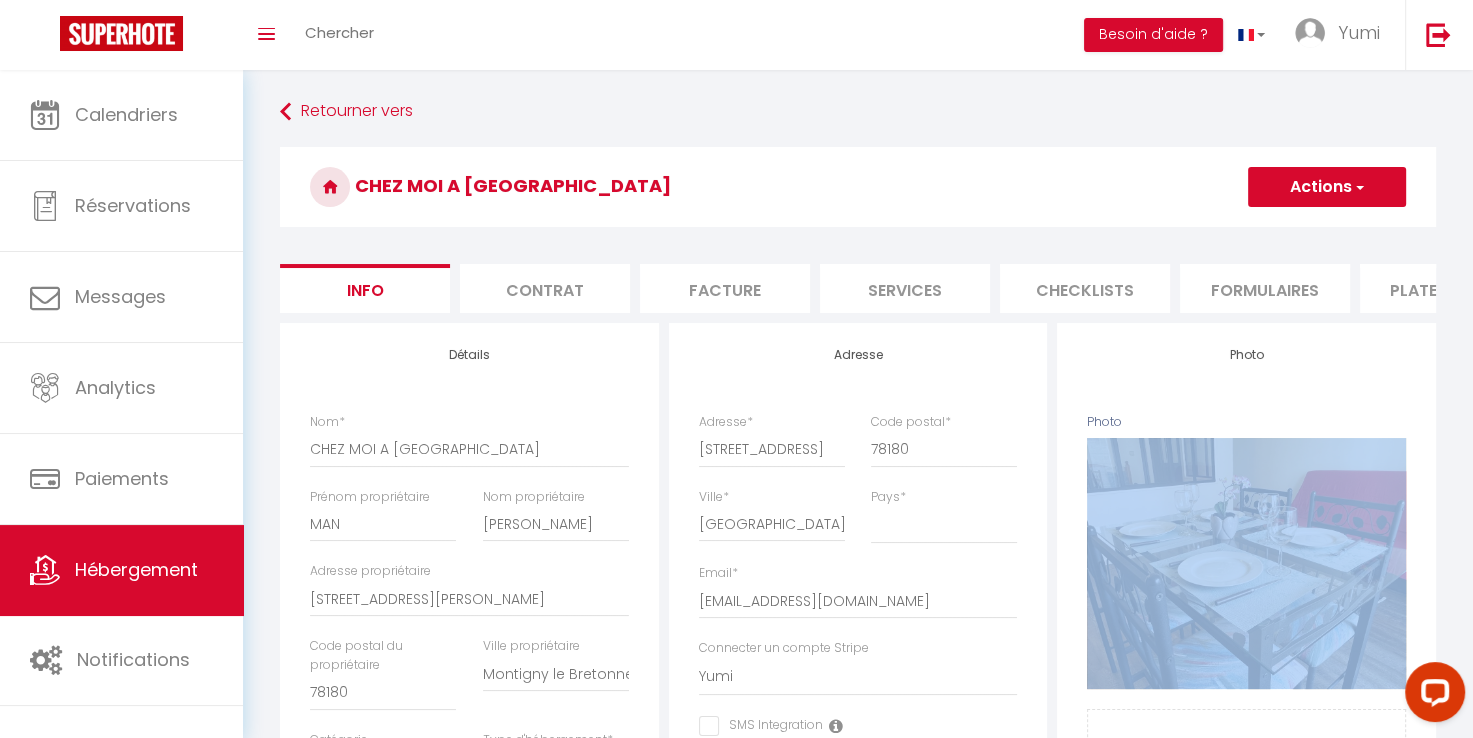 click on "Actions" at bounding box center (1327, 187) 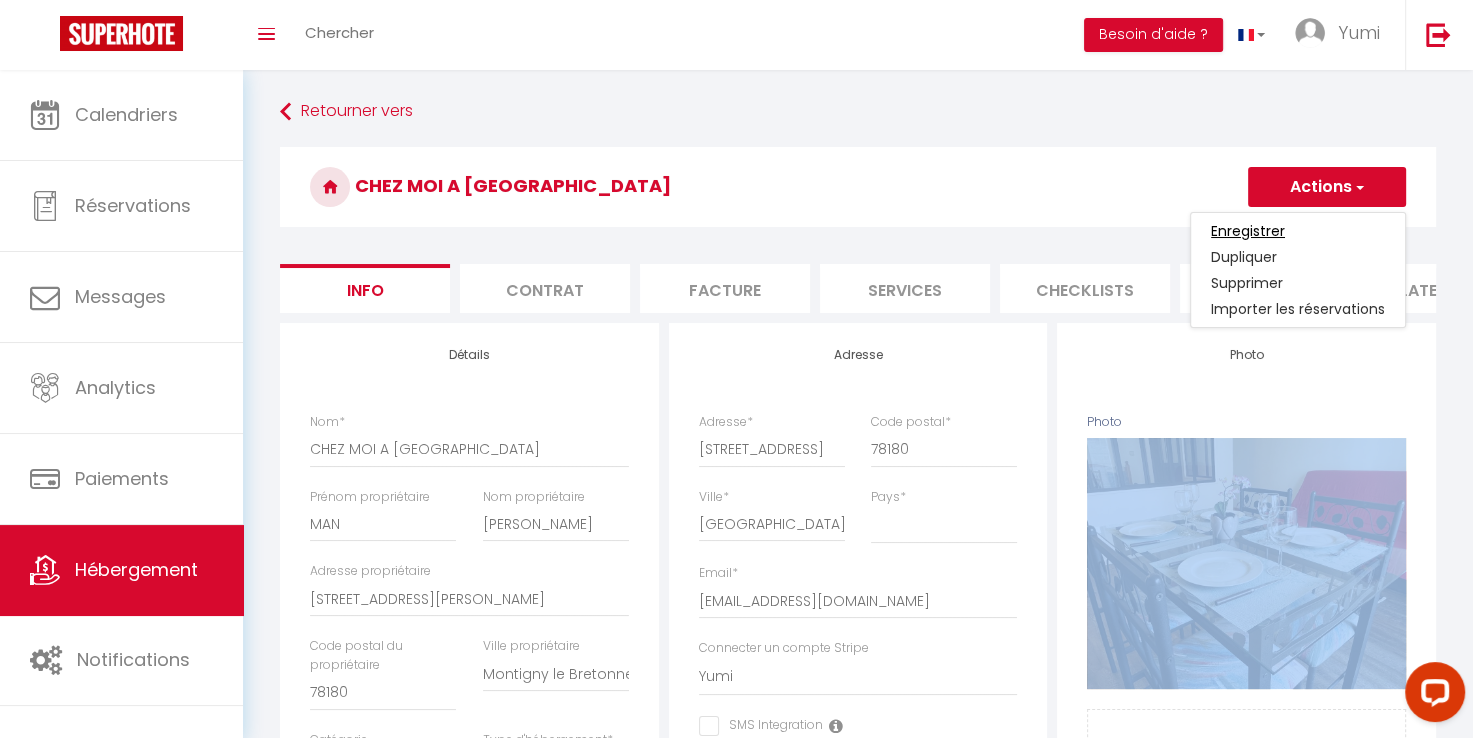 click on "Enregistrer" at bounding box center (1248, 231) 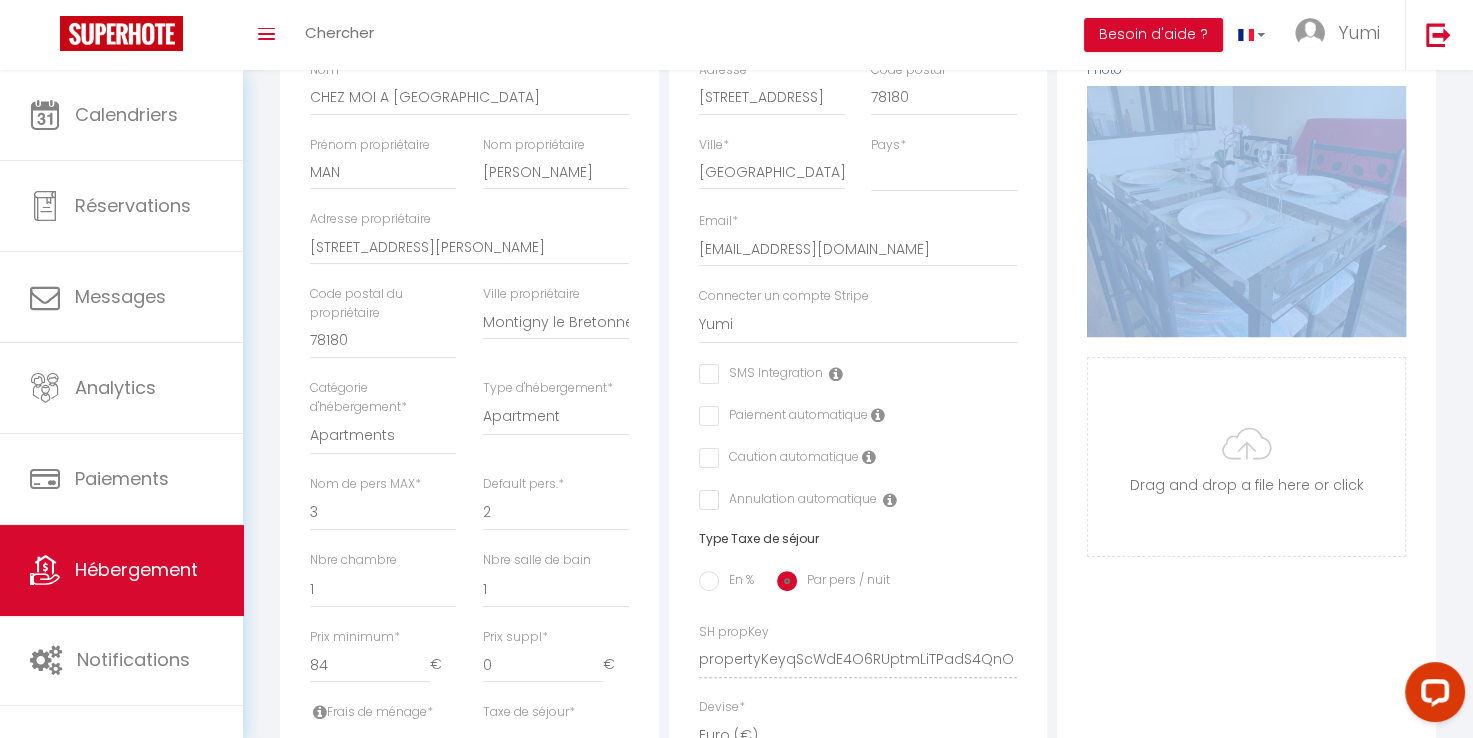 scroll, scrollTop: 408, scrollLeft: 0, axis: vertical 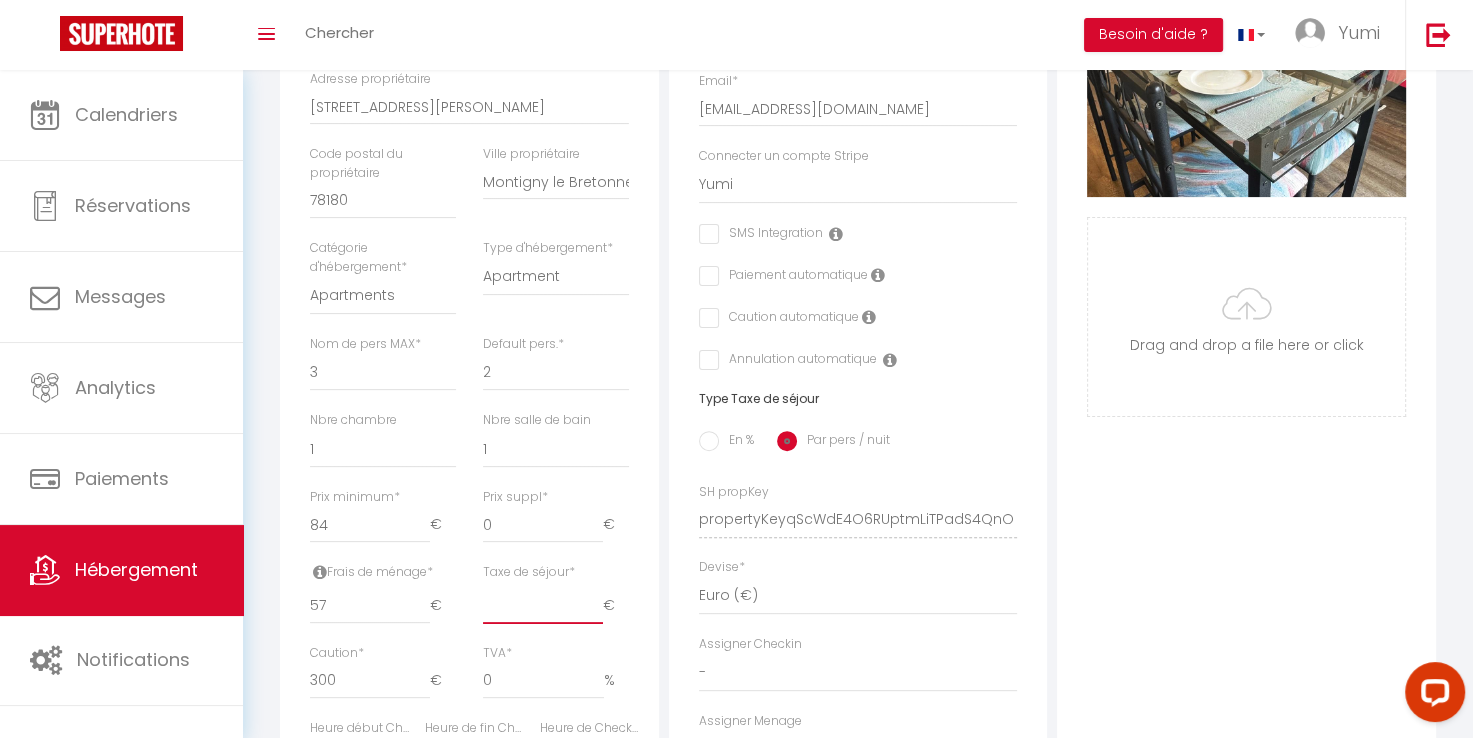 click on "Taxe de séjour
*" at bounding box center (543, 606) 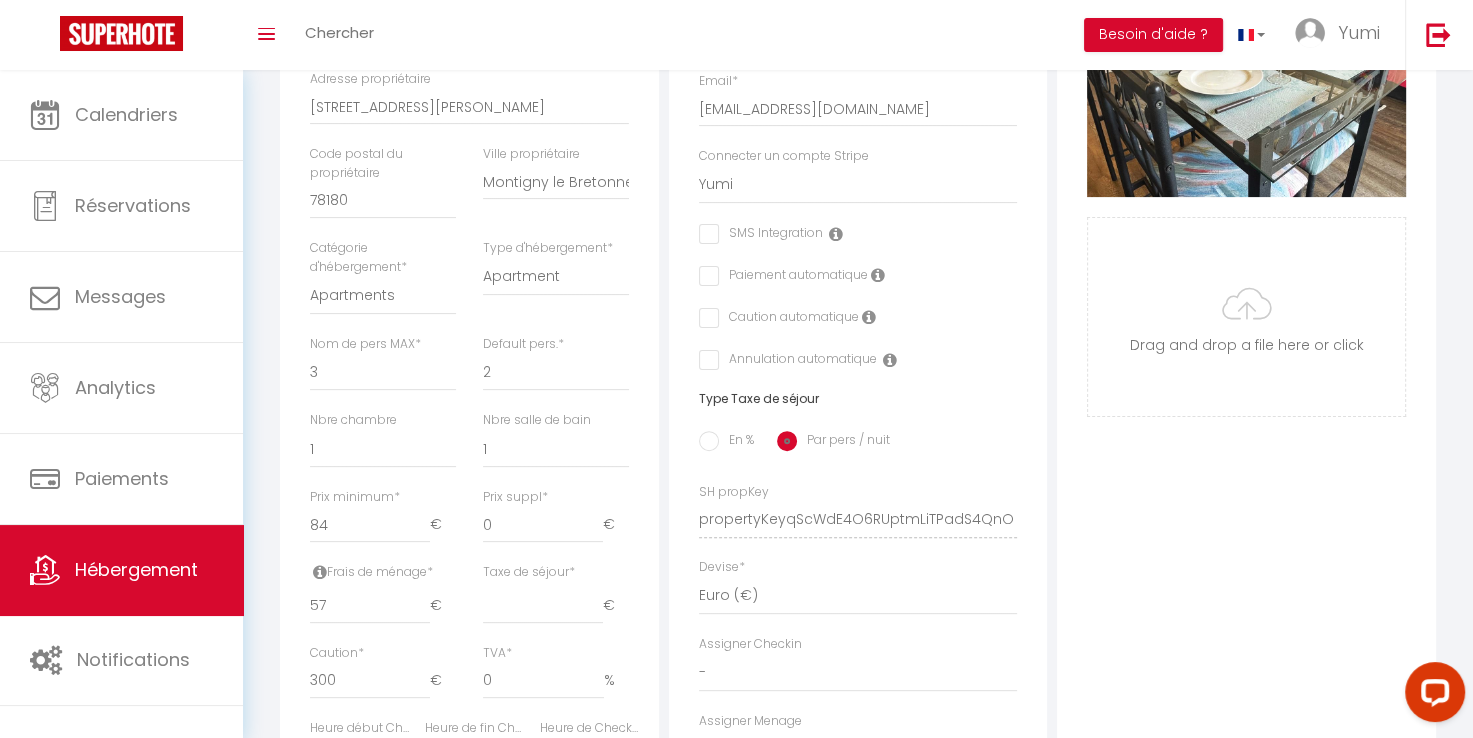click on "€" at bounding box center [616, 606] 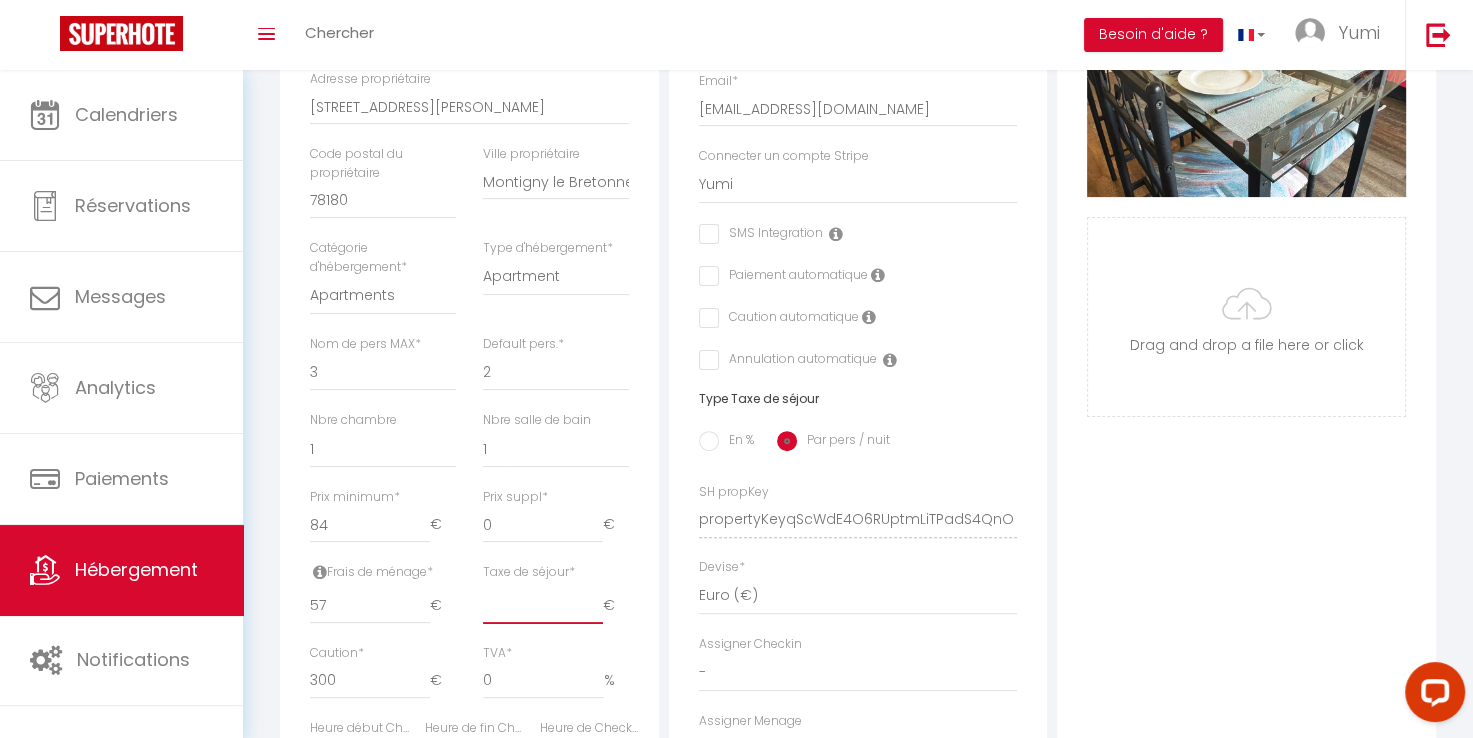 click on "Taxe de séjour
*" at bounding box center [543, 606] 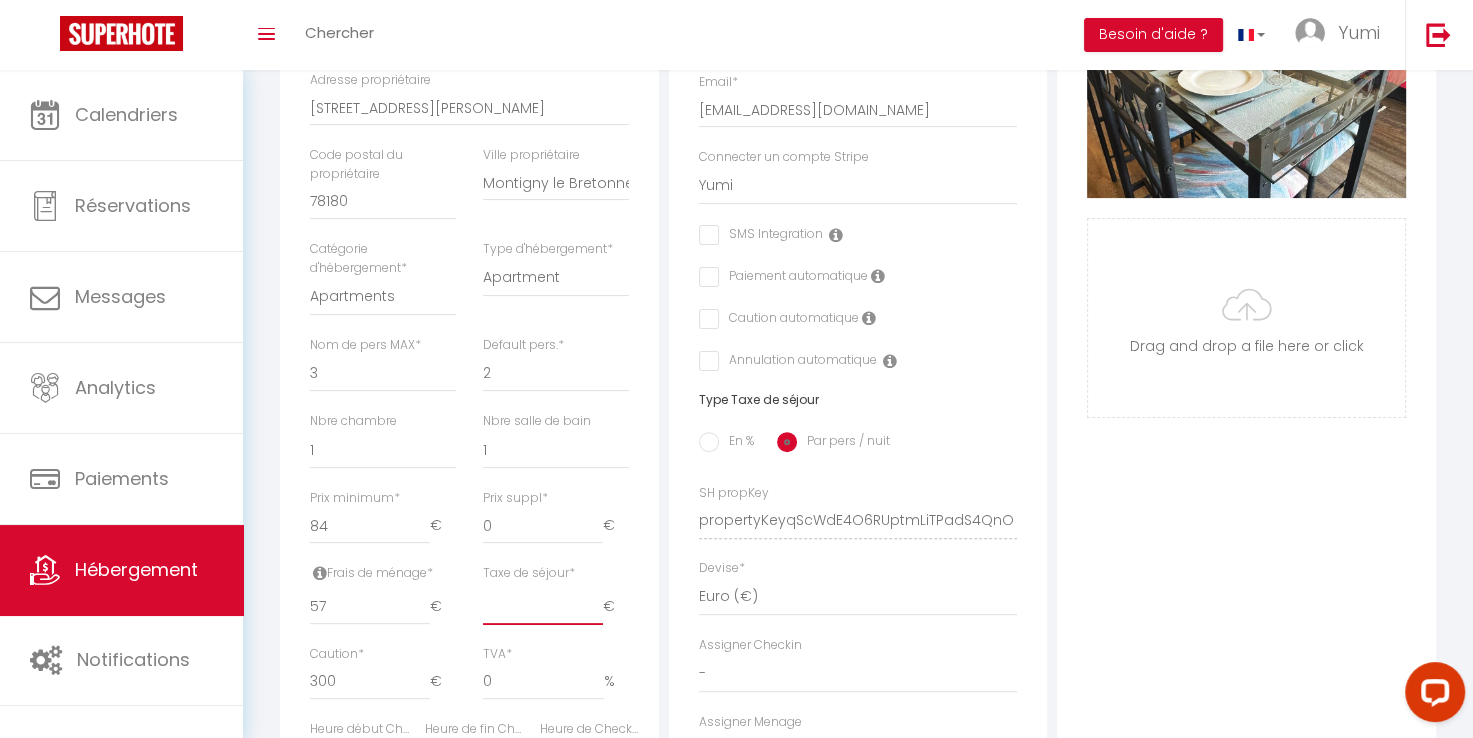 scroll, scrollTop: 505, scrollLeft: 0, axis: vertical 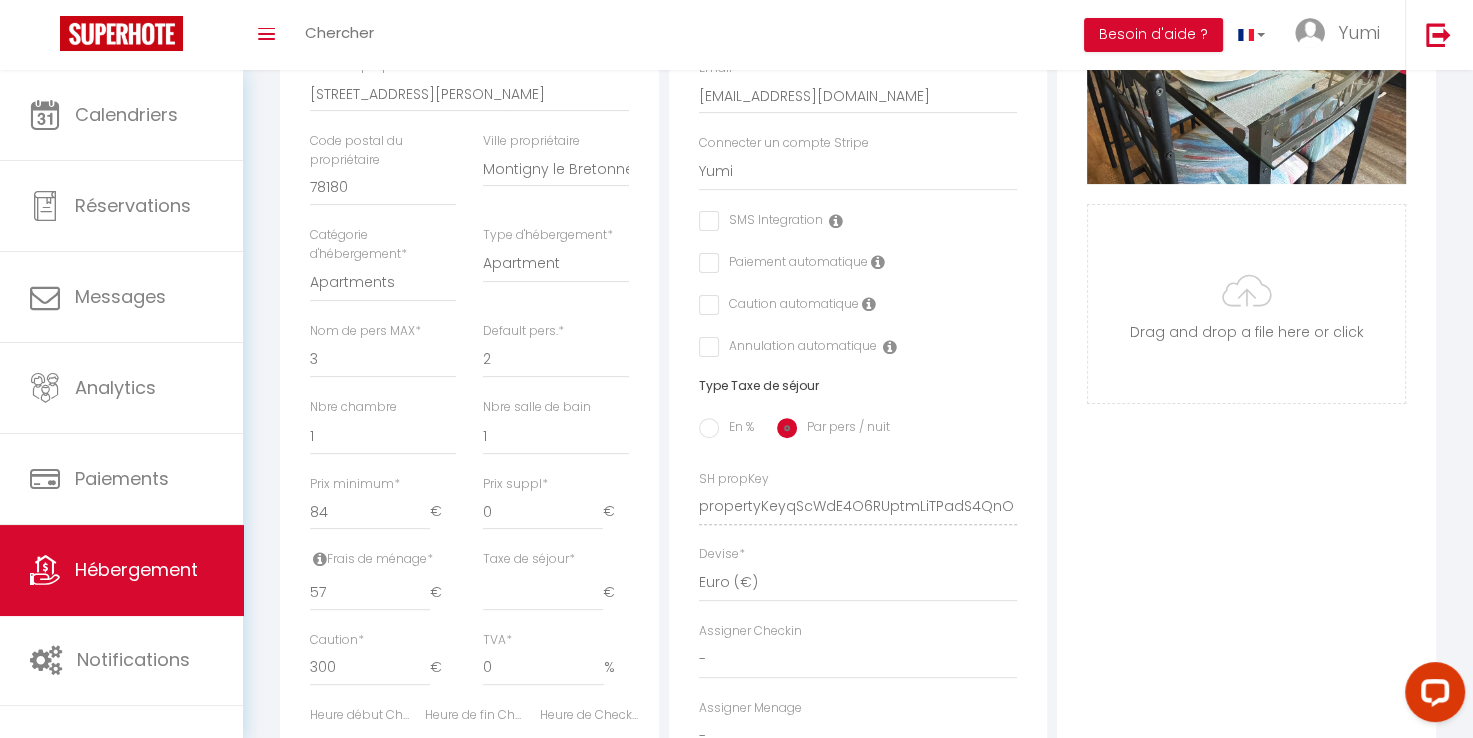 click on "Taxe de séjour
*" at bounding box center (529, 559) 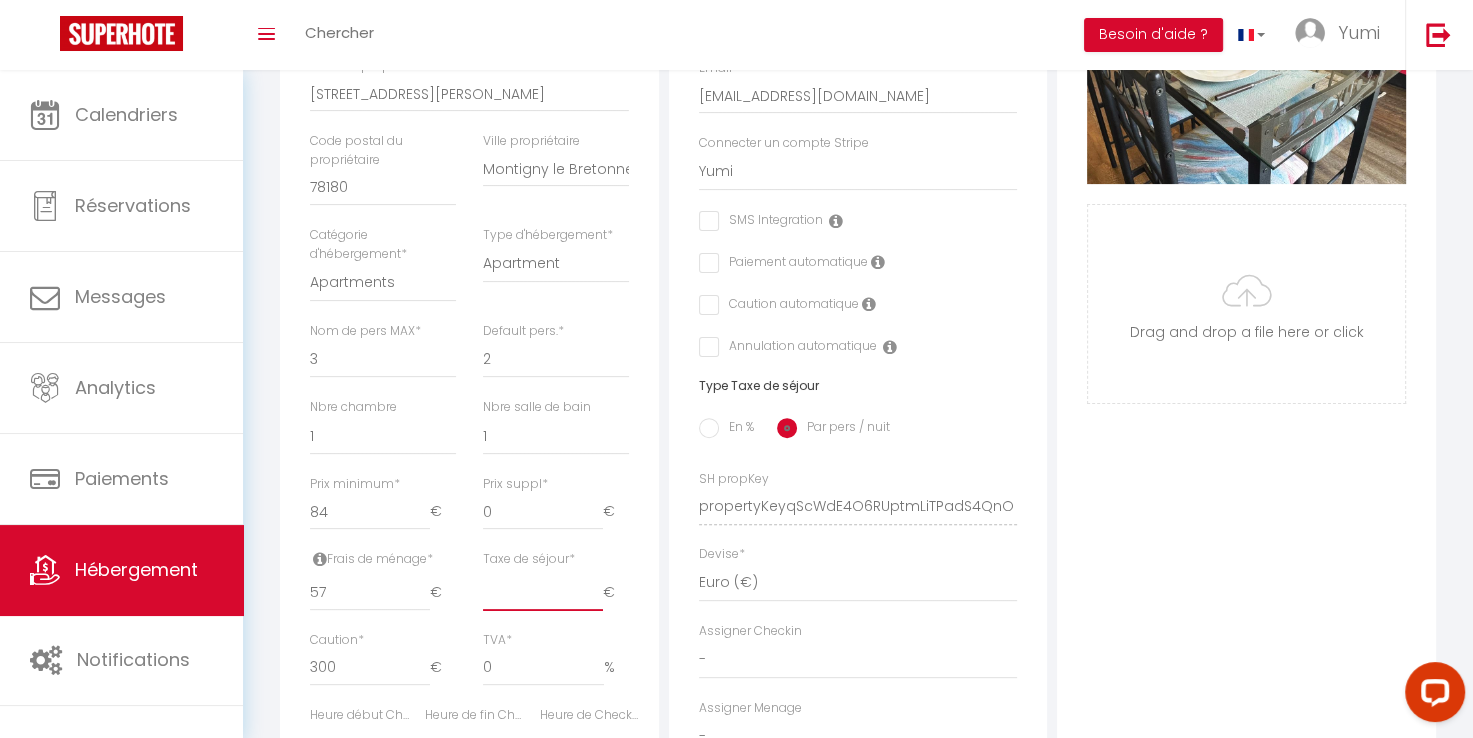 click on "Taxe de séjour
*" at bounding box center (543, 593) 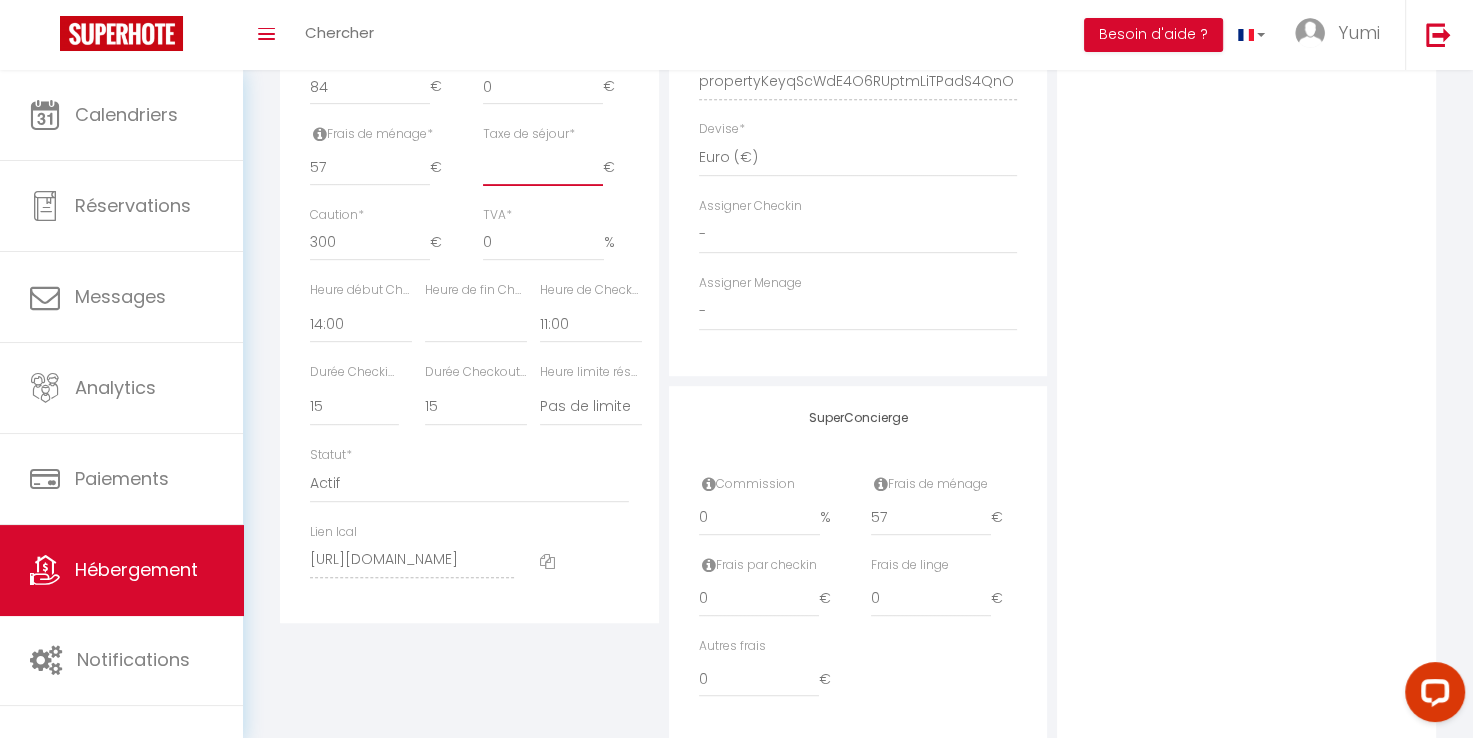 scroll, scrollTop: 954, scrollLeft: 0, axis: vertical 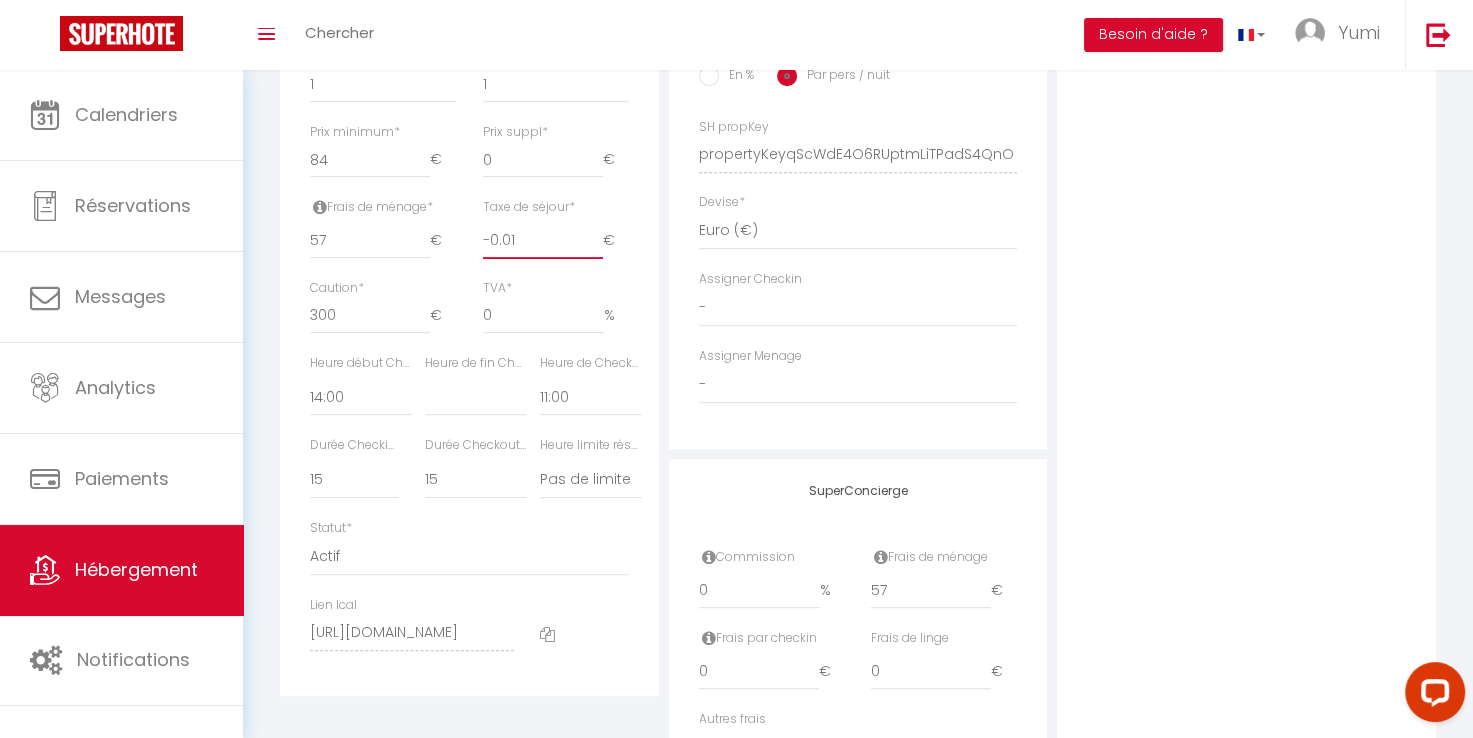 click on "-0.01" at bounding box center (543, 241) 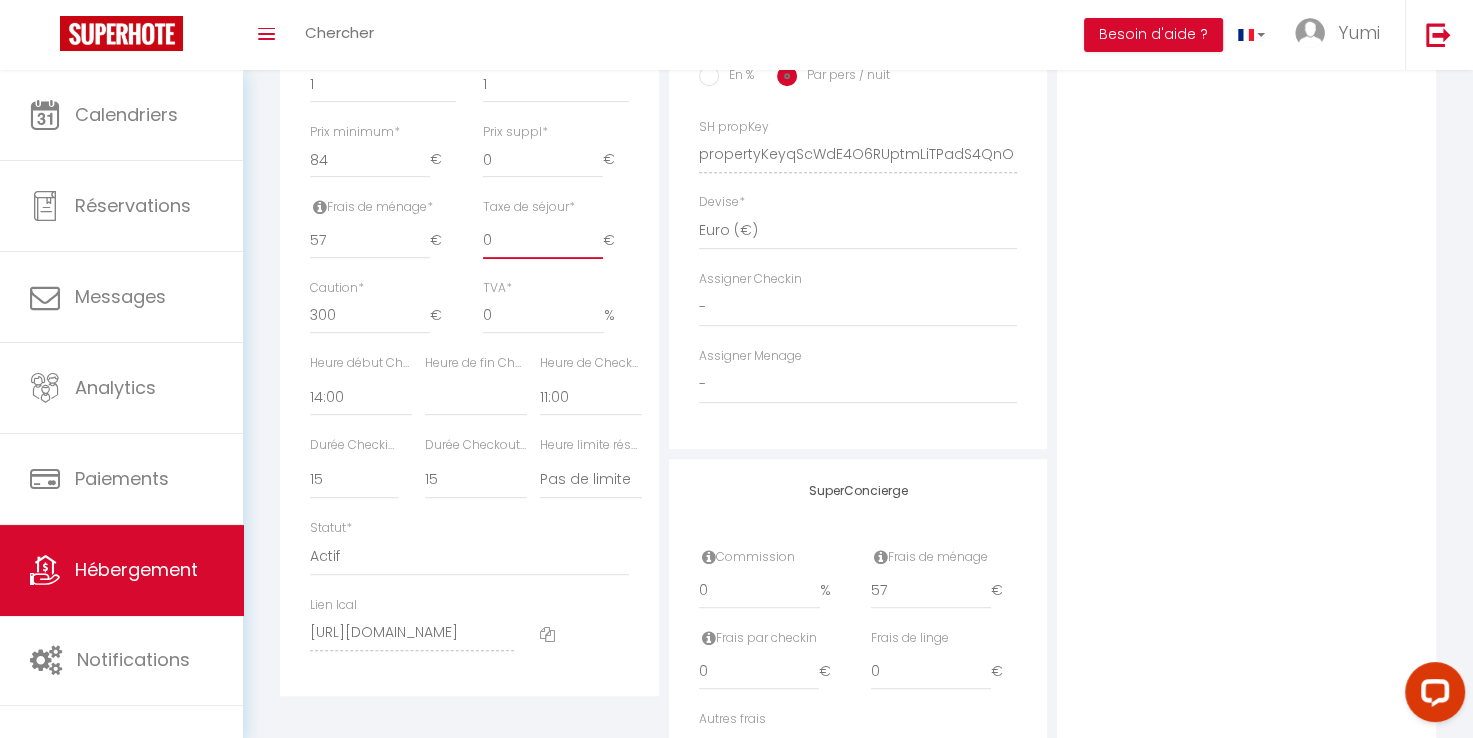 click on "0" at bounding box center [543, 241] 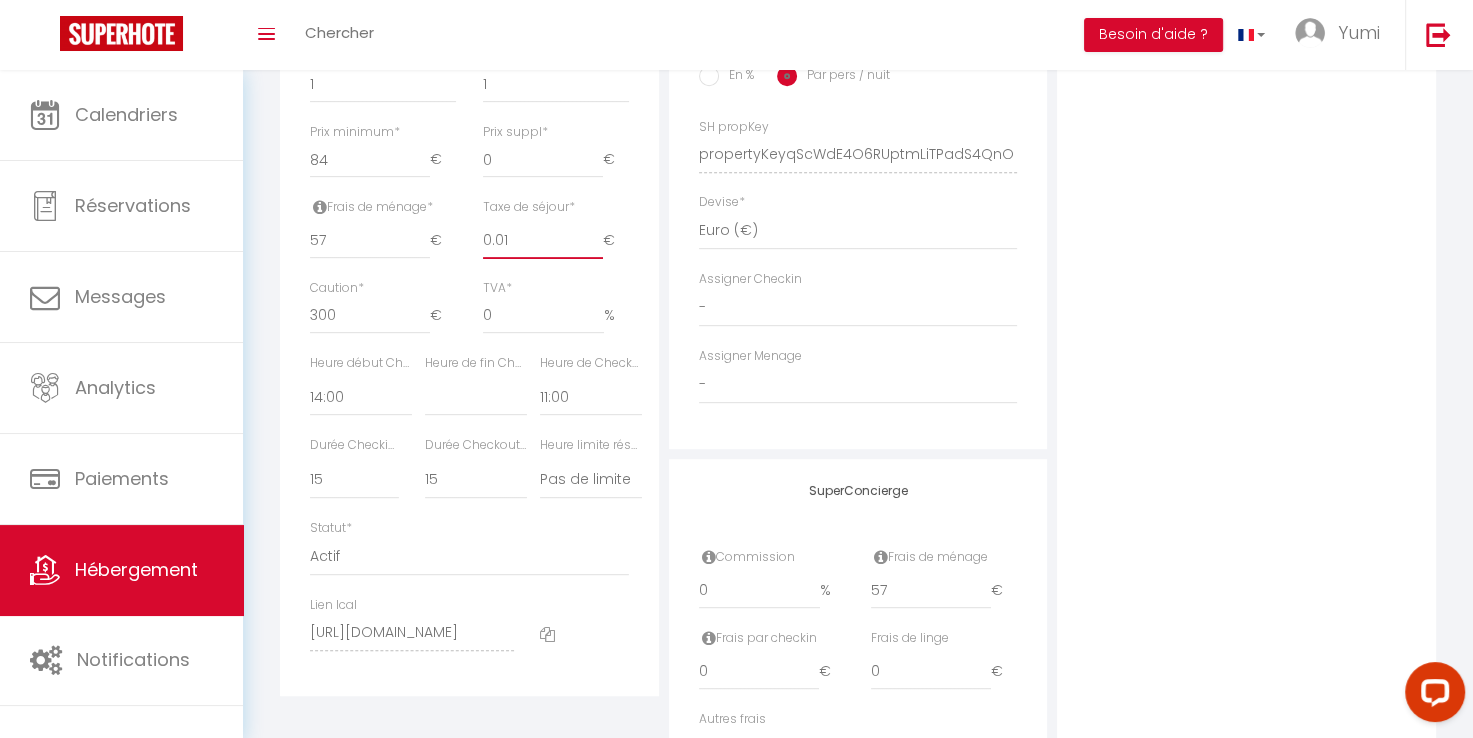 click on "0.01" at bounding box center [543, 241] 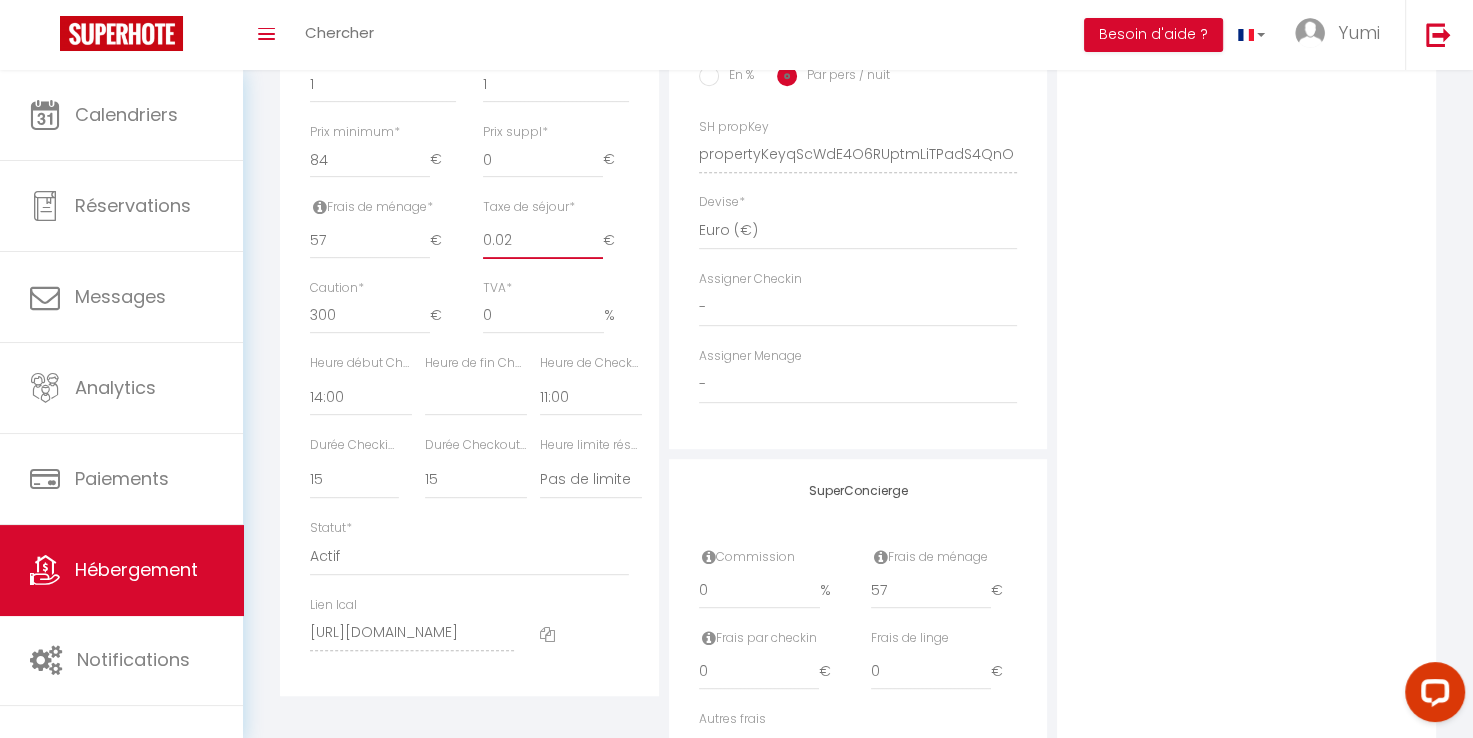 click on "0.02" at bounding box center (543, 241) 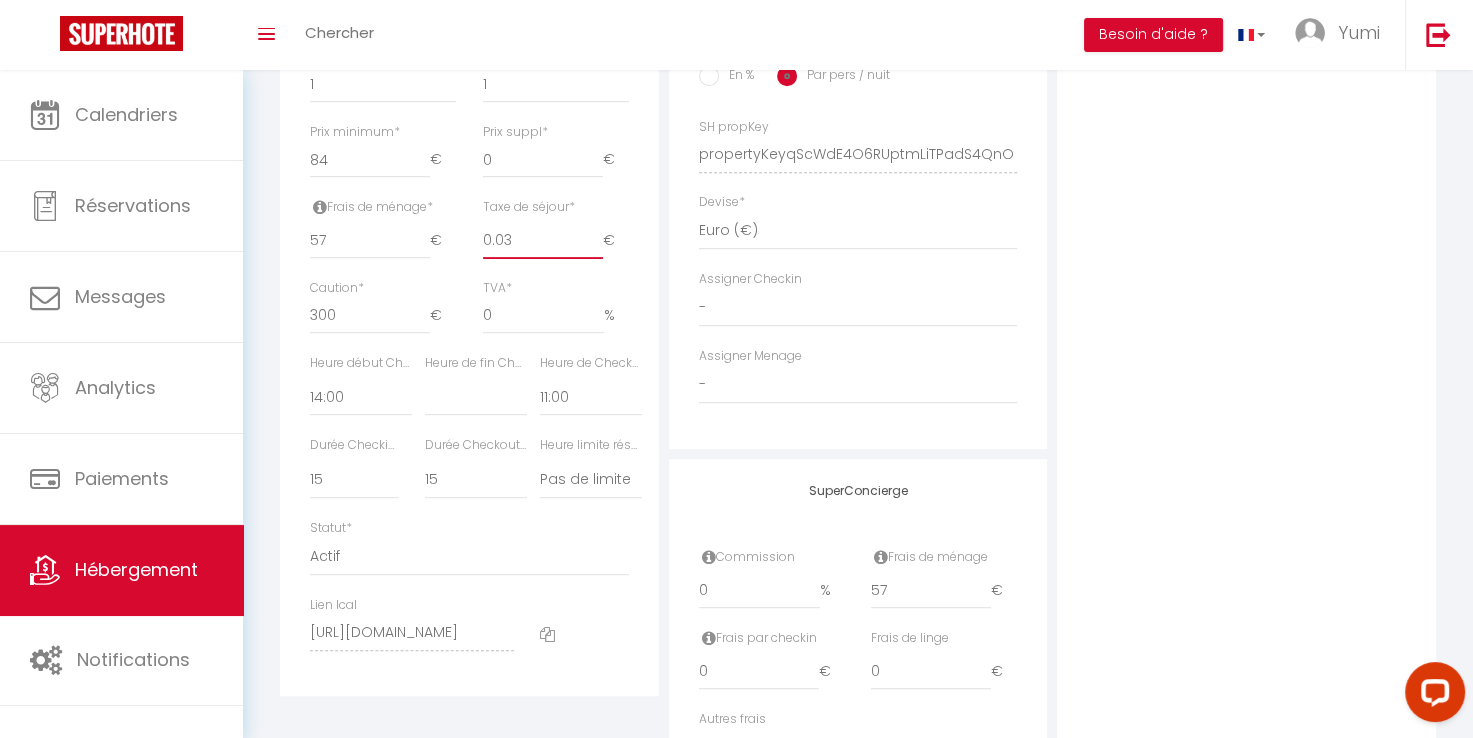 click on "0.03" at bounding box center (543, 241) 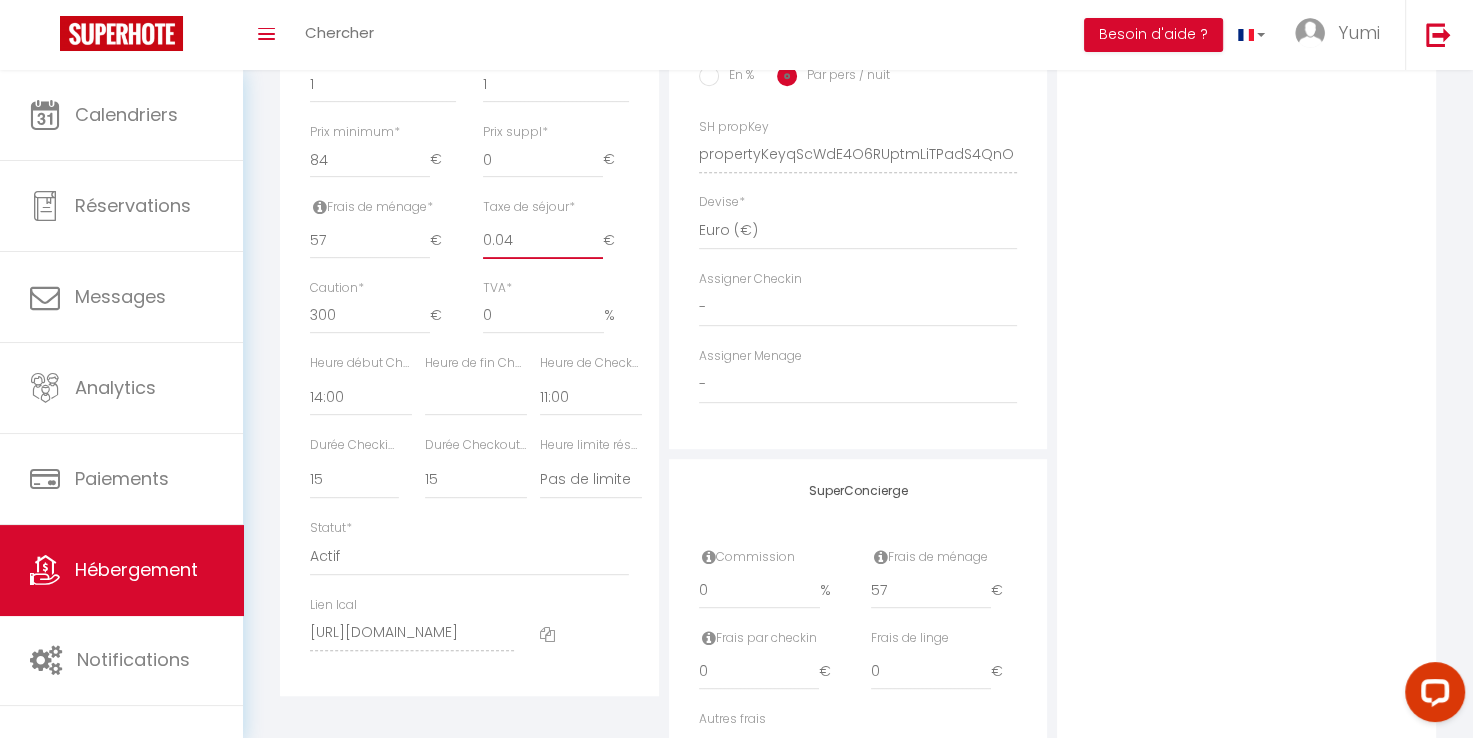 click on "0.04" at bounding box center [543, 241] 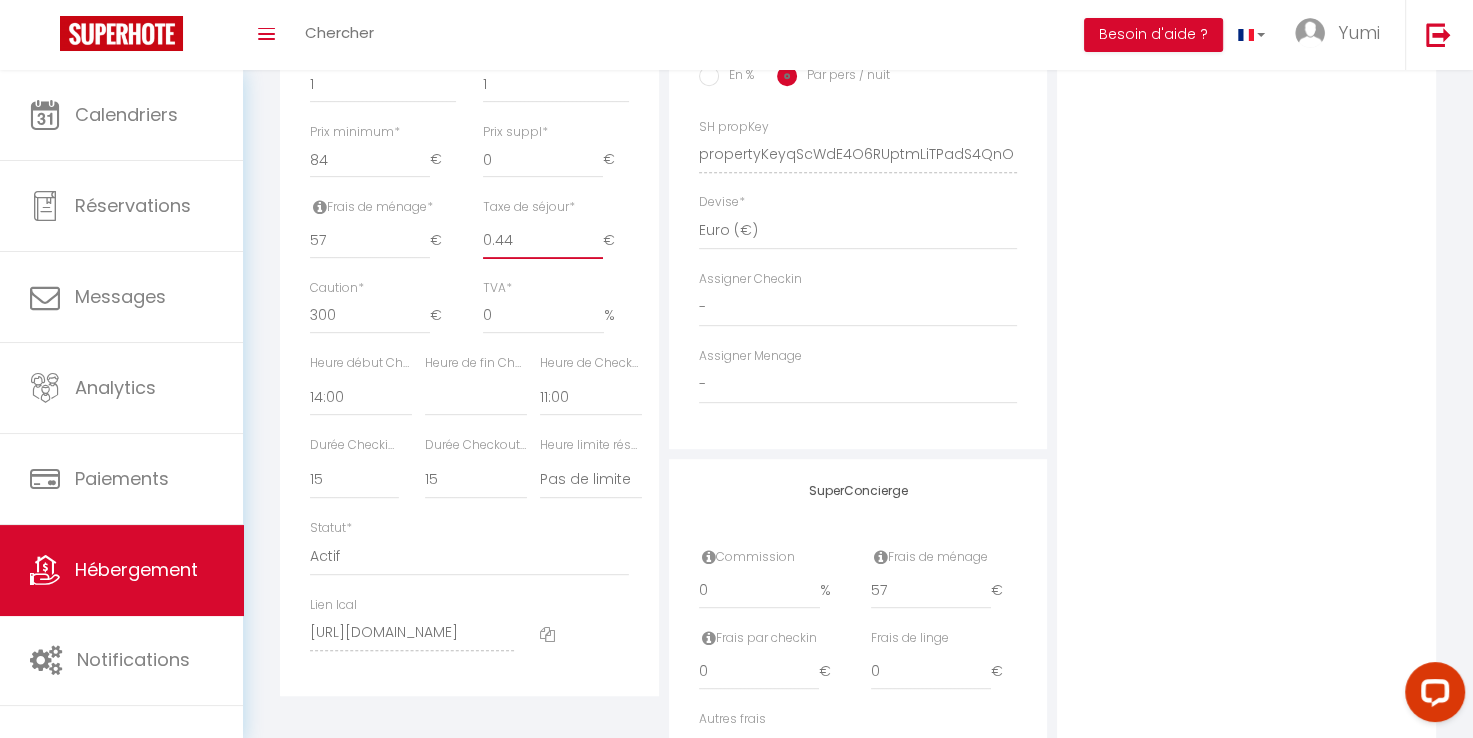 click on "0.44" at bounding box center (543, 241) 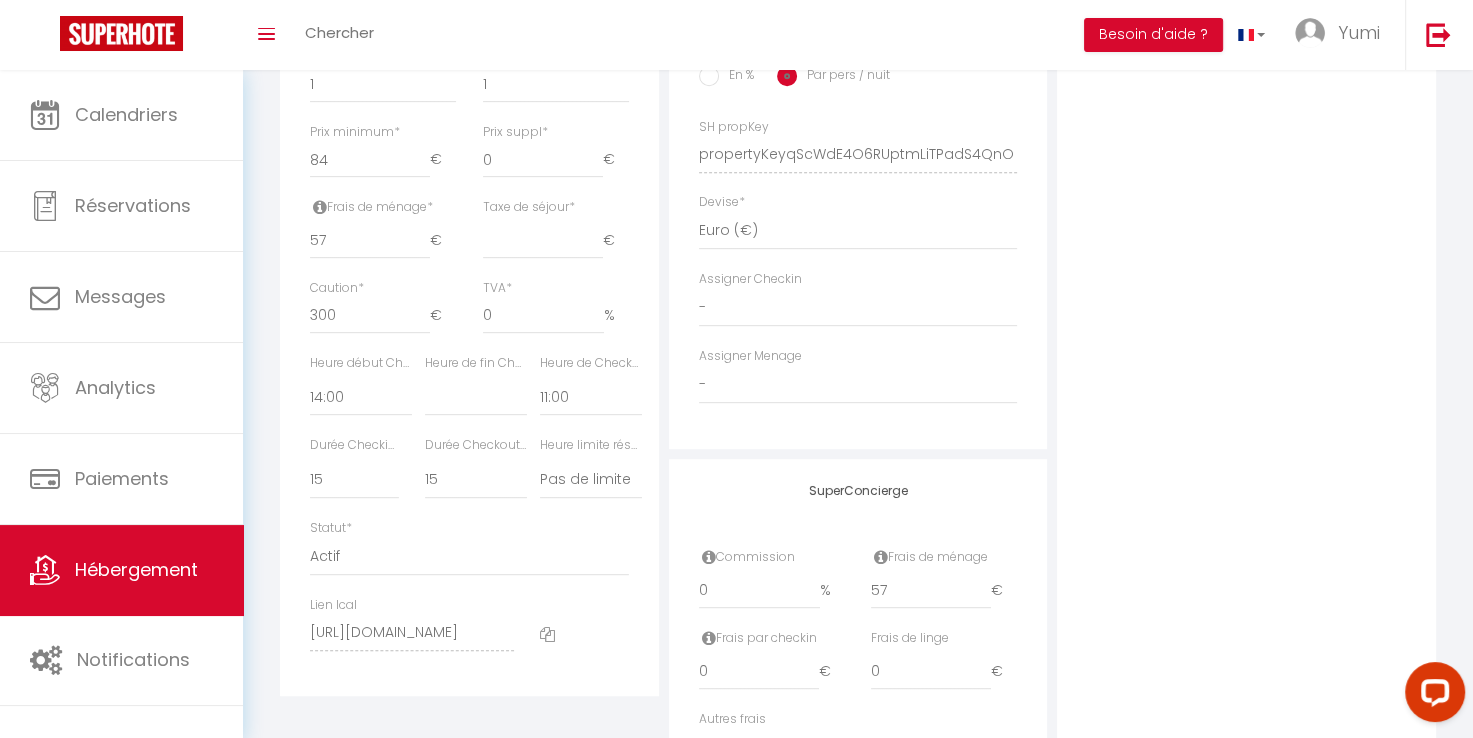 click on "Taxe de séjour
*" at bounding box center [529, 207] 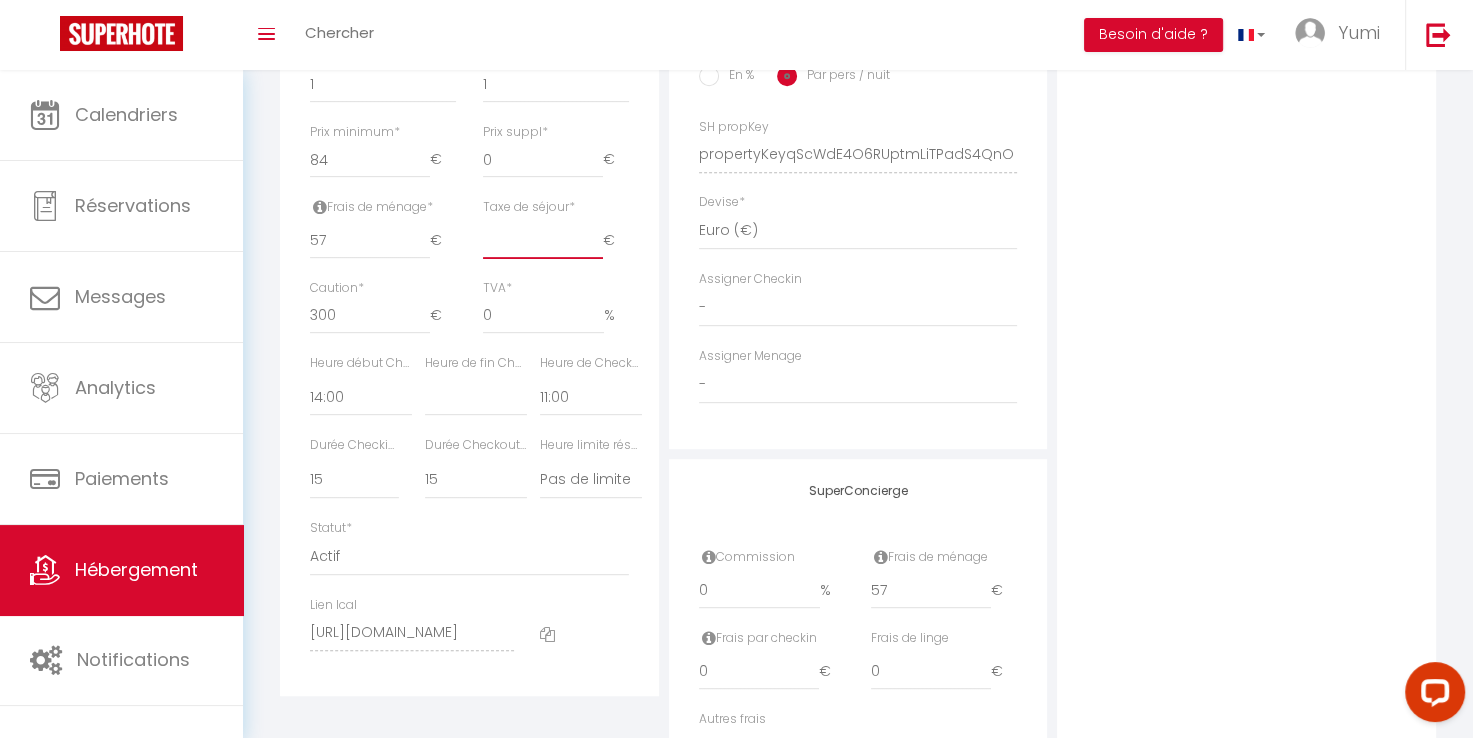 click on "Taxe de séjour
*" at bounding box center [543, 241] 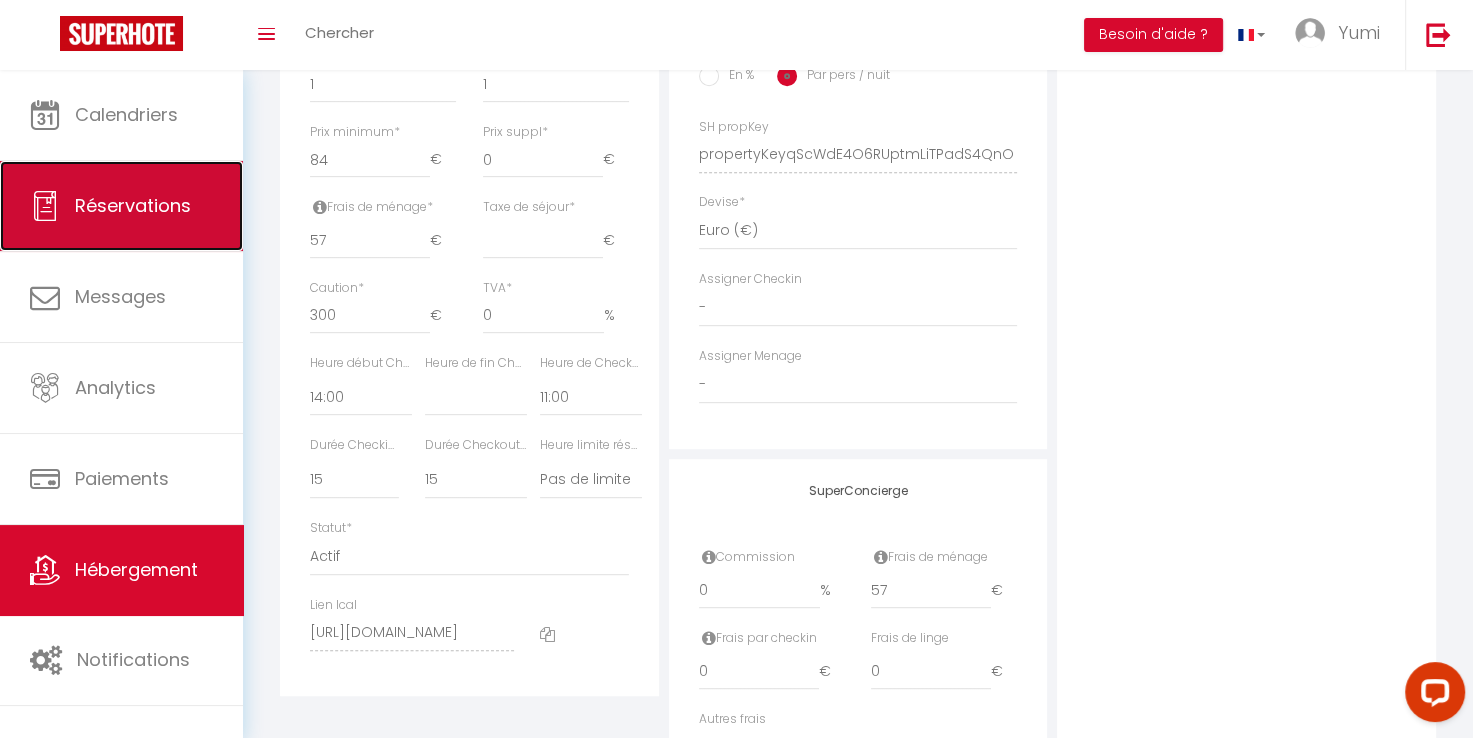 click on "Réservations" at bounding box center [121, 206] 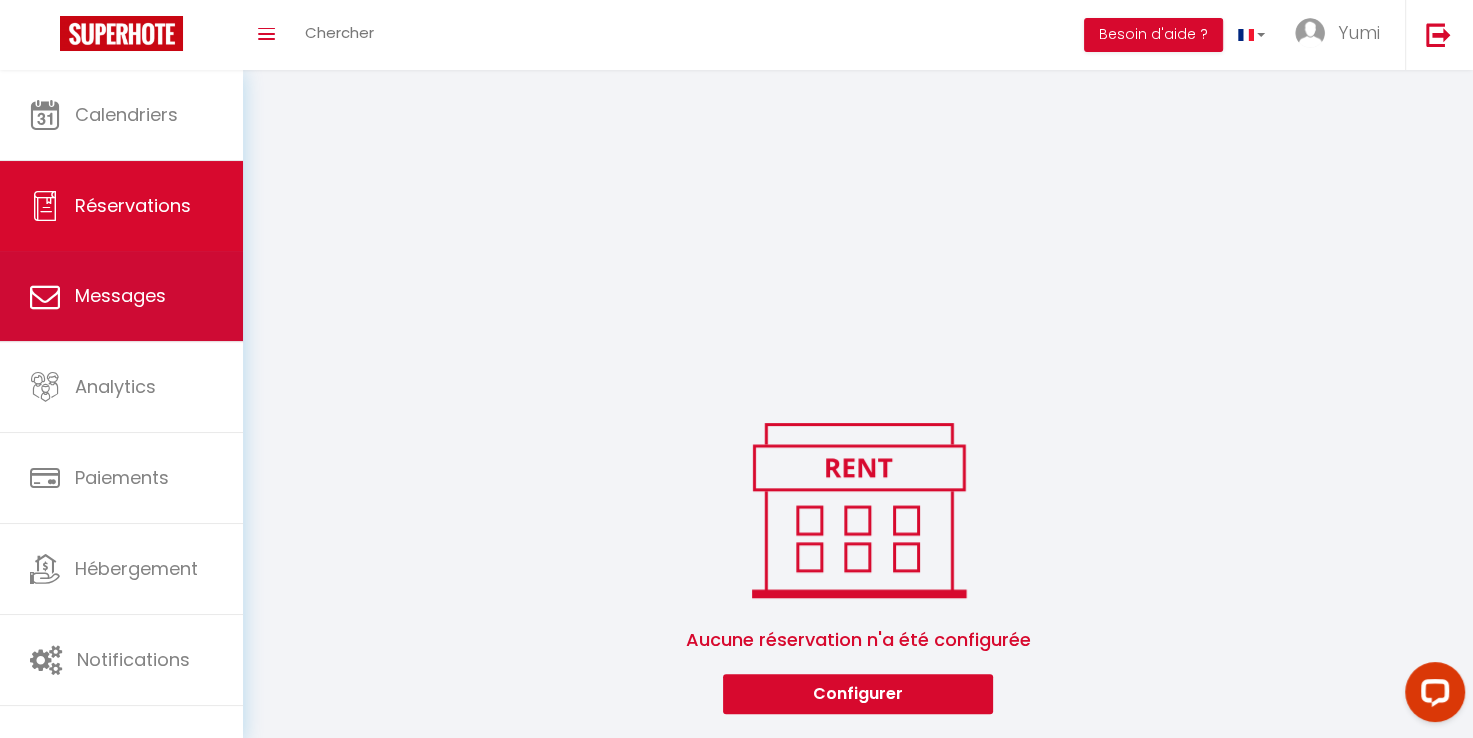 scroll, scrollTop: 323, scrollLeft: 0, axis: vertical 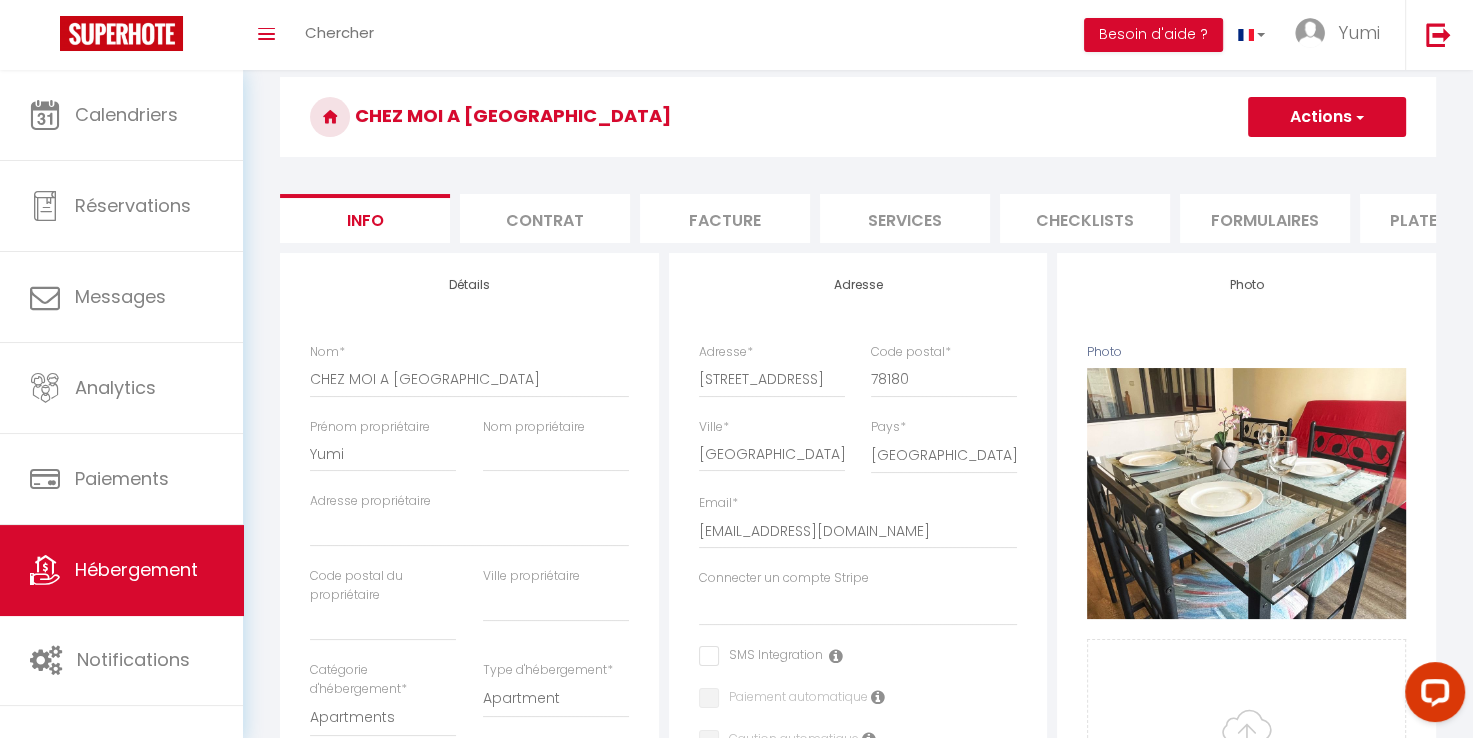 click on "Contrat" at bounding box center (545, 218) 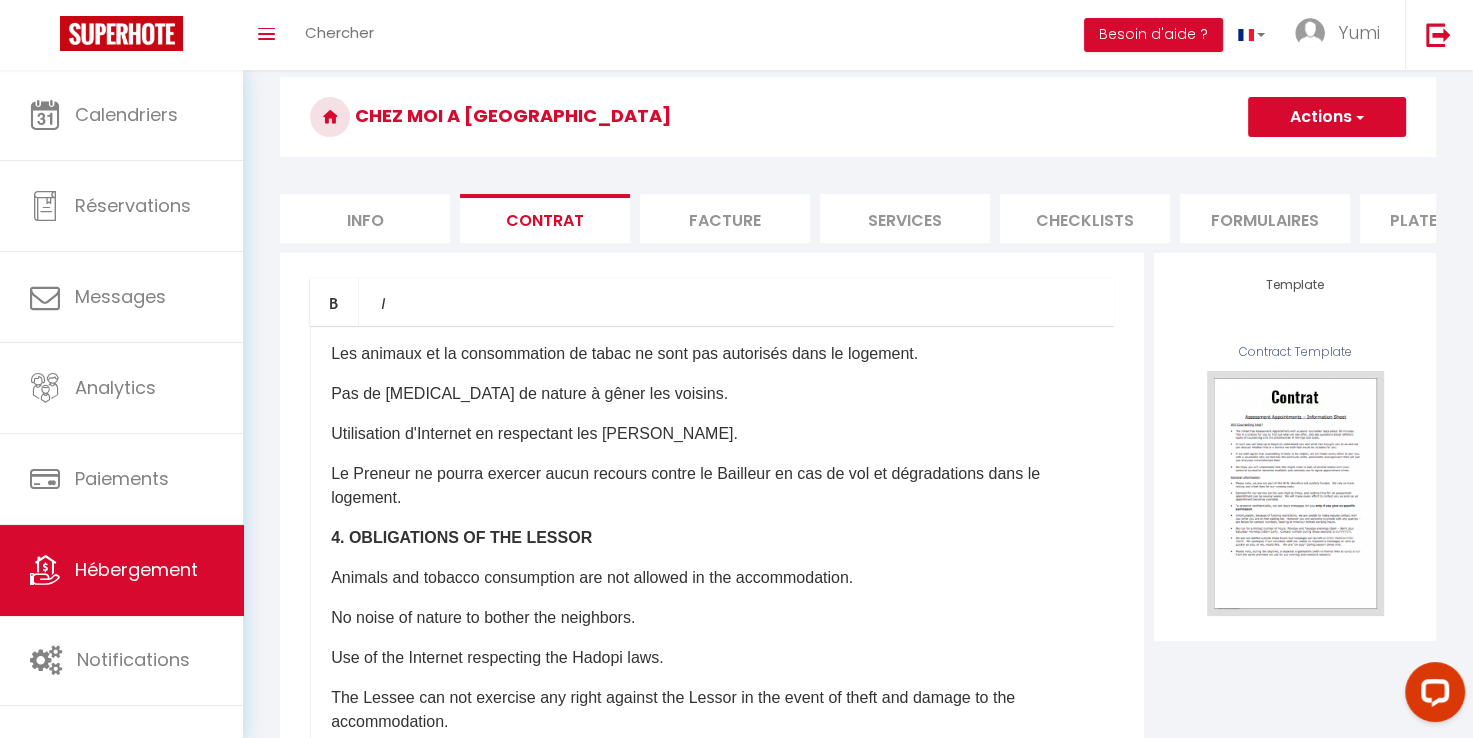 scroll, scrollTop: 1540, scrollLeft: 0, axis: vertical 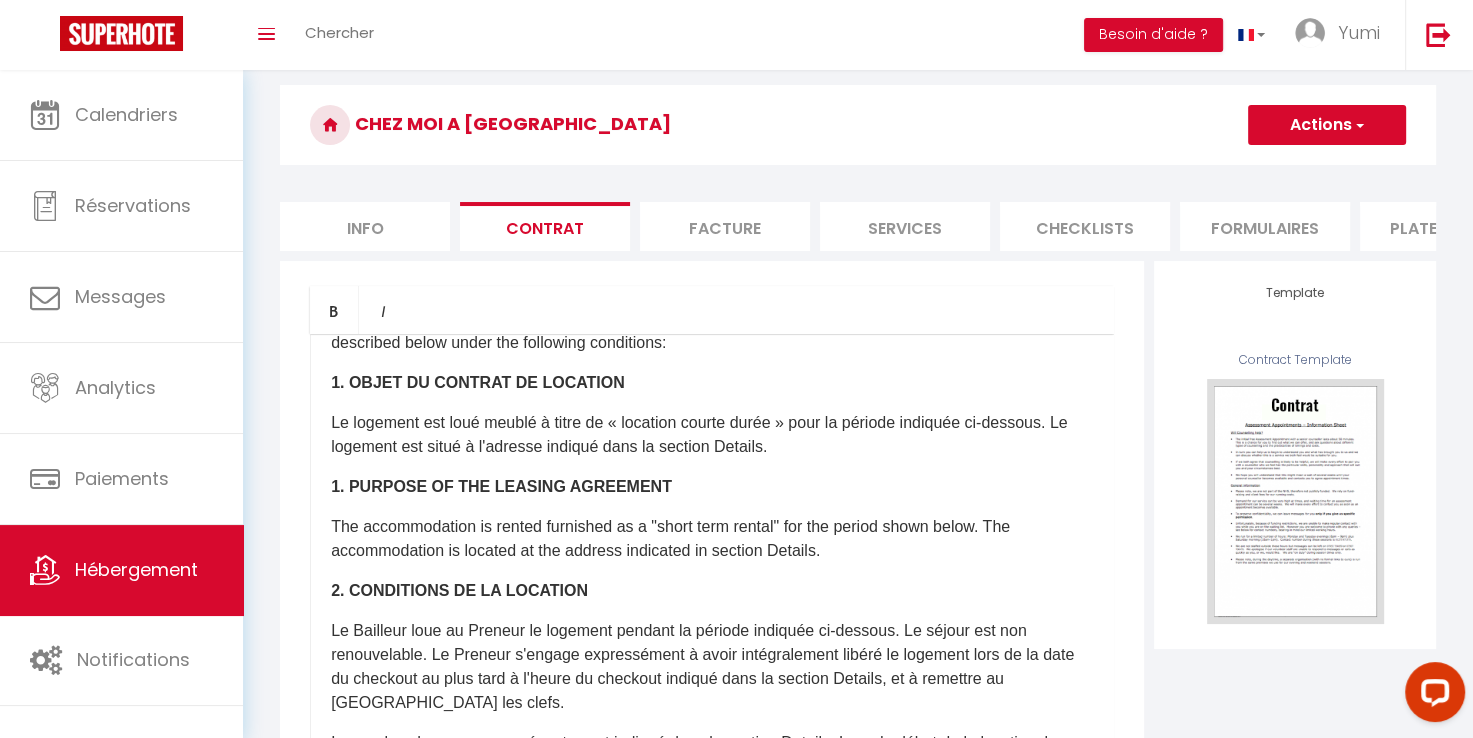 click on "Le logement est loué meublé à titre de « location courte durée » pour la période indiquée ci-dessous. Le logement est situé à l'adresse indiqué dans la section Details." at bounding box center (712, 435) 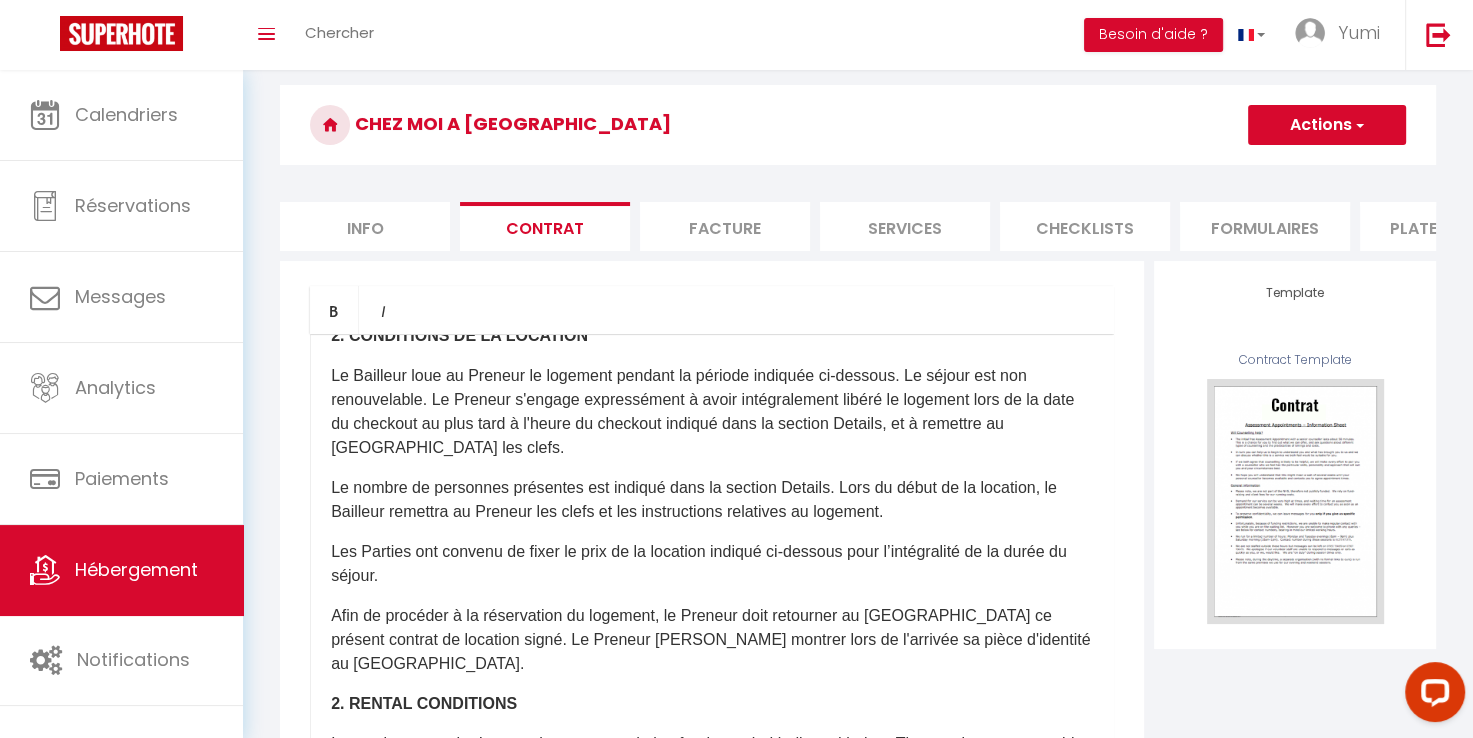 scroll, scrollTop: 419, scrollLeft: 0, axis: vertical 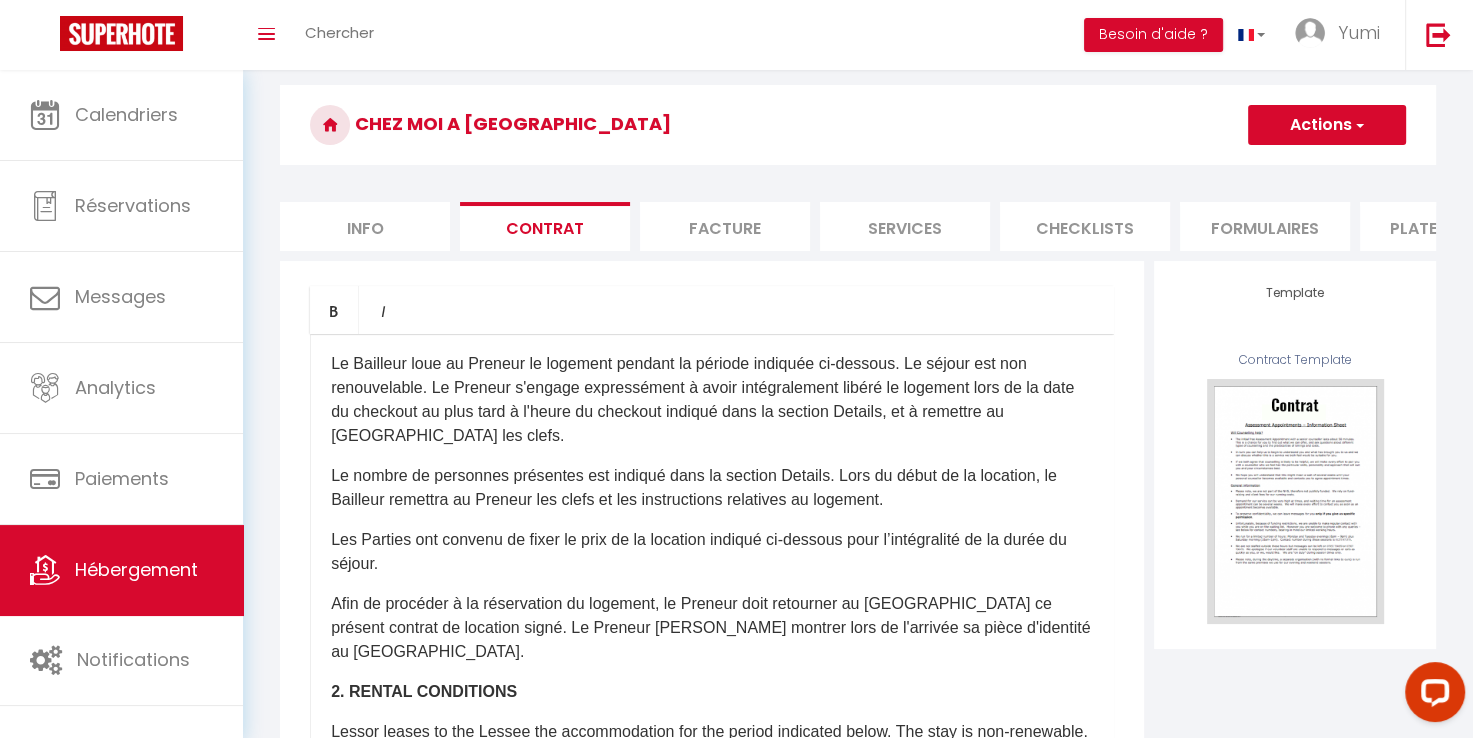 click on "Le Bailleur loue au Preneur le logement pendant la période indiquée ci-dessous. Le séjour est non renouvelable. Le Preneur s'engage expressément à avoir intégralement libéré le logement lors de la date du checkout au plus tard à l'heure du checkout indiqué dans la section Details, et à remettre au [GEOGRAPHIC_DATA] les clefs." at bounding box center (712, 400) 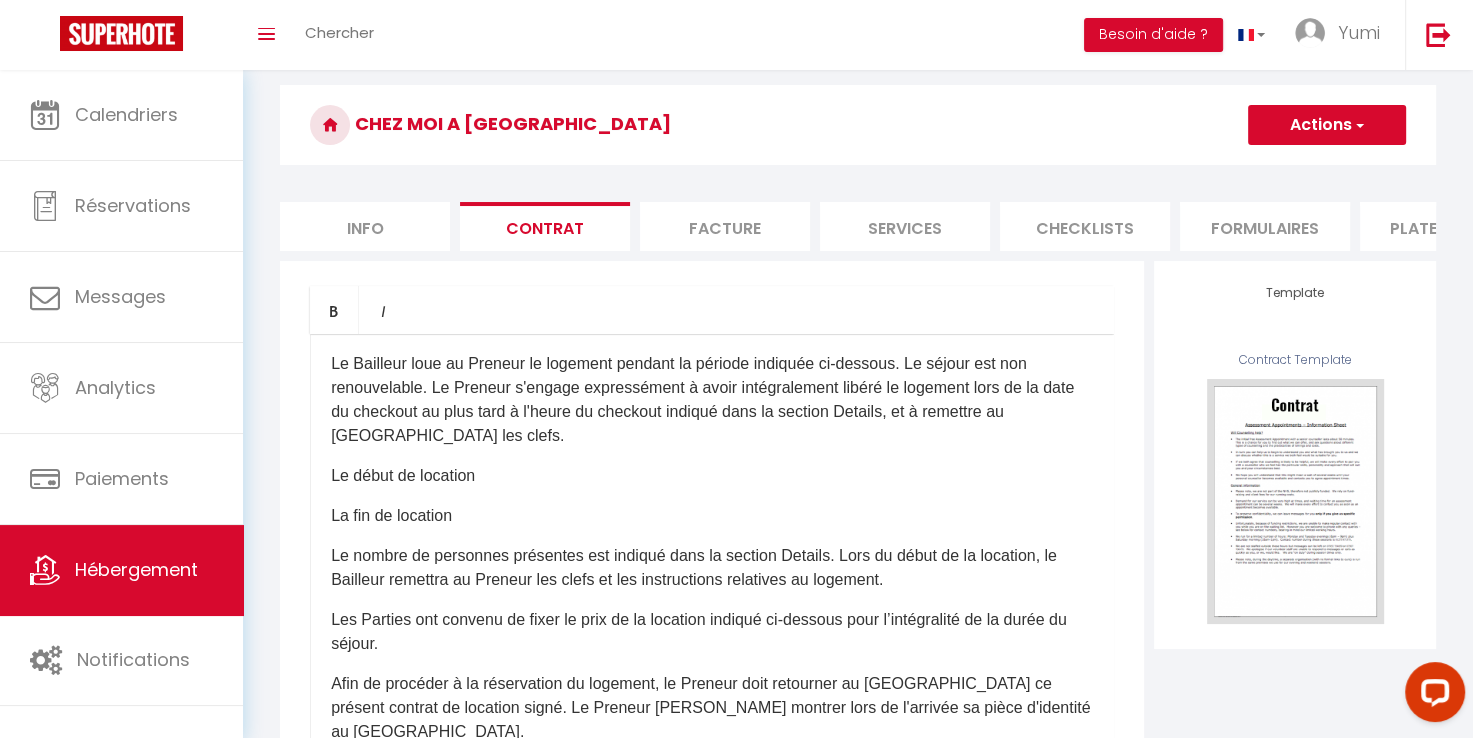 click on "Les Parties ont convenu de fixer le prix de la location indiqué ci-dessous pour l’intégralité de la durée du séjour." at bounding box center (712, 632) 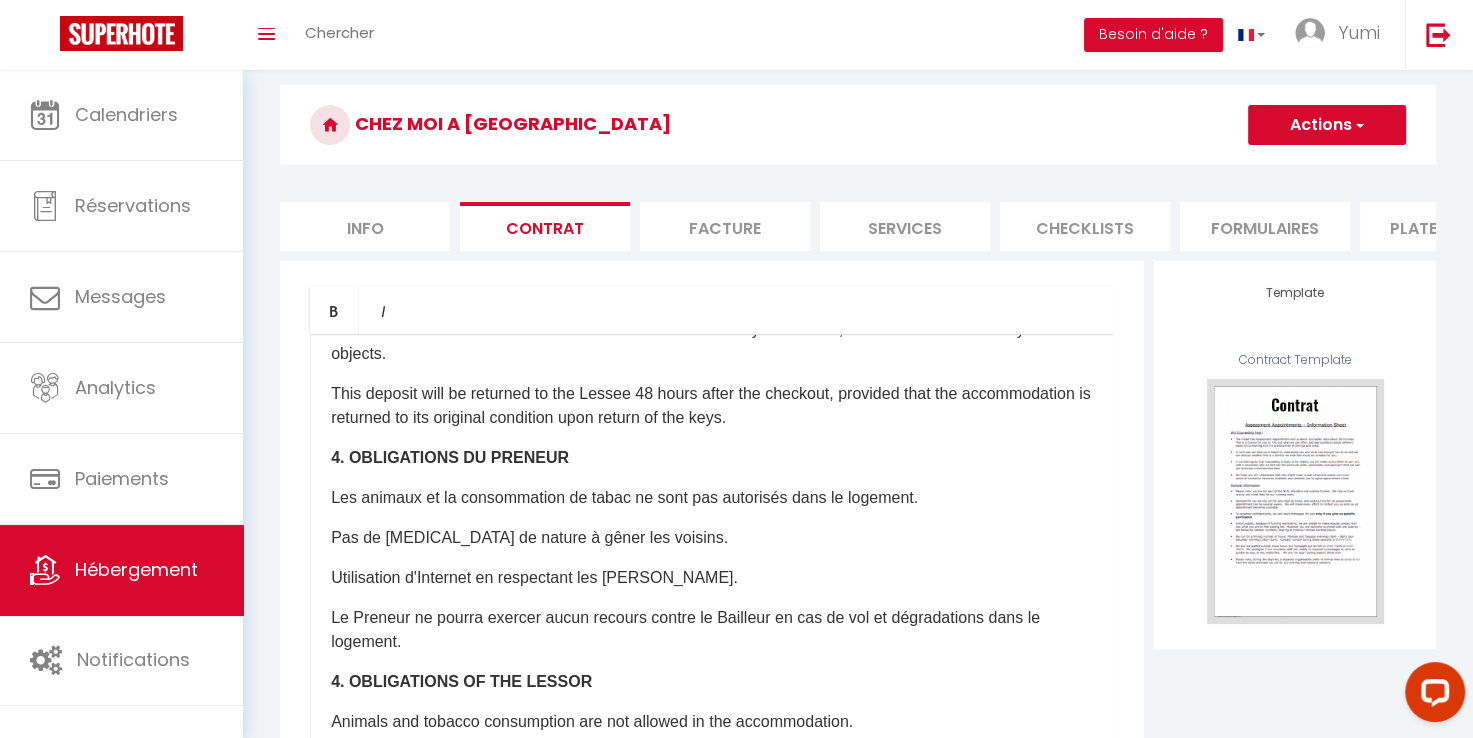 scroll, scrollTop: 1603, scrollLeft: 0, axis: vertical 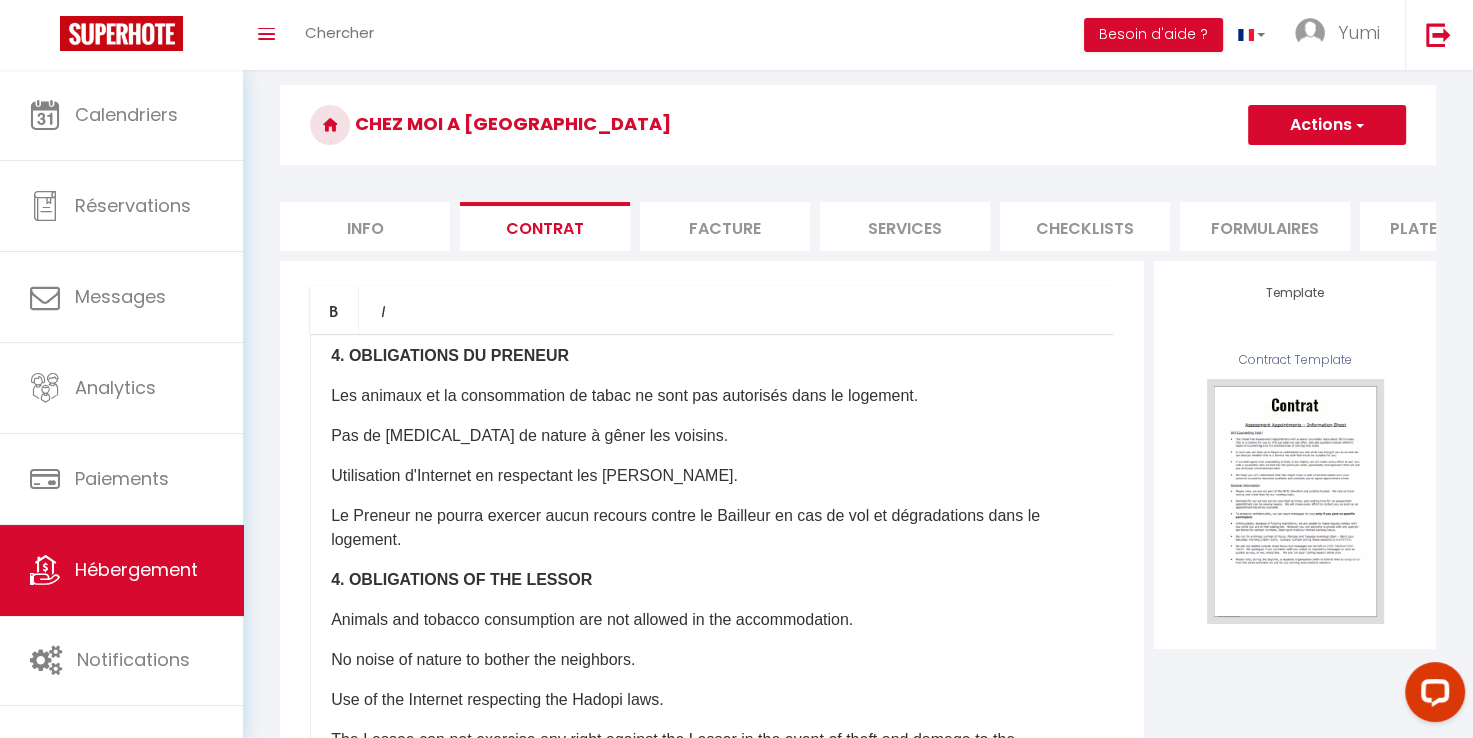 click on "Actions" at bounding box center (1327, 125) 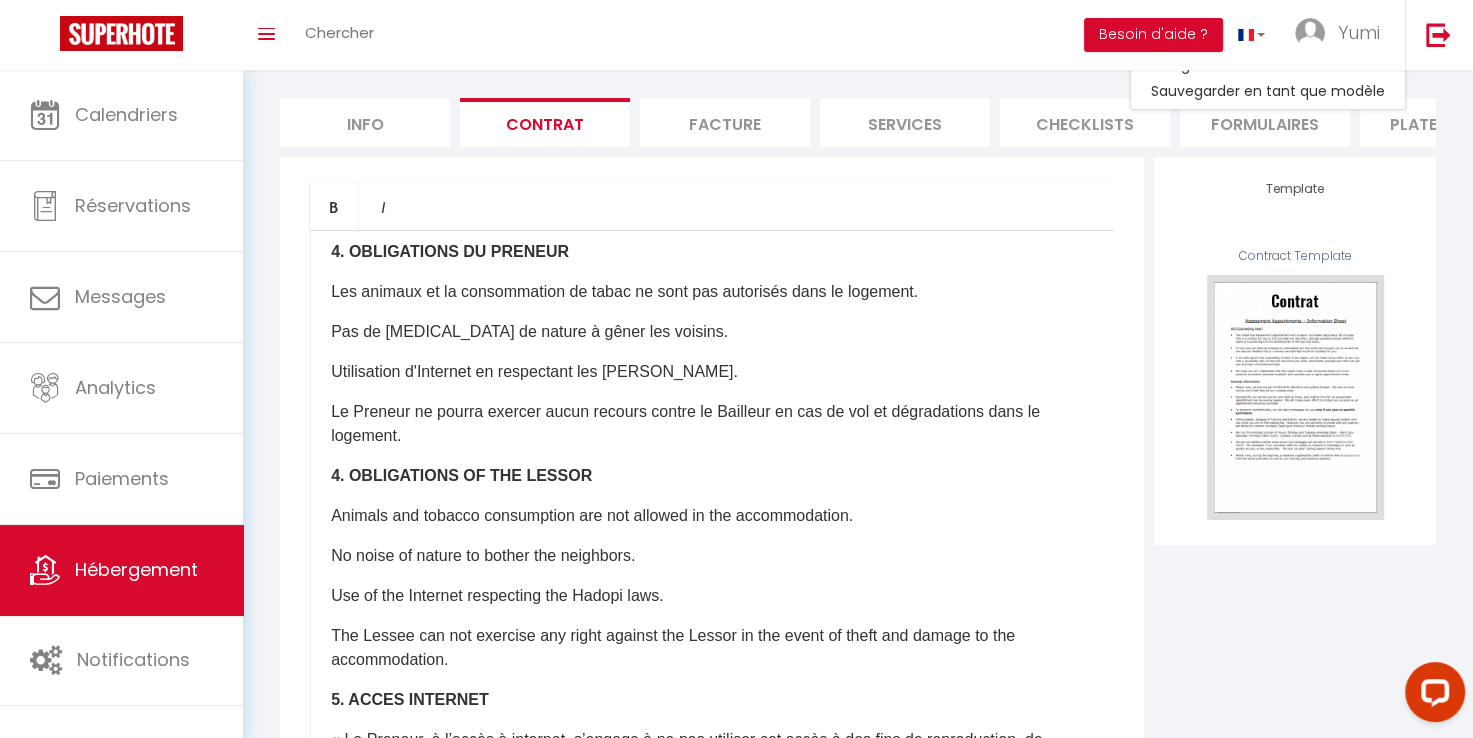 scroll, scrollTop: 149, scrollLeft: 0, axis: vertical 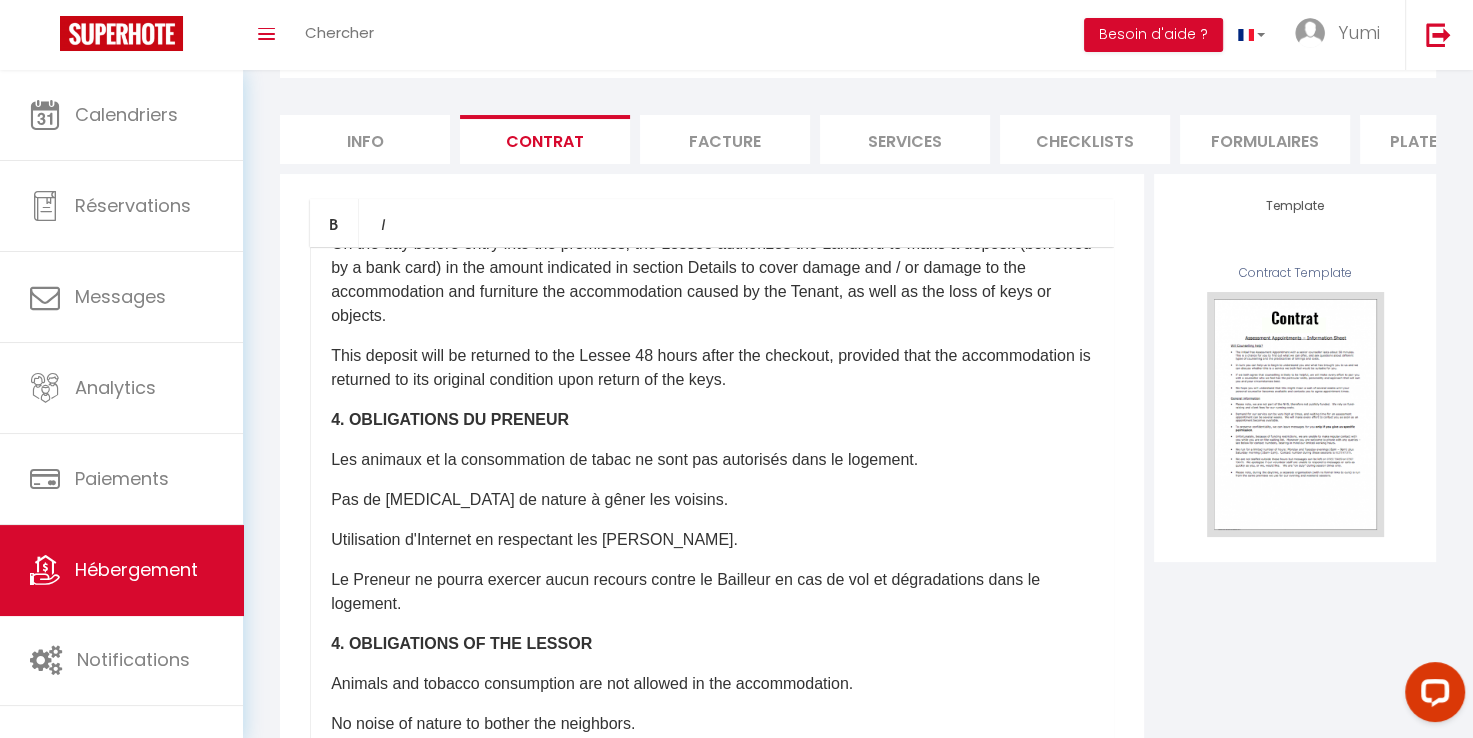 click on "Les animaux et la consommation de tabac ne sont pas autorisés dans le logement." at bounding box center (712, 460) 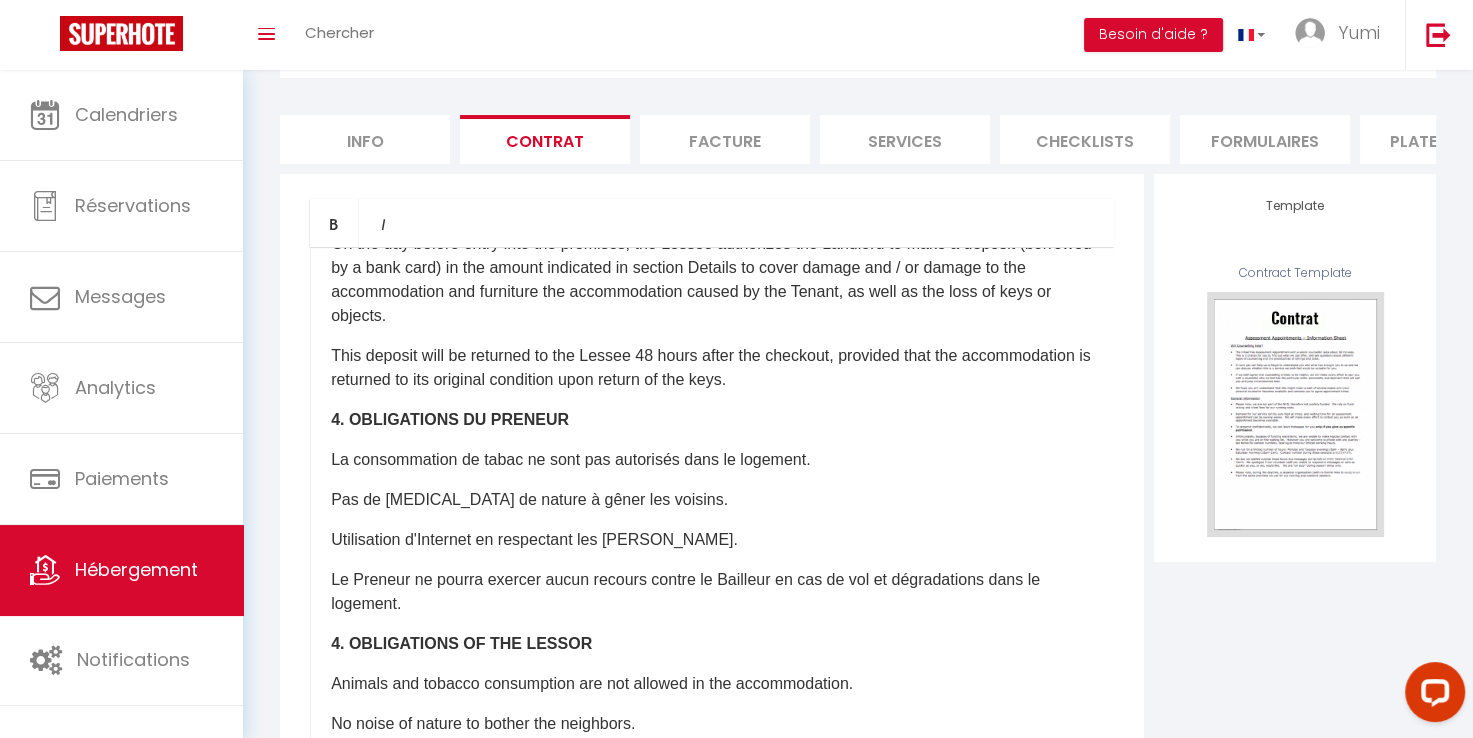 click on "La consommation de tabac ne sont pas autorisés dans le logement." at bounding box center (712, 460) 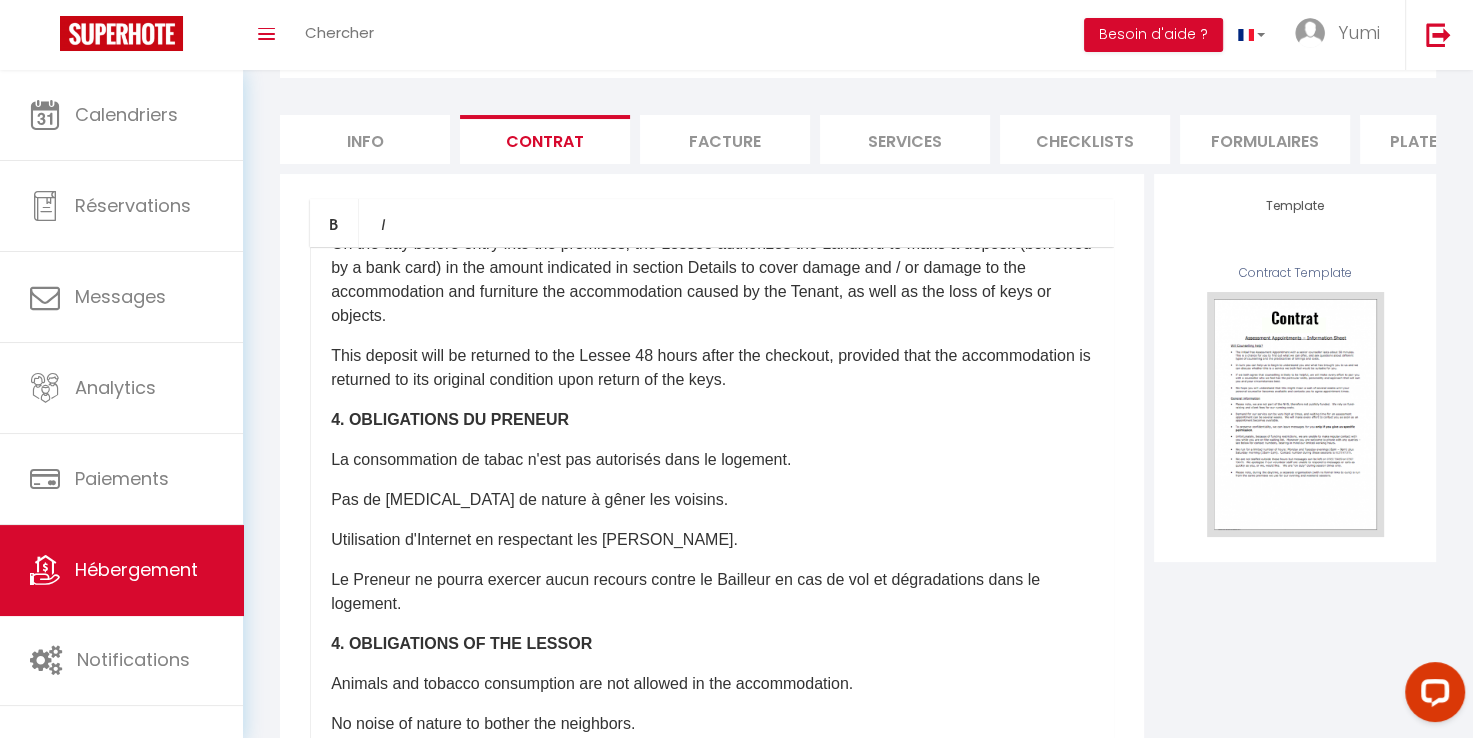 click on "La consommation de tabac n'est pas autorisés dans le logement." at bounding box center (712, 460) 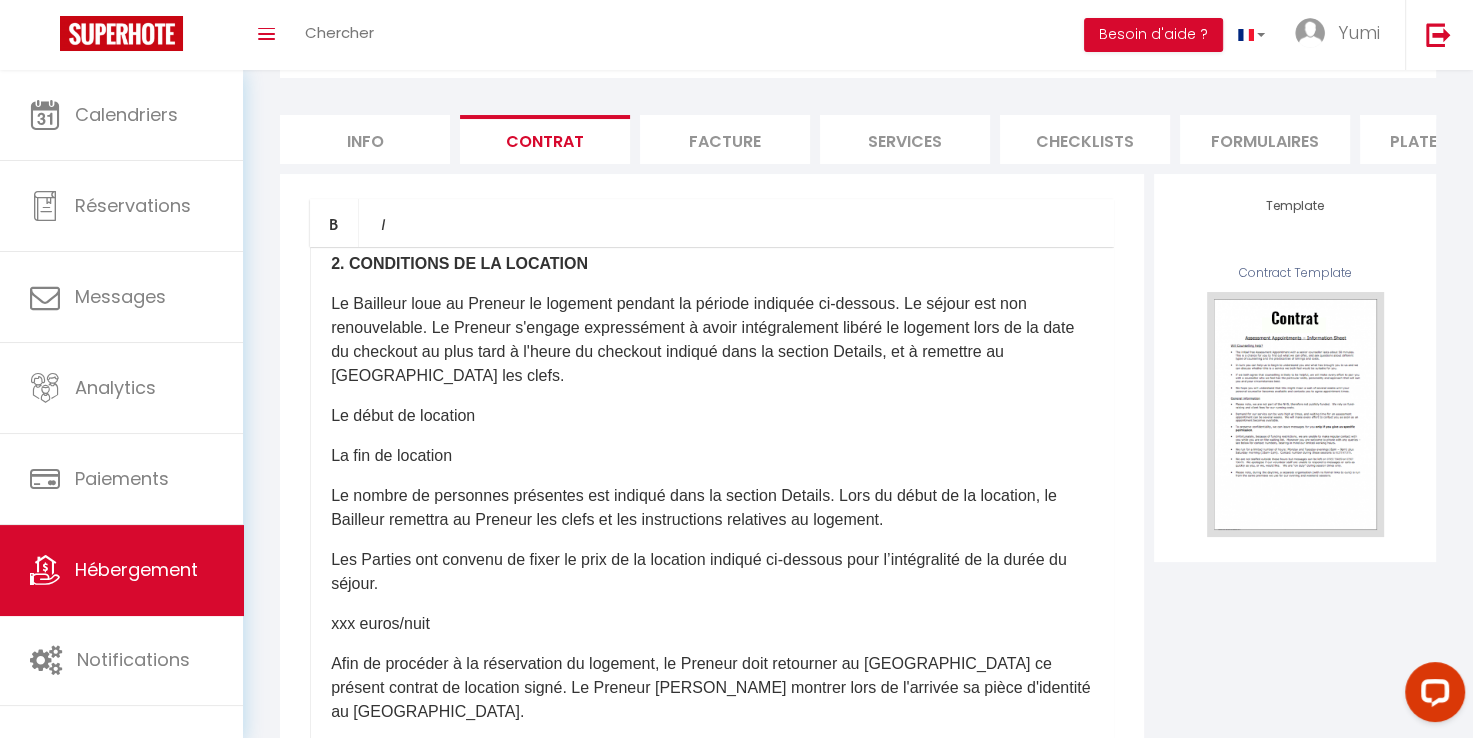 scroll, scrollTop: 399, scrollLeft: 0, axis: vertical 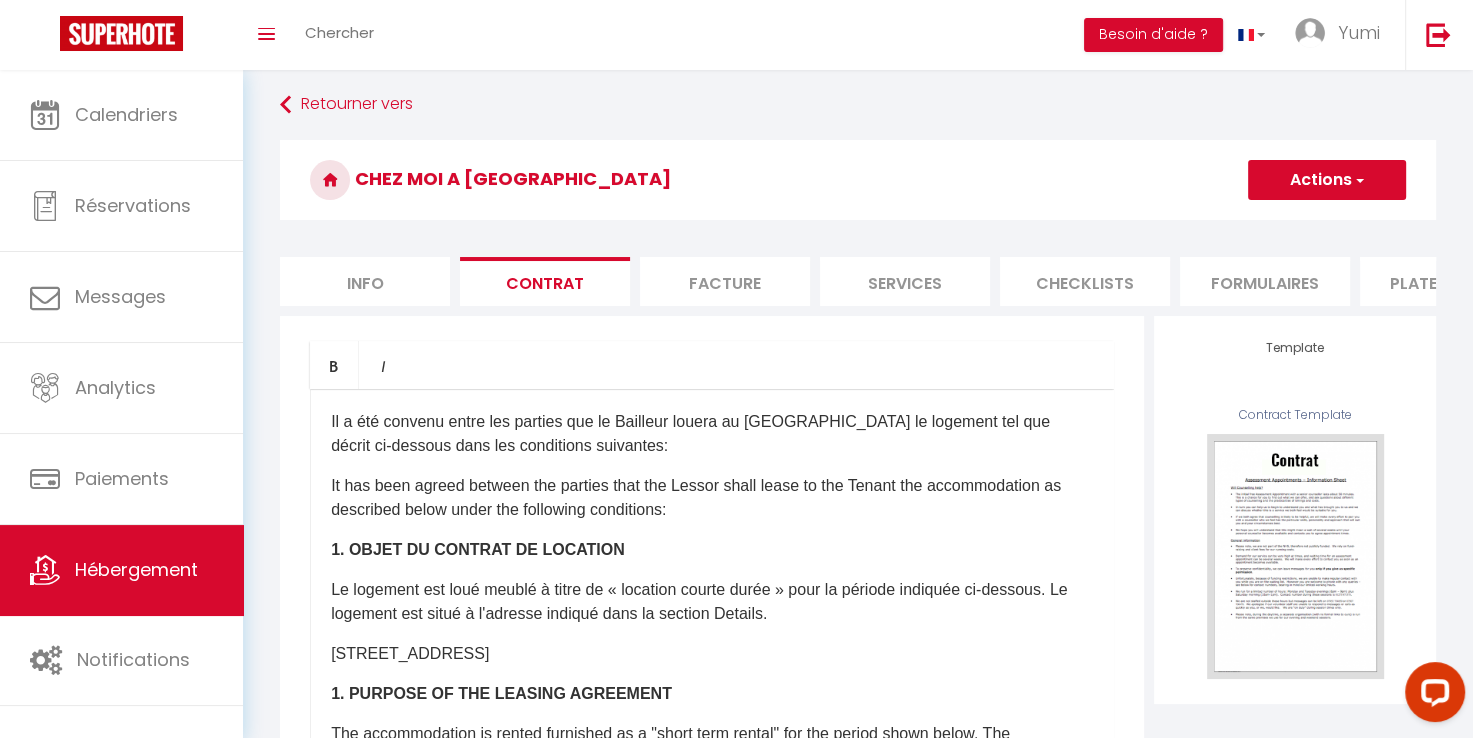 click on "Actions" at bounding box center [1327, 180] 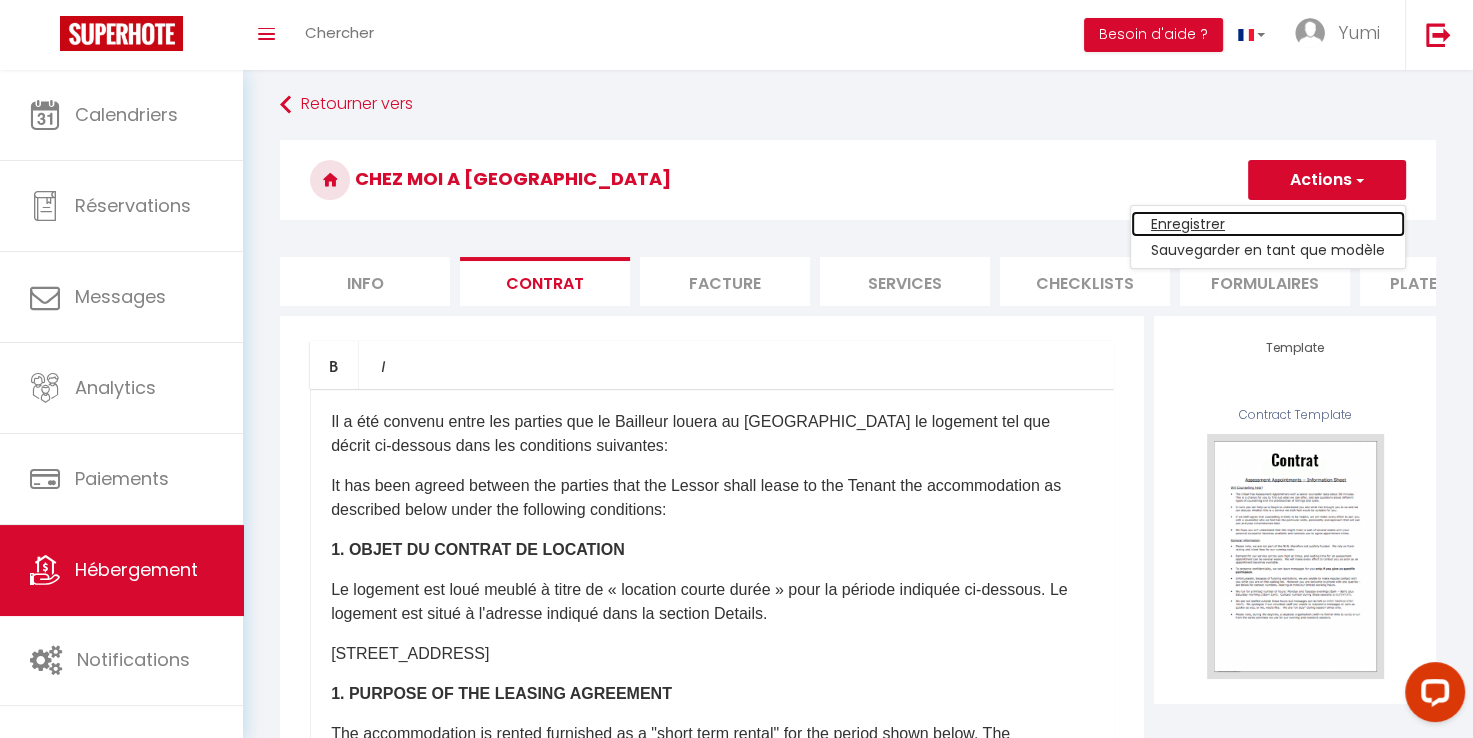 click on "Enregistrer" at bounding box center [1268, 224] 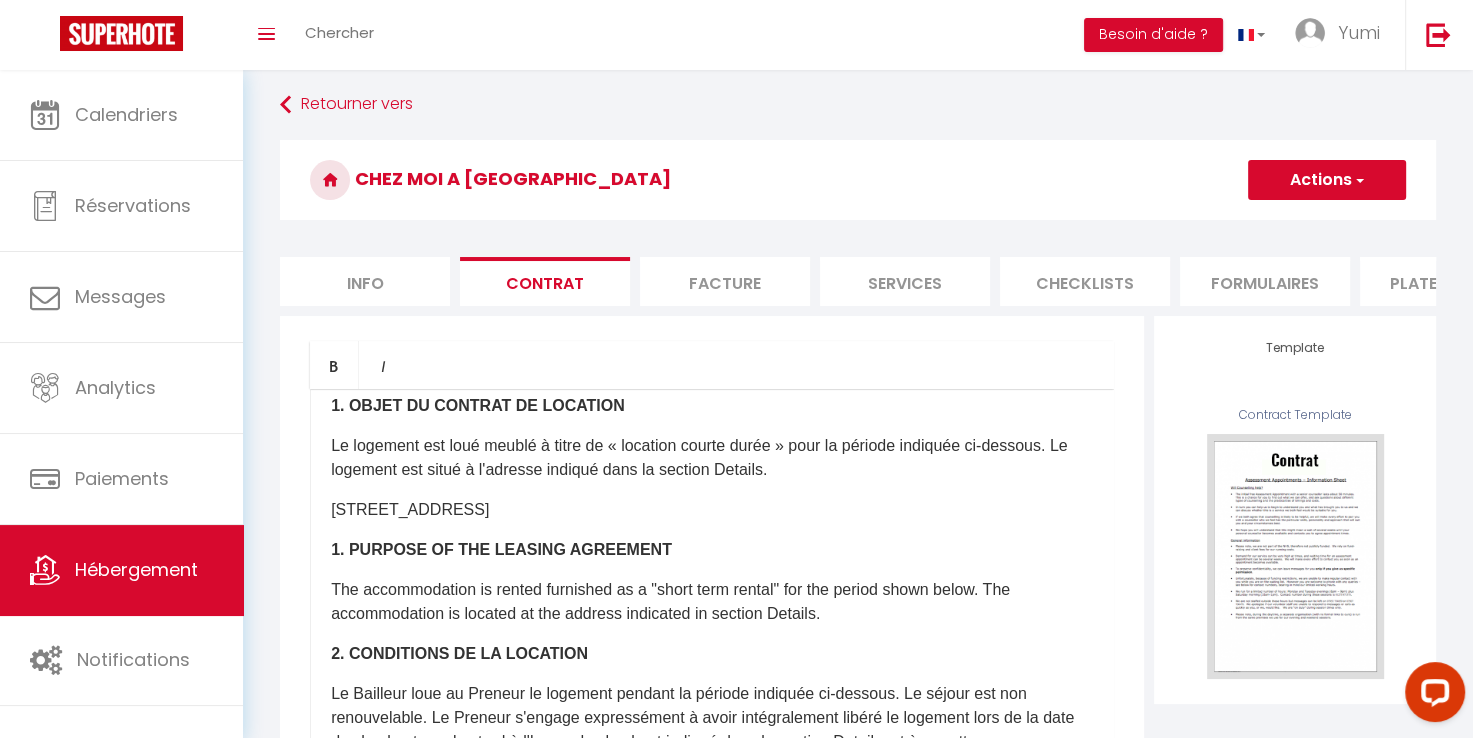 scroll, scrollTop: 112, scrollLeft: 0, axis: vertical 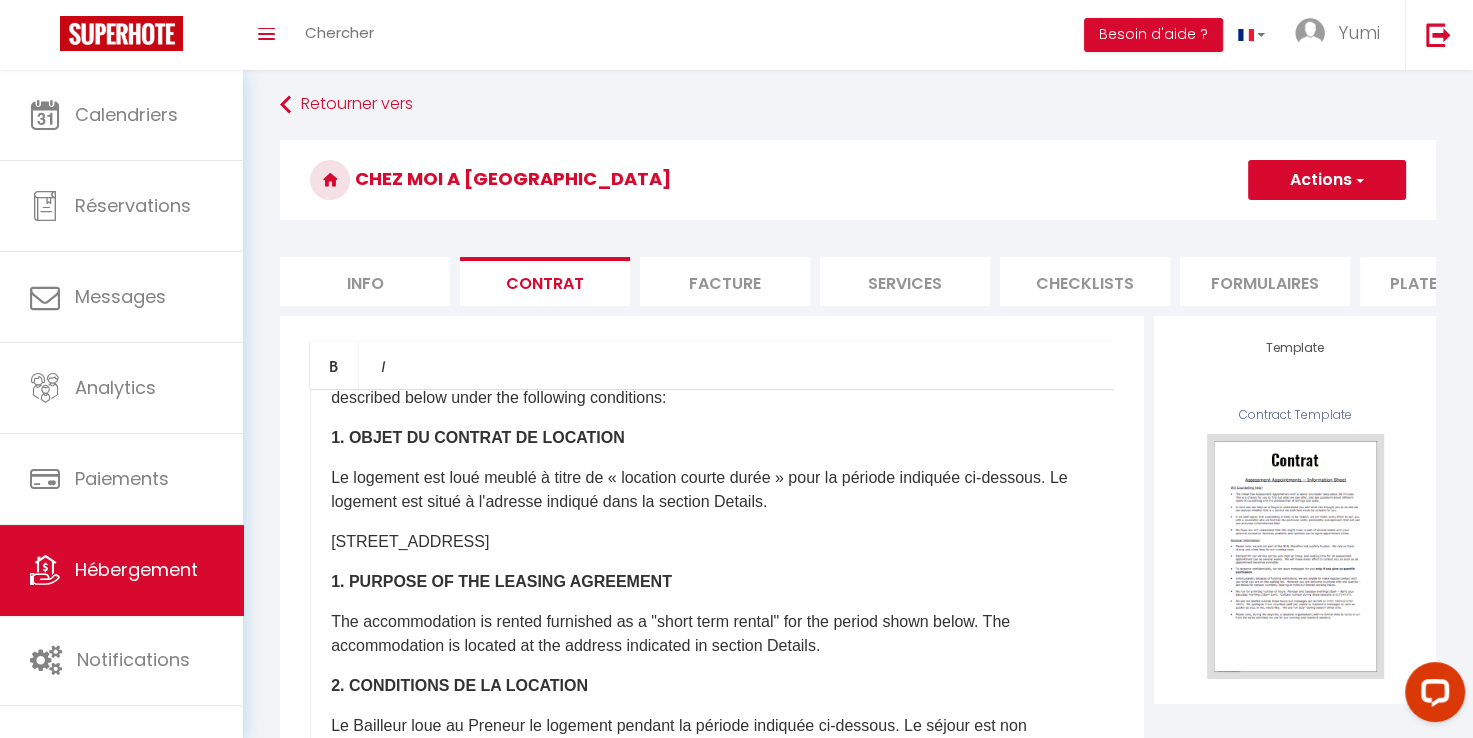 click on "[STREET_ADDRESS]" at bounding box center [712, 542] 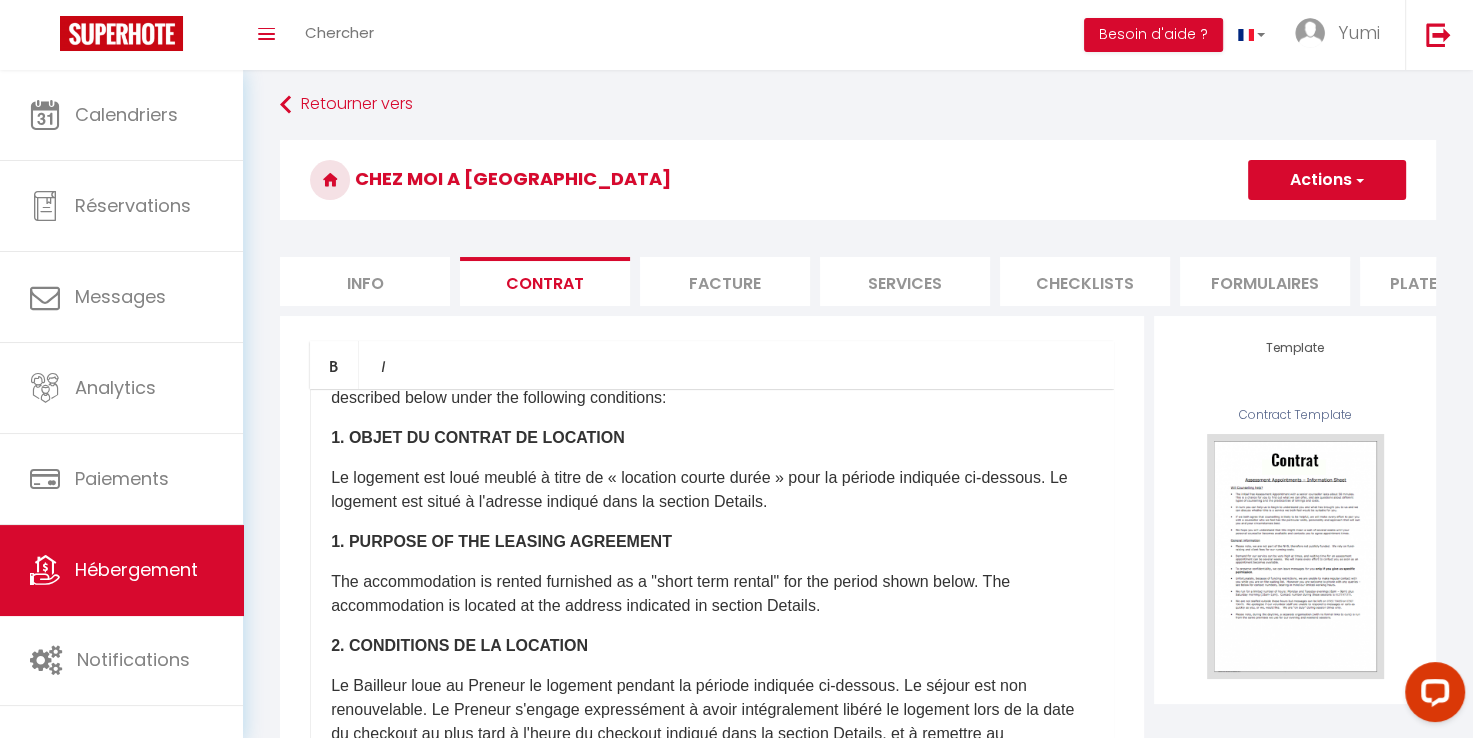 click on "Actions" at bounding box center [1327, 180] 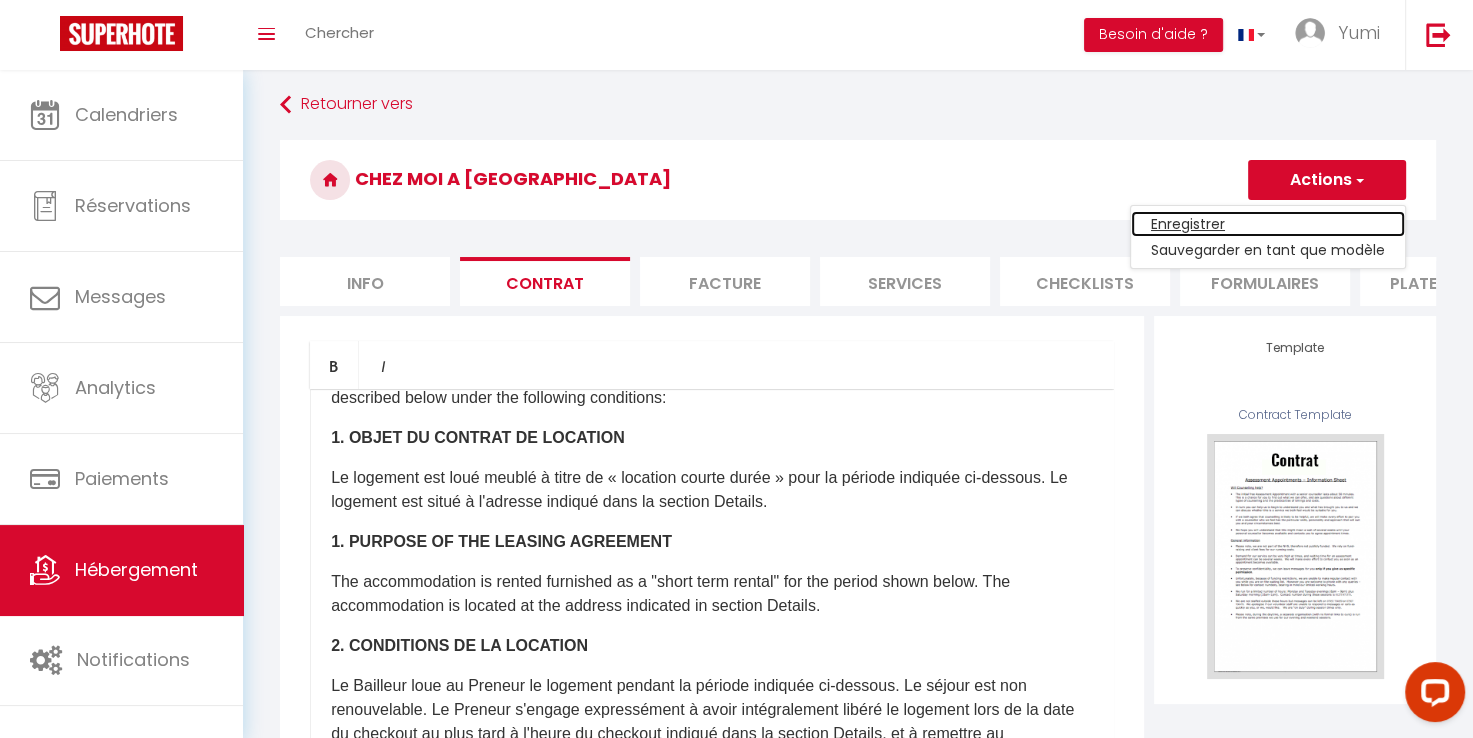 click on "Enregistrer" at bounding box center [1268, 224] 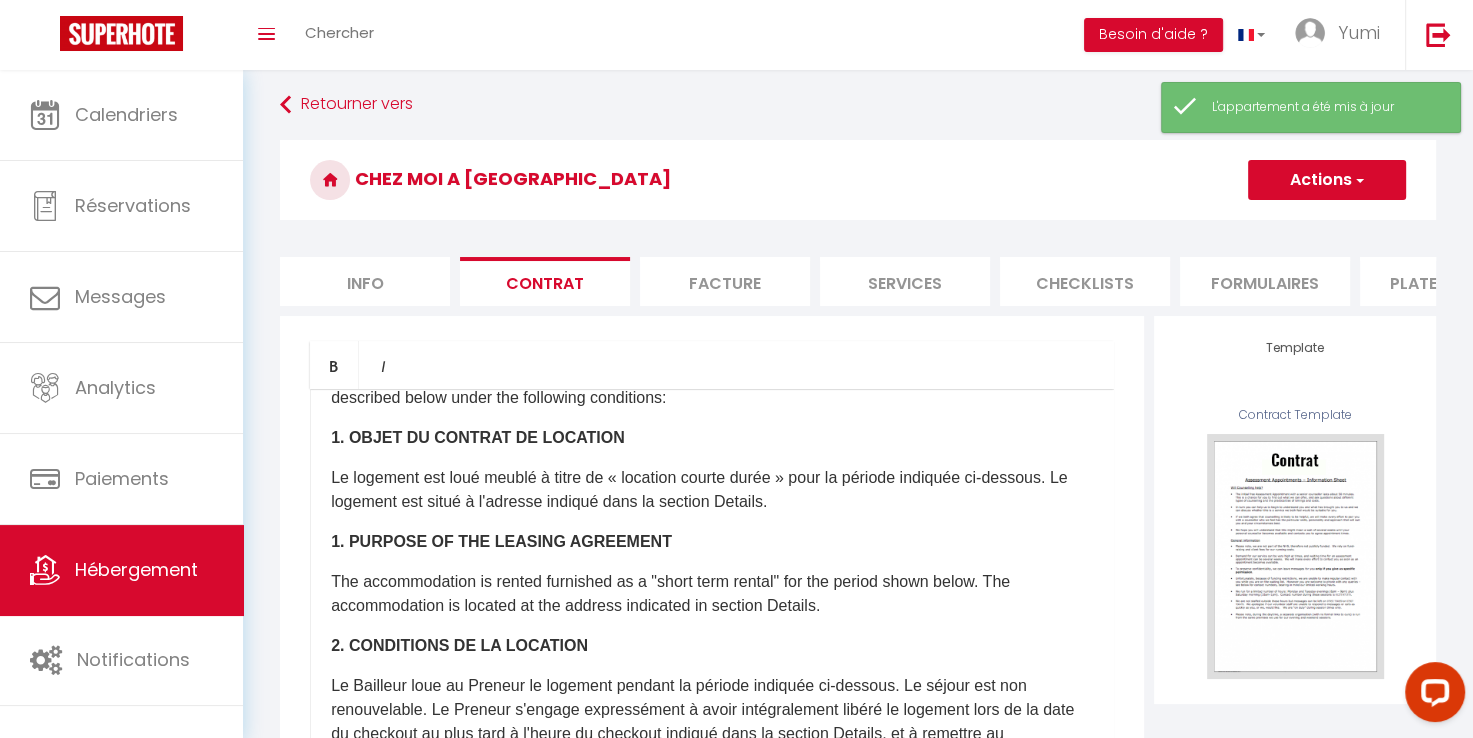 click on "Info" at bounding box center [365, 281] 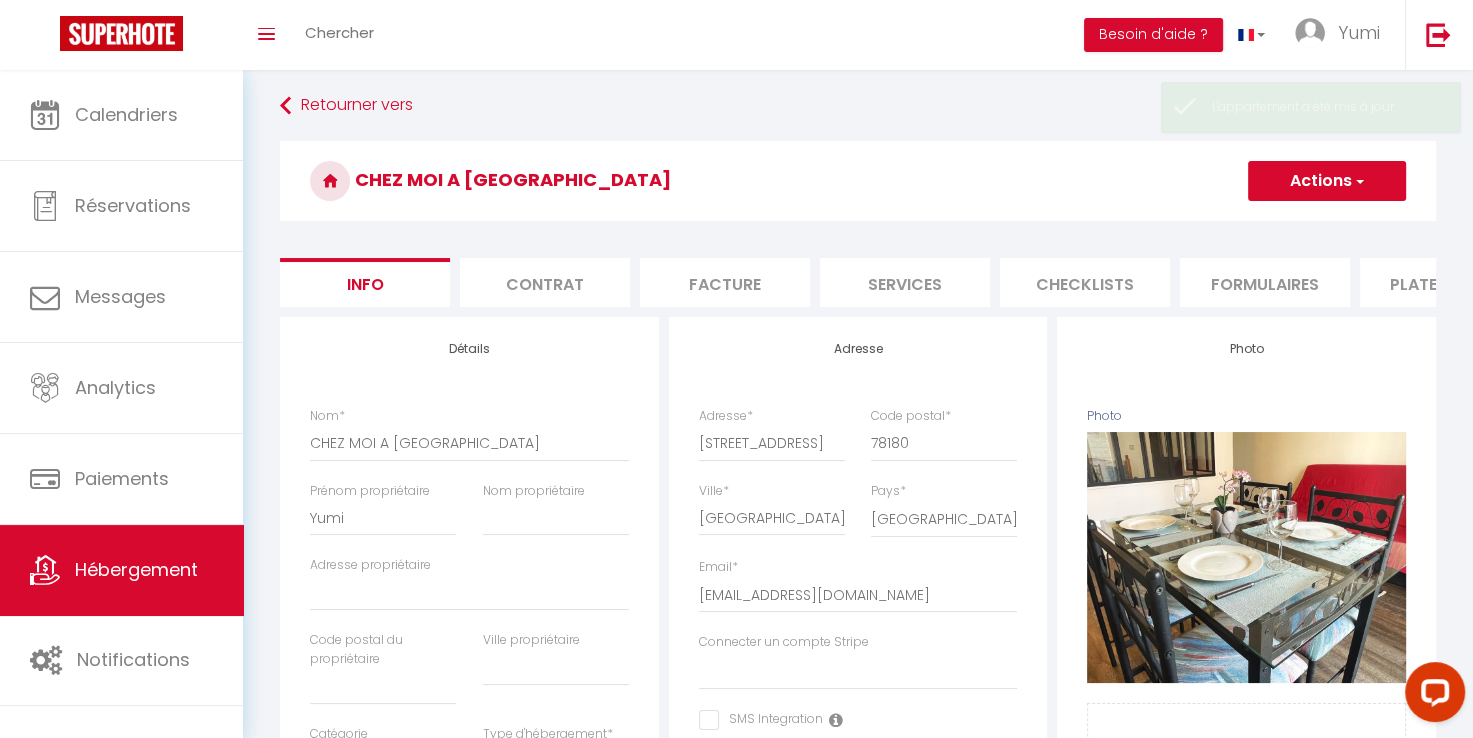 scroll, scrollTop: 12, scrollLeft: 0, axis: vertical 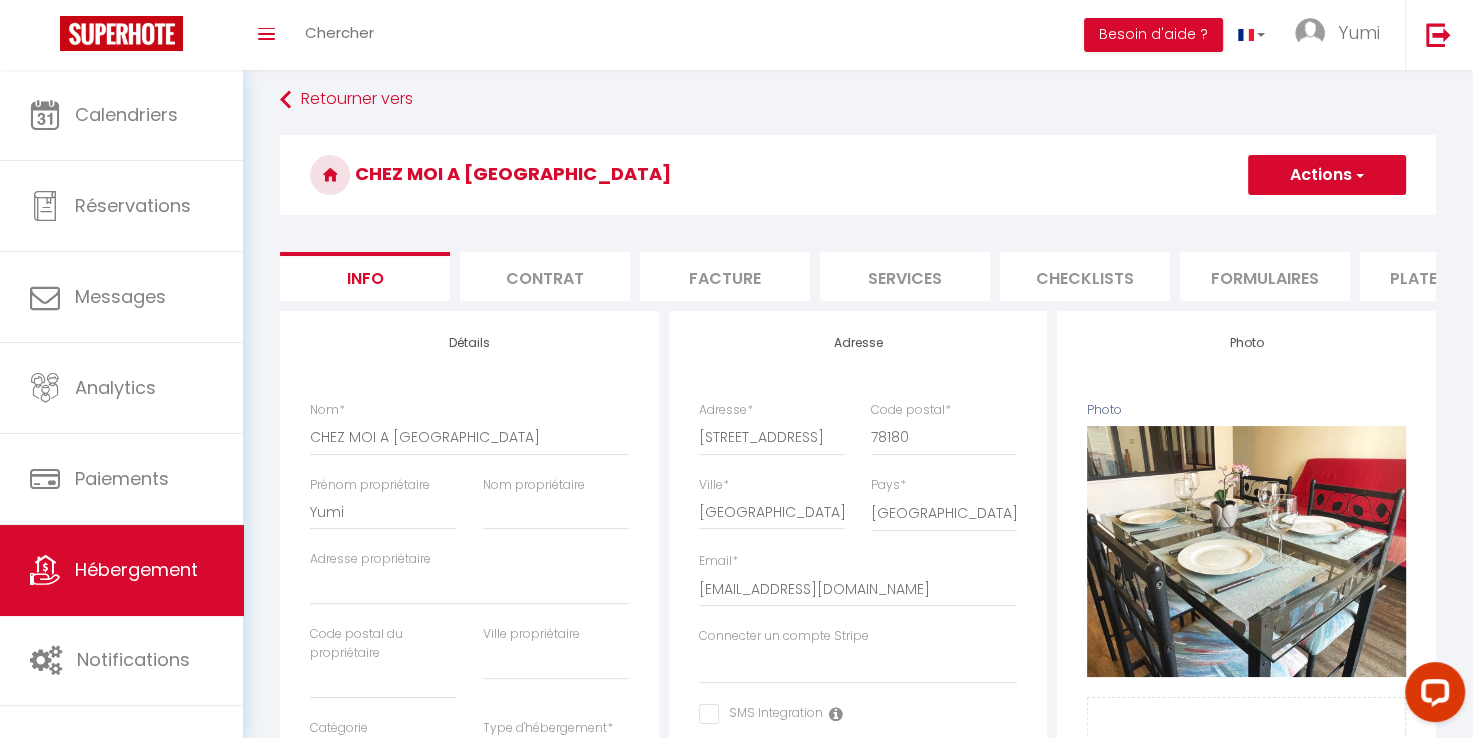 click at bounding box center [1358, 175] 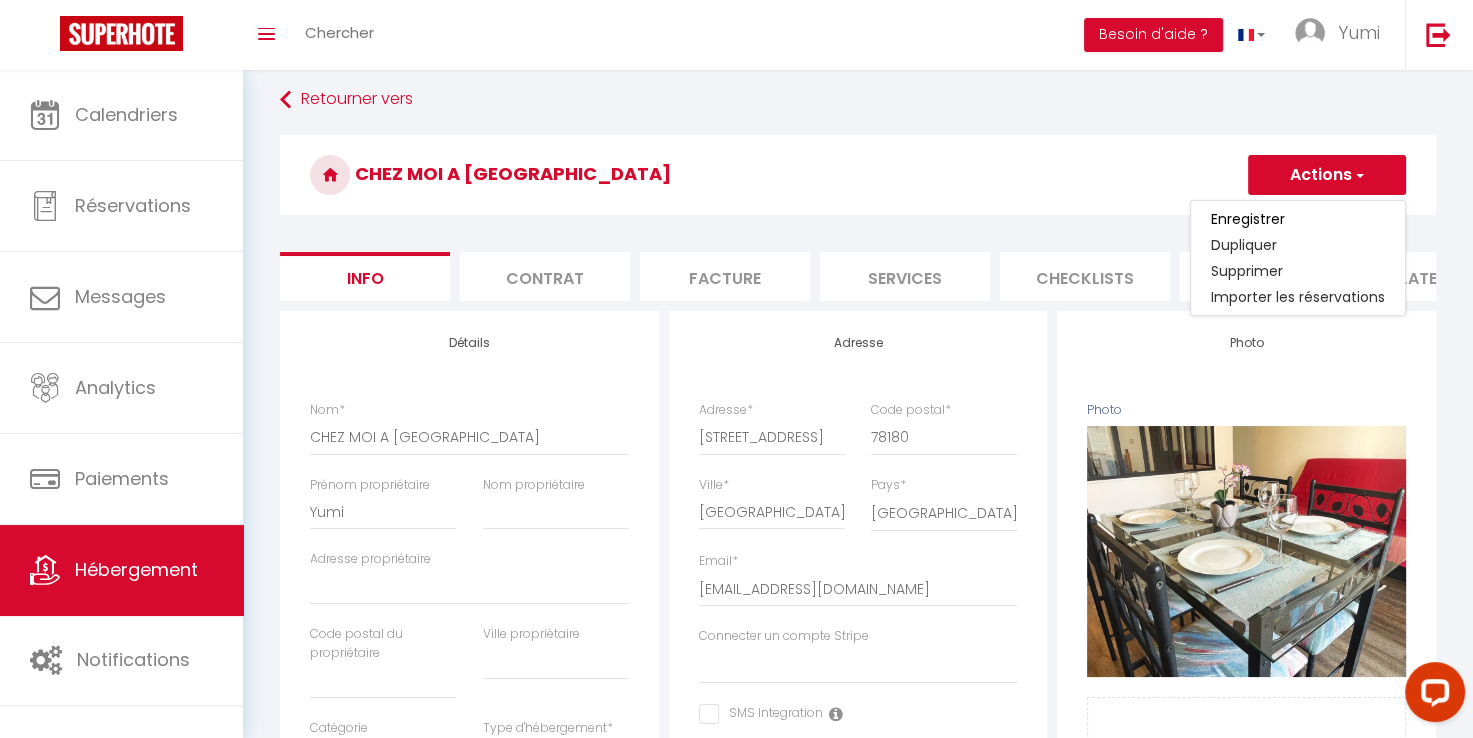 click on "CHEZ MOI A [GEOGRAPHIC_DATA]" at bounding box center (858, 175) 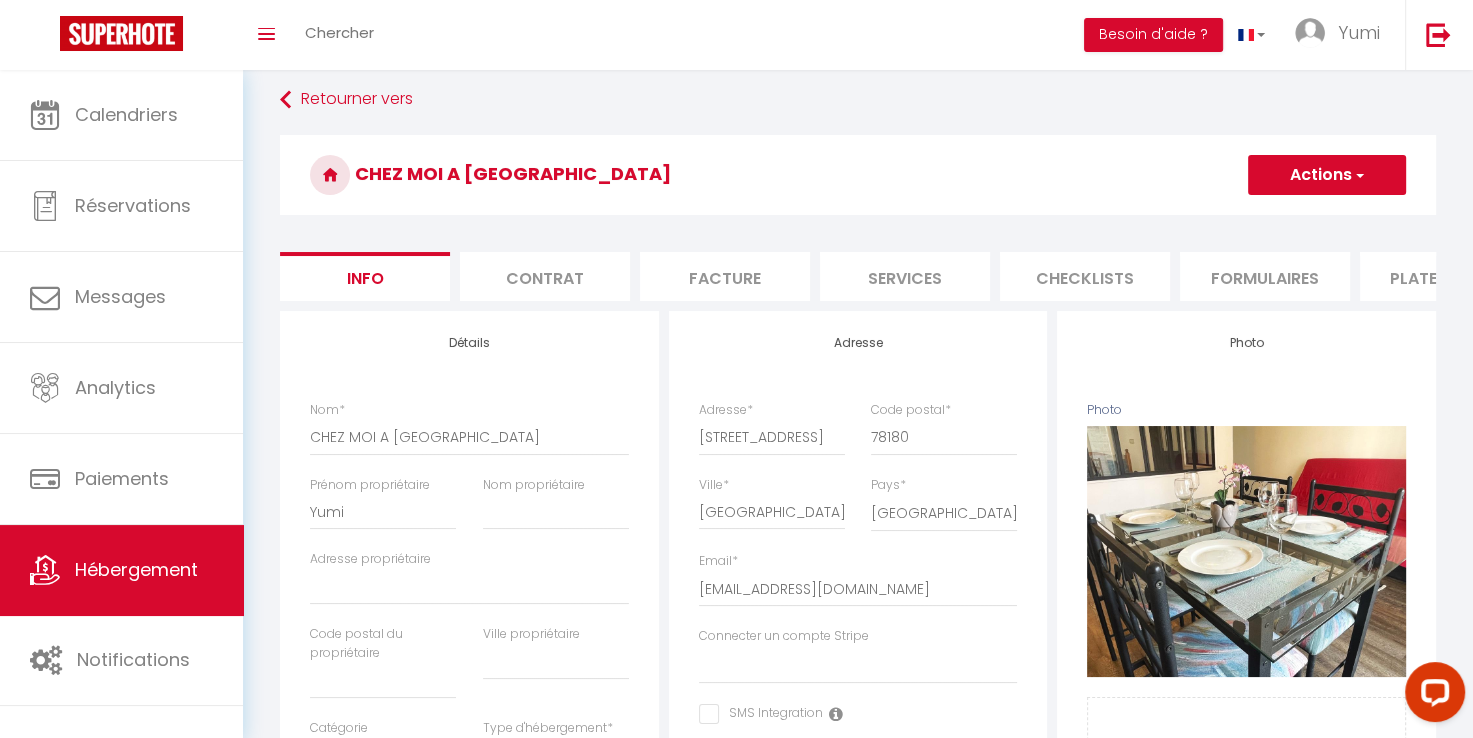 click on "Formulaires" at bounding box center (1265, 276) 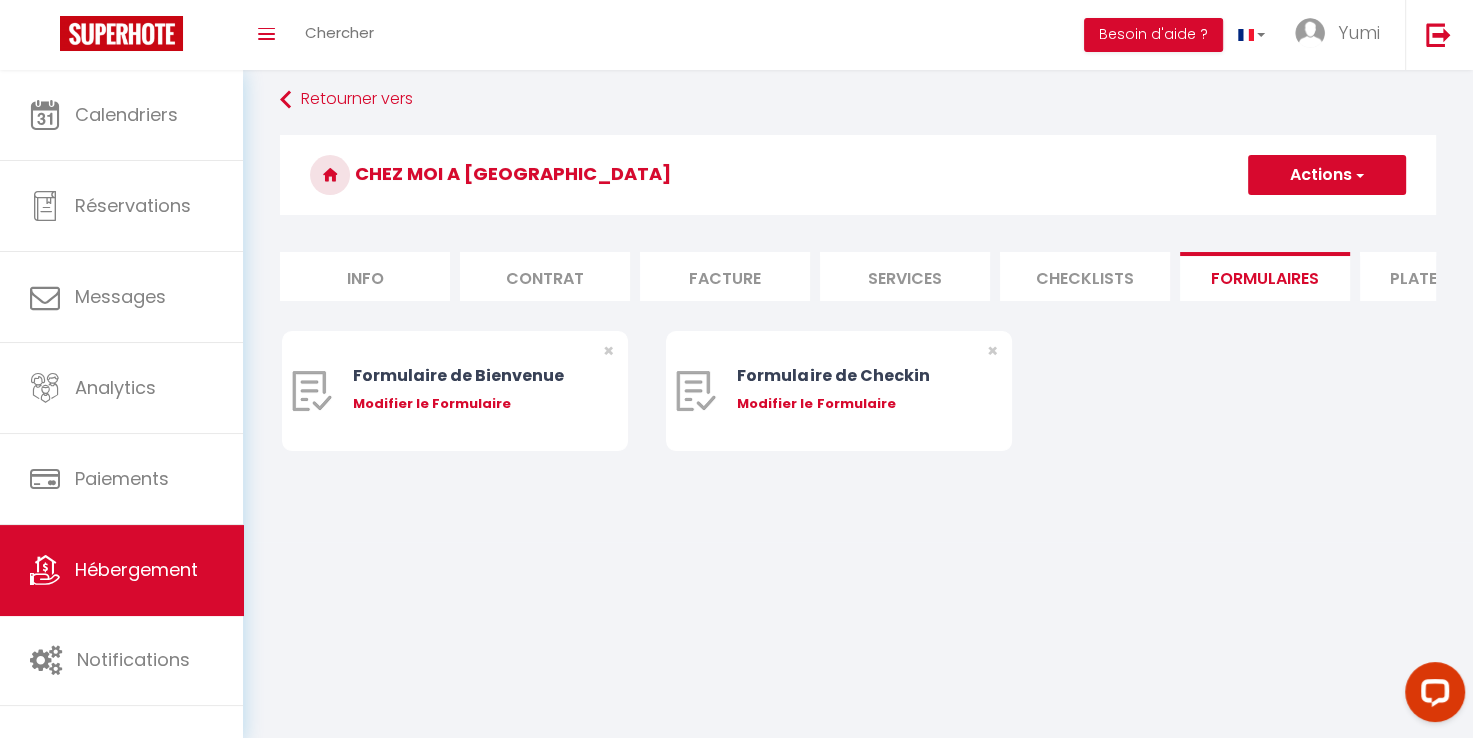 click on "Checklists" at bounding box center (1085, 276) 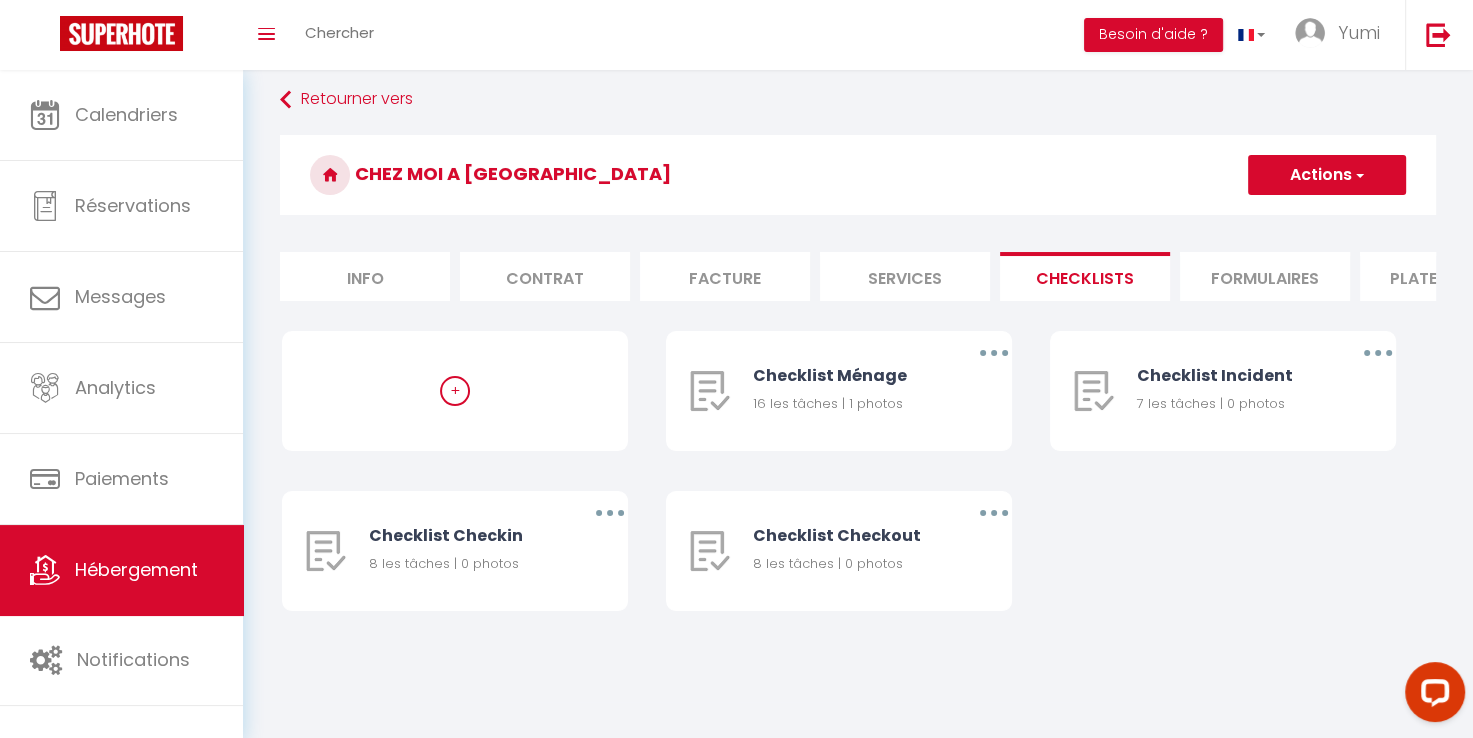 click on "Services" at bounding box center [905, 276] 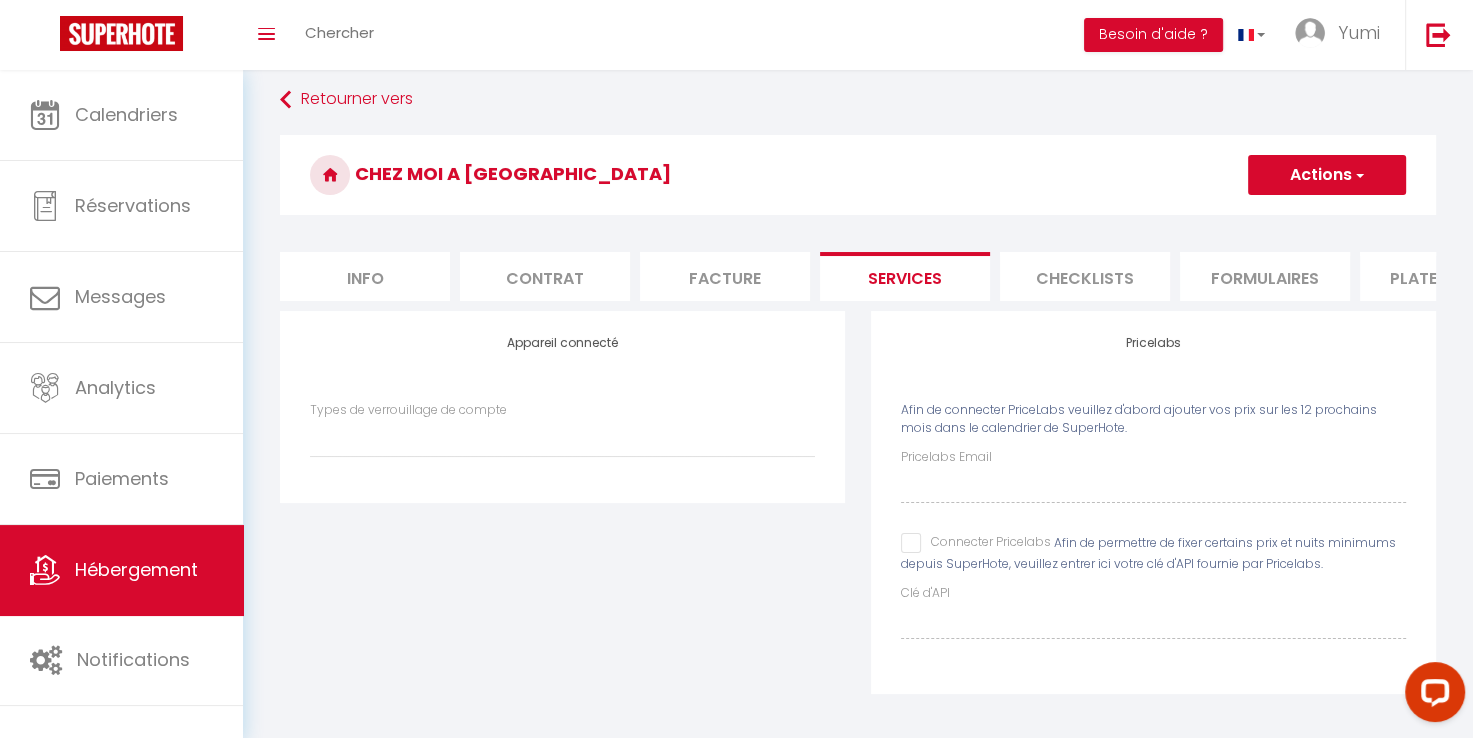 click on "Facture" at bounding box center [725, 276] 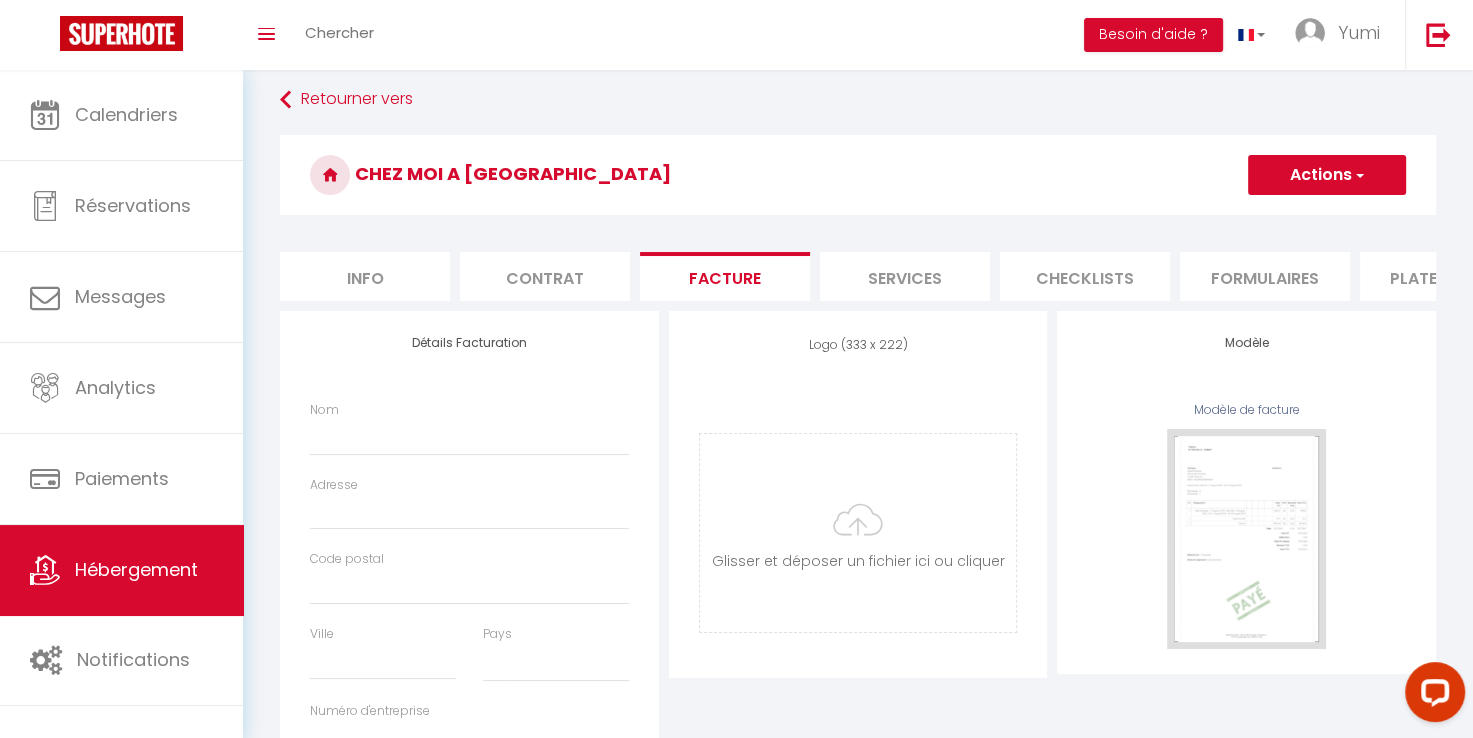 click on "Contrat" at bounding box center [545, 276] 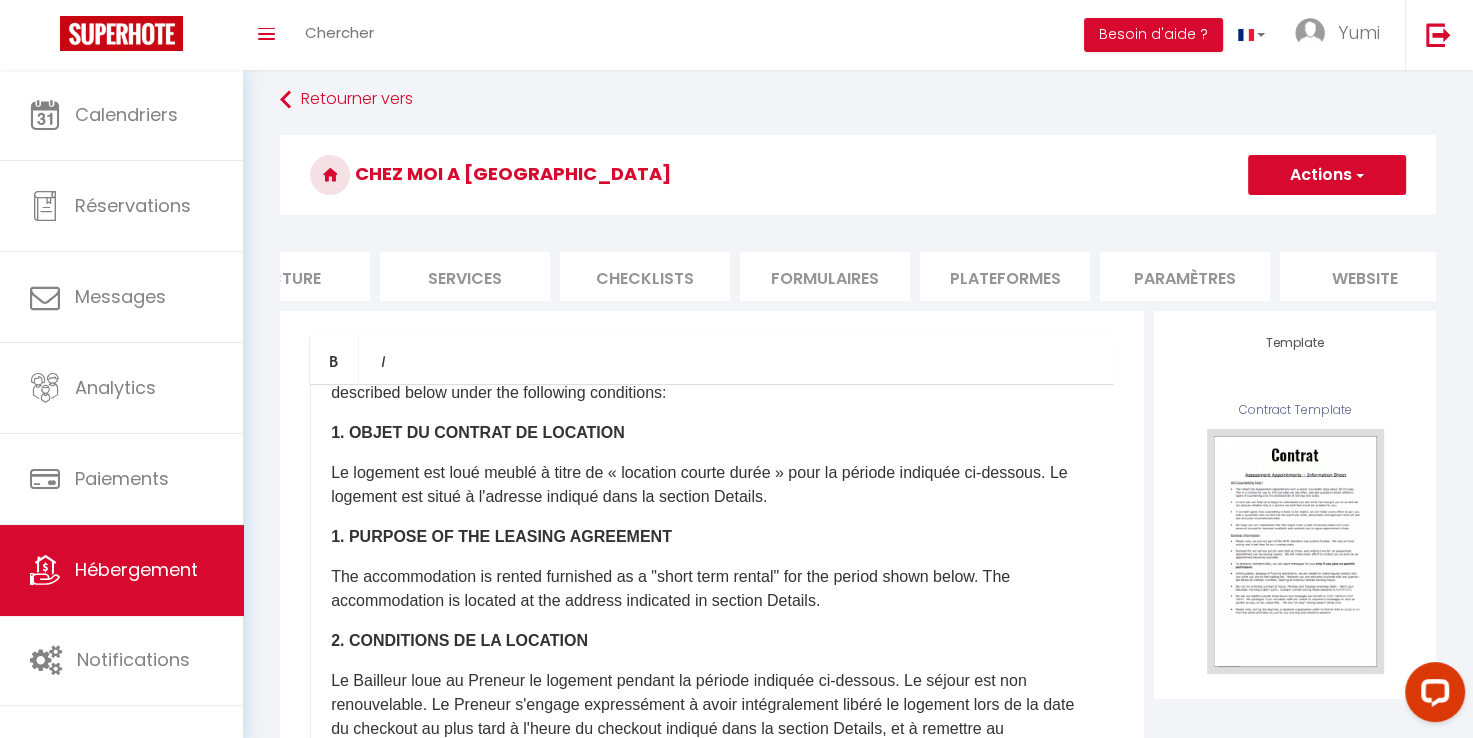 scroll, scrollTop: 0, scrollLeft: 520, axis: horizontal 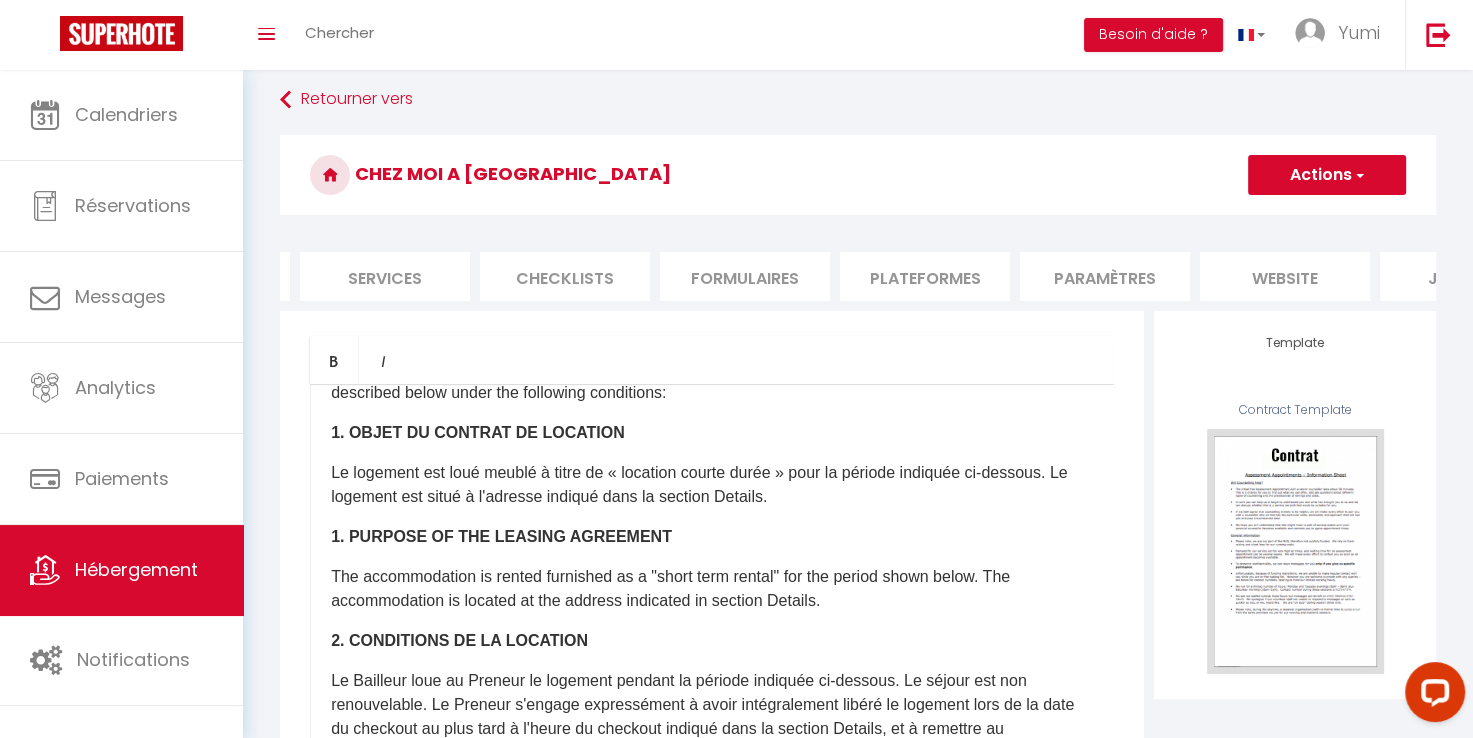 click on "Paramètres" at bounding box center [1105, 276] 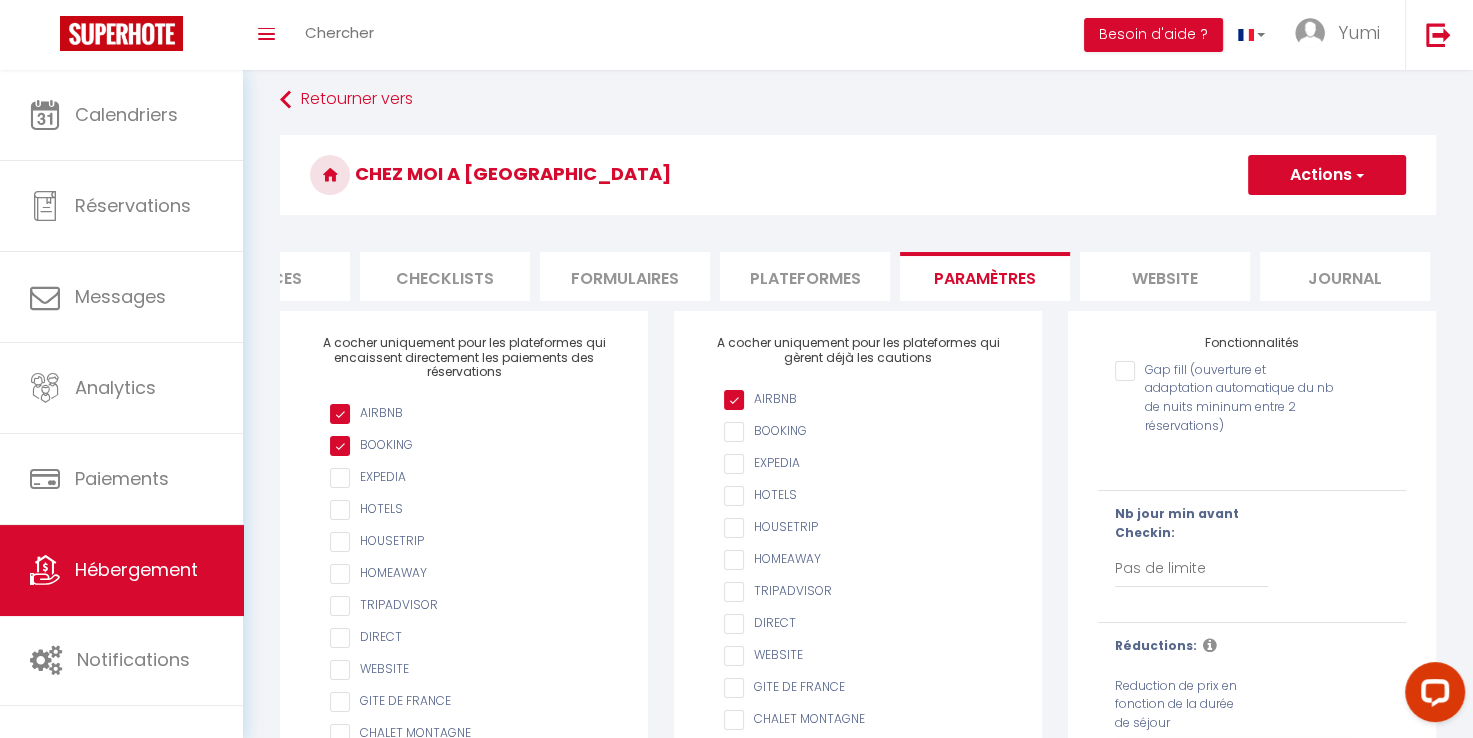 scroll, scrollTop: 0, scrollLeft: 644, axis: horizontal 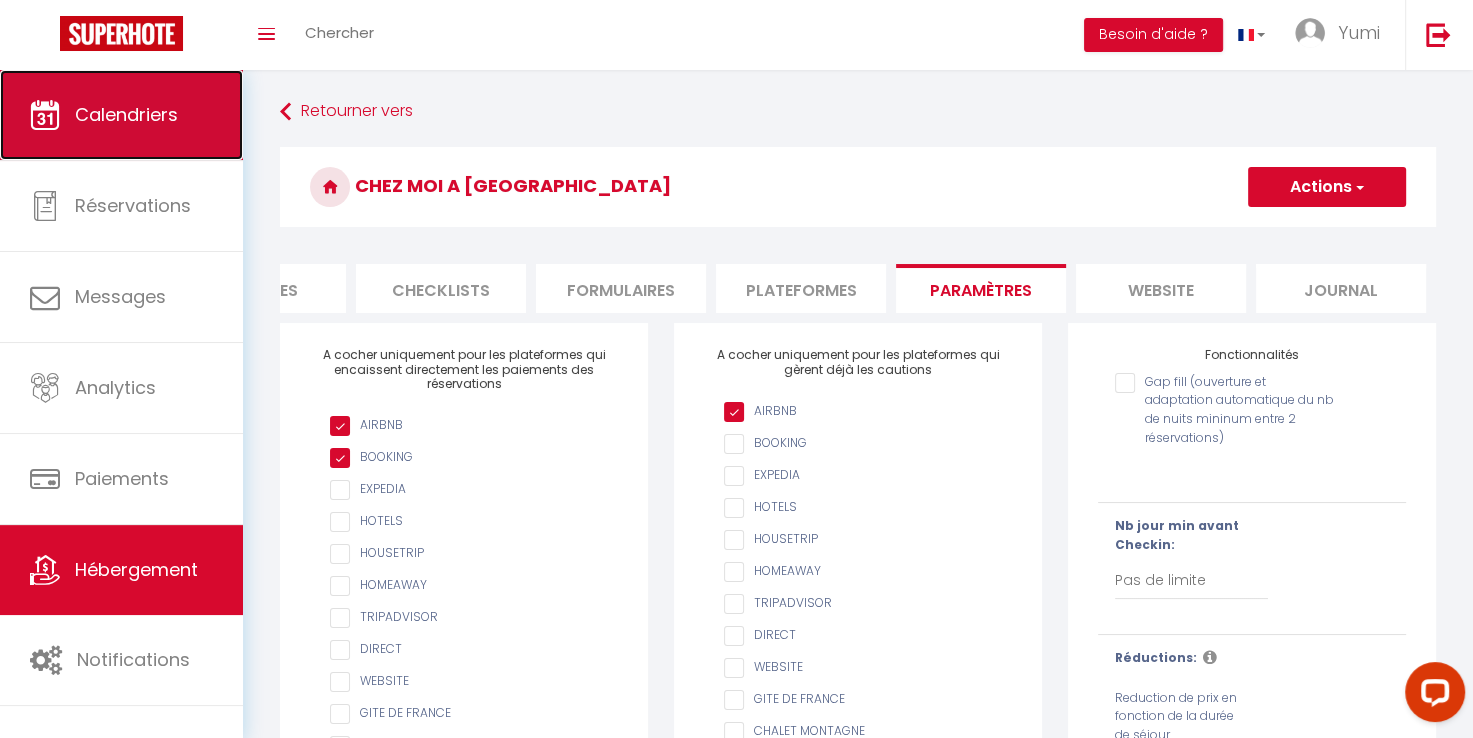 click on "Calendriers" at bounding box center [121, 115] 